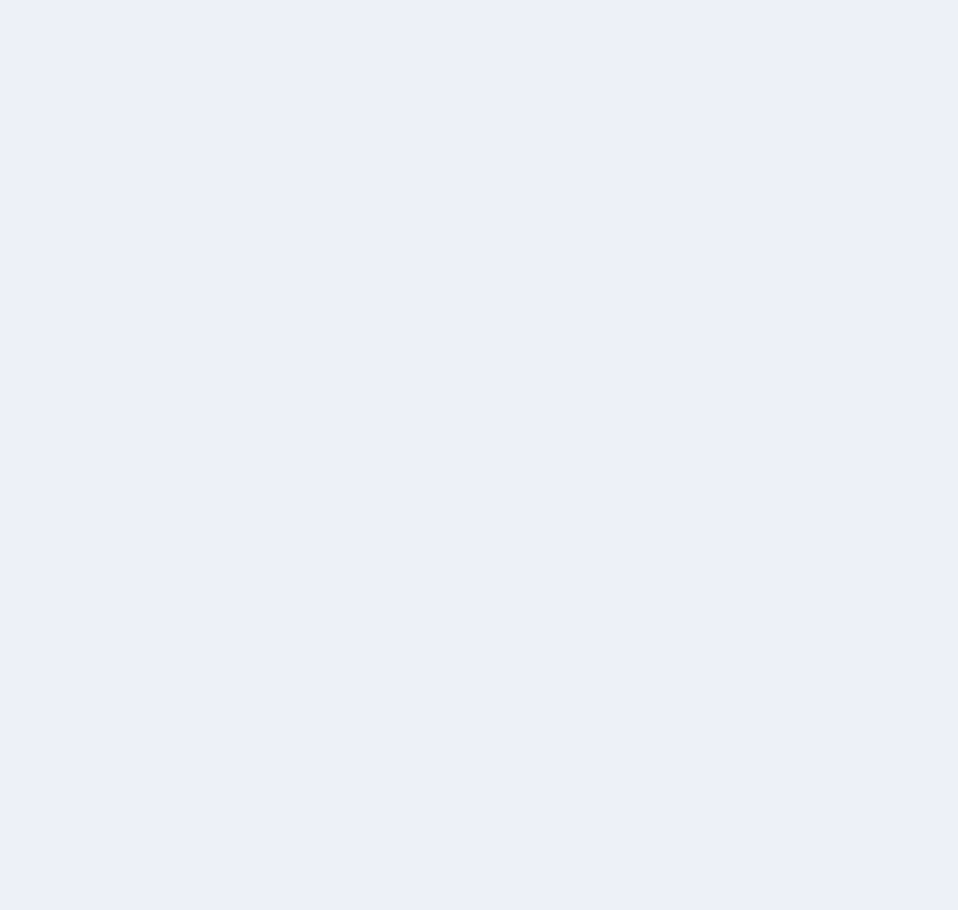 scroll, scrollTop: 0, scrollLeft: 0, axis: both 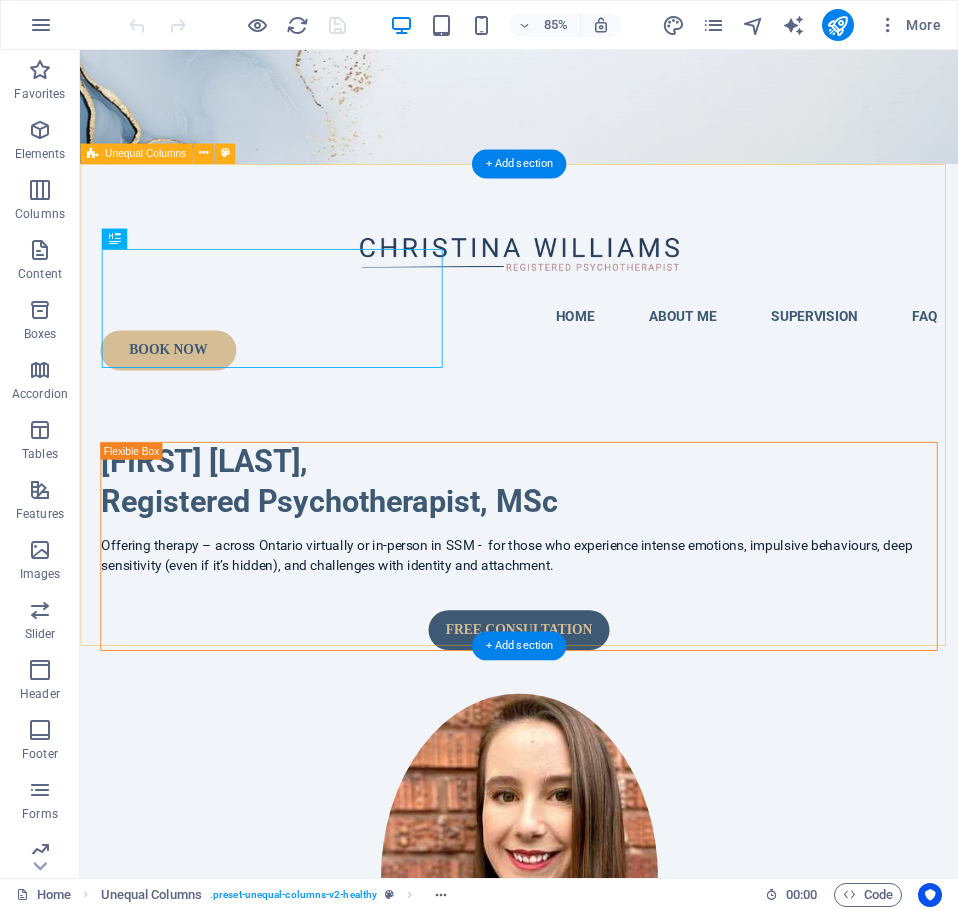 click on "Christina Williams, Registered Psychotherapist, MSc Offering therapy – across Ontario virtually or in-person in SSM -  for those who experience intense emotions, impulsive behaviours, deep sensitivity (even if it’s hidden), and challenges with identity and attachment. Free Consultation" at bounding box center [596, 890] 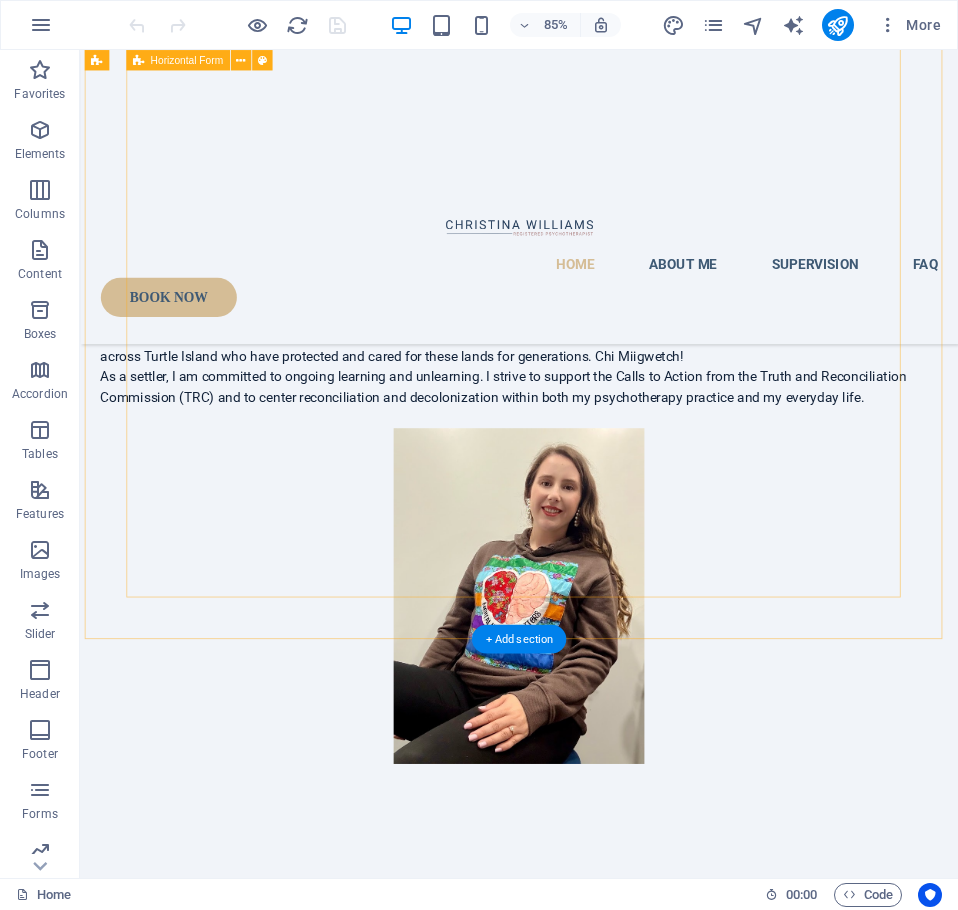 scroll, scrollTop: 4234, scrollLeft: 0, axis: vertical 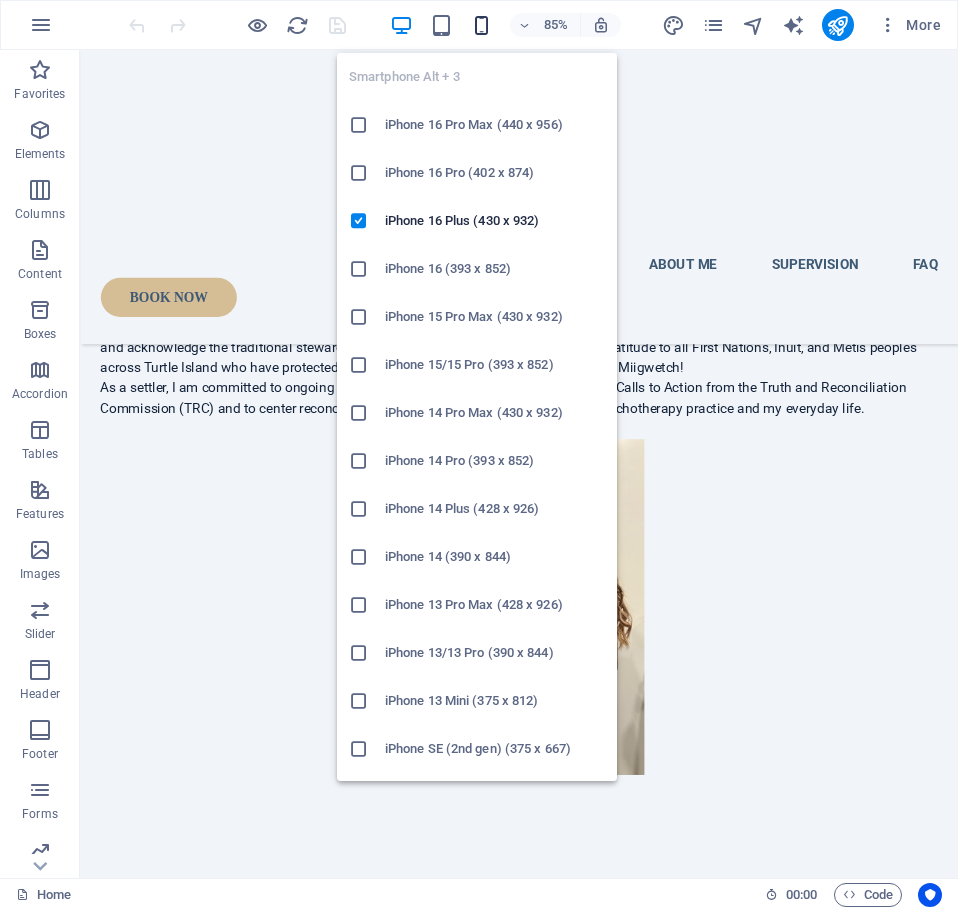 click at bounding box center (481, 25) 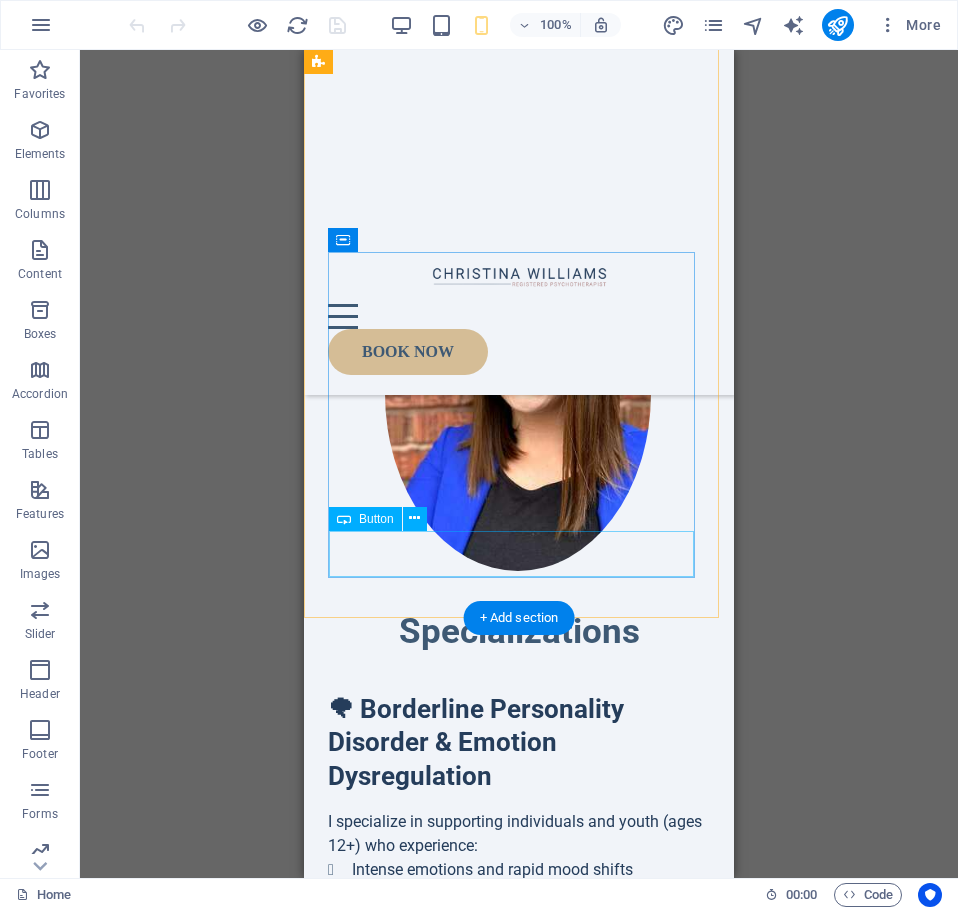 scroll, scrollTop: 0, scrollLeft: 0, axis: both 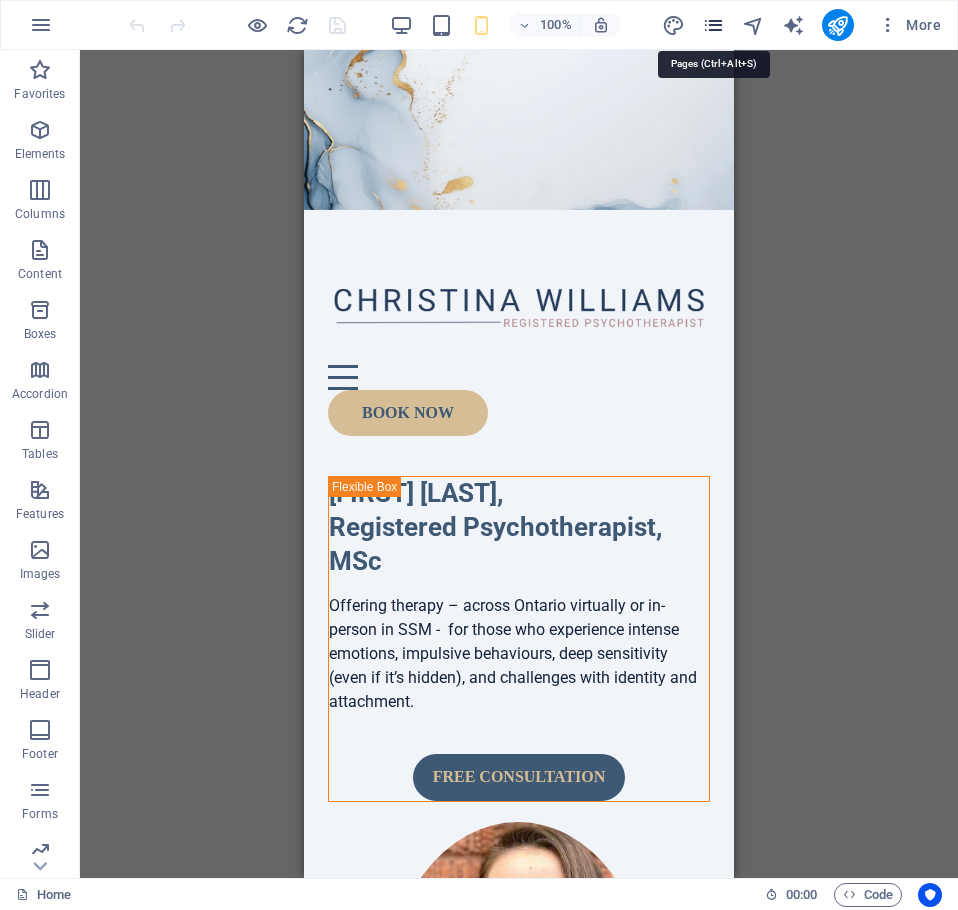 click at bounding box center (713, 25) 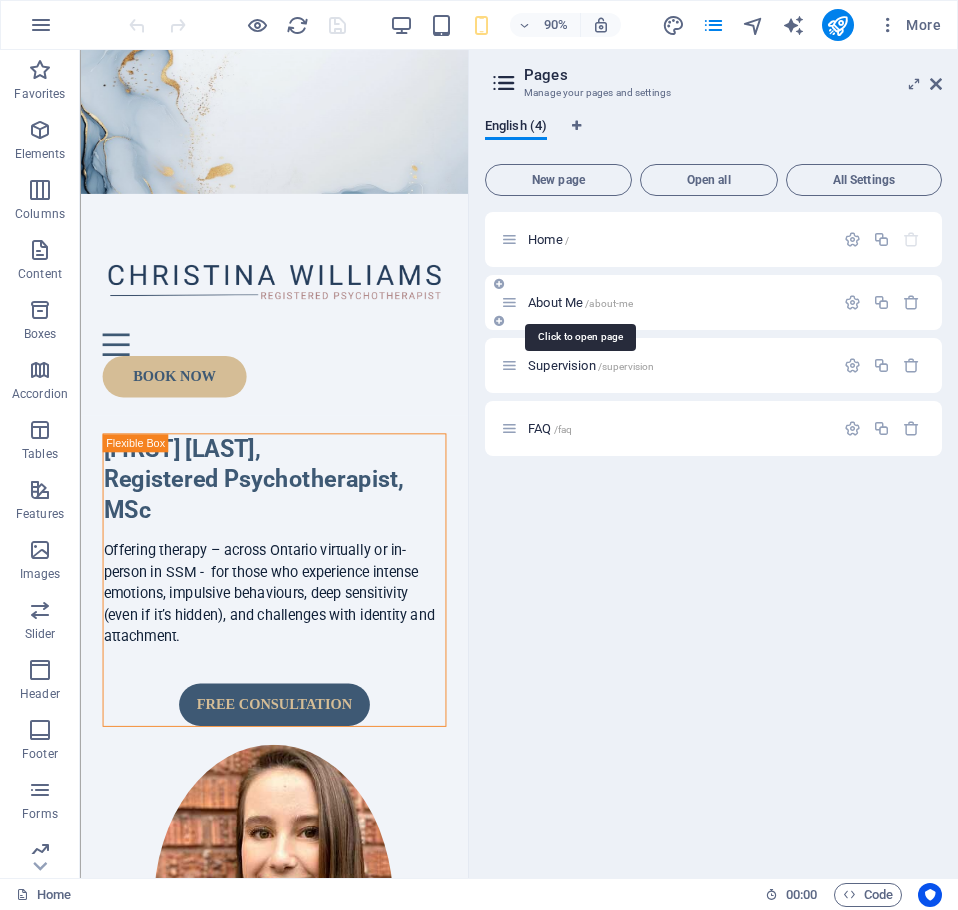 click on "/about-me" at bounding box center (609, 303) 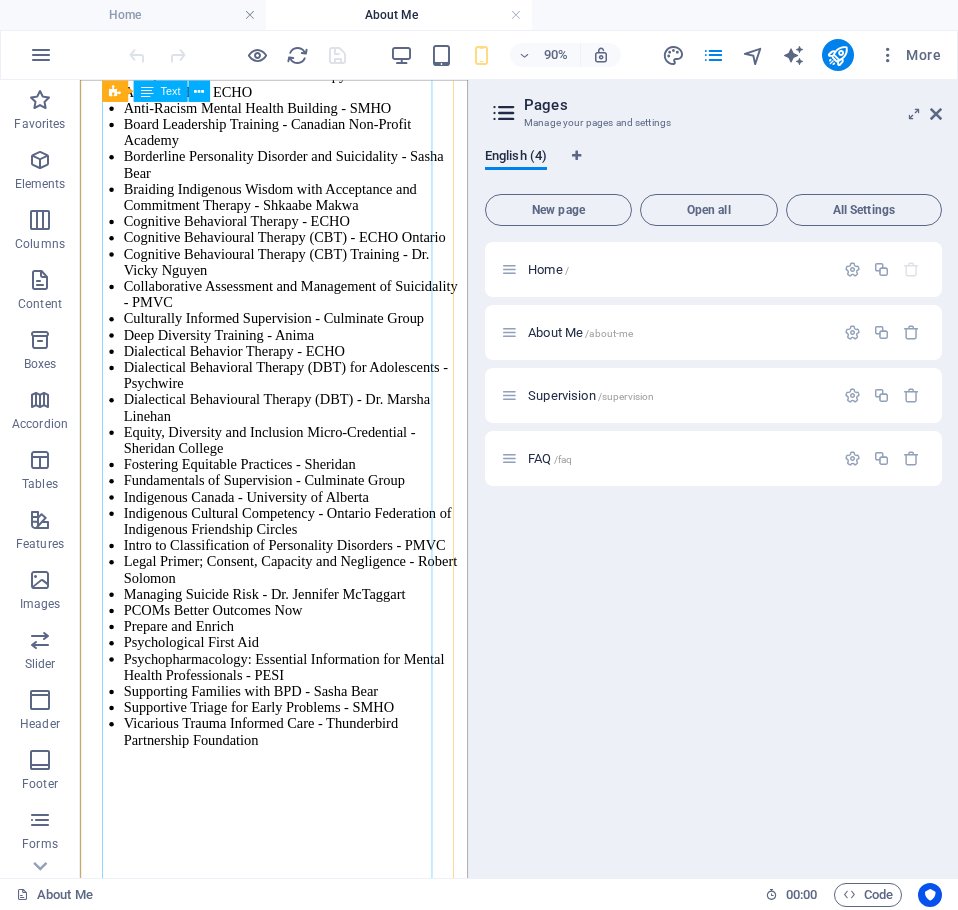 scroll, scrollTop: 2262, scrollLeft: 0, axis: vertical 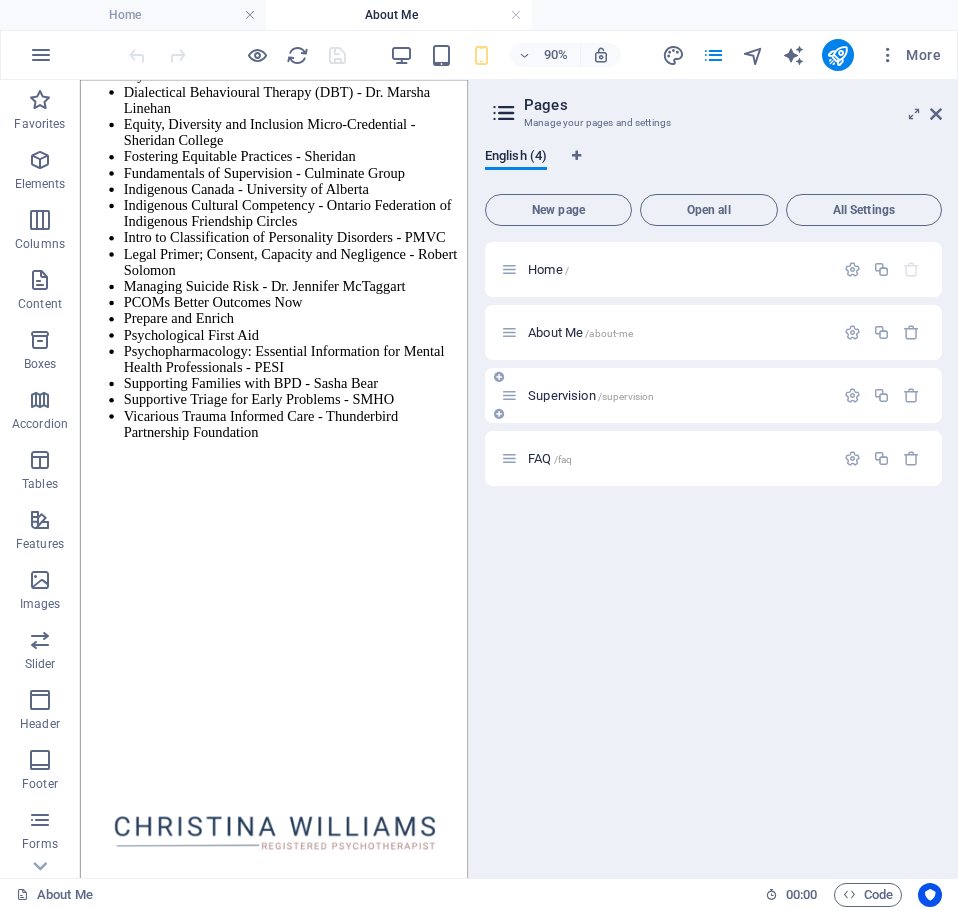 click on "Supervision /supervision" at bounding box center (591, 395) 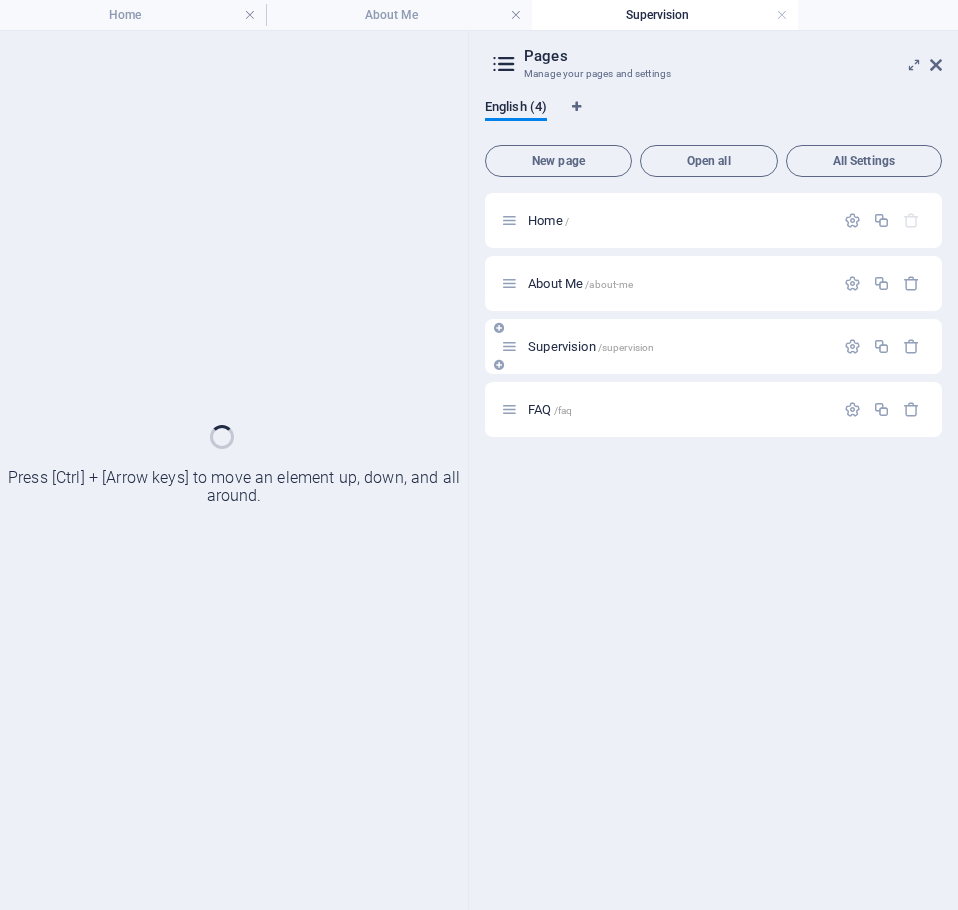 scroll, scrollTop: 0, scrollLeft: 0, axis: both 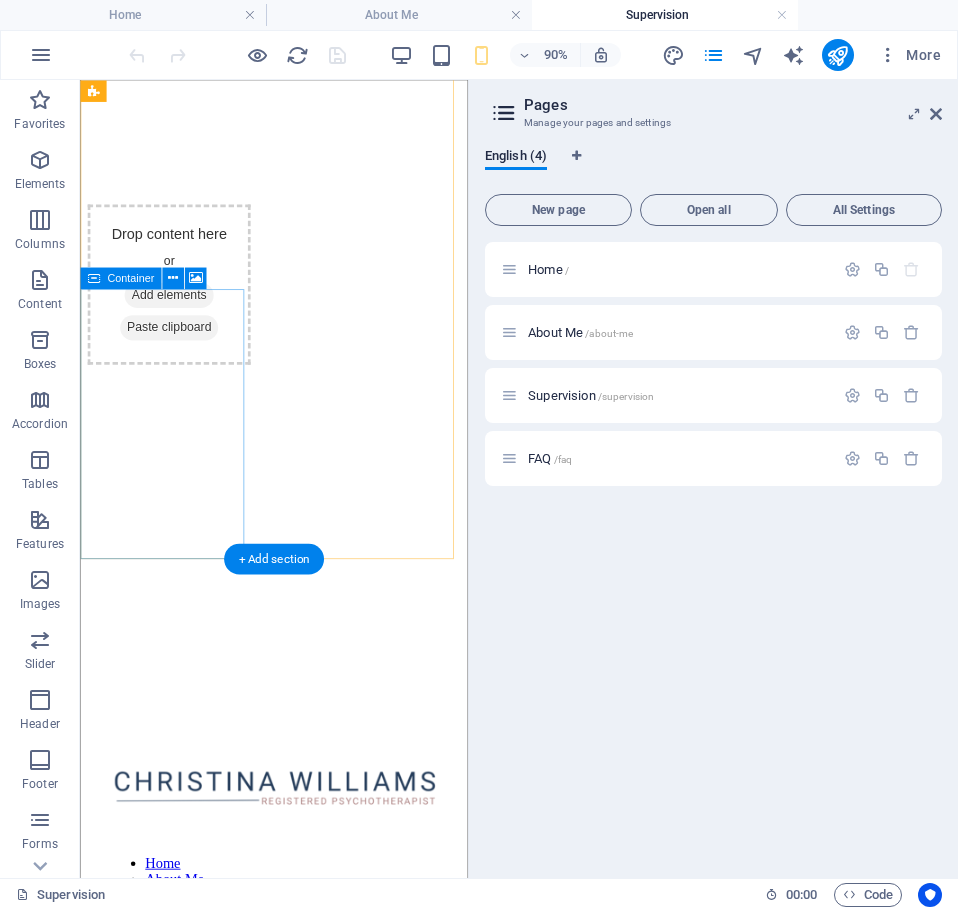 click on "Drop content here or  Add elements  Paste clipboard" at bounding box center [178, 307] 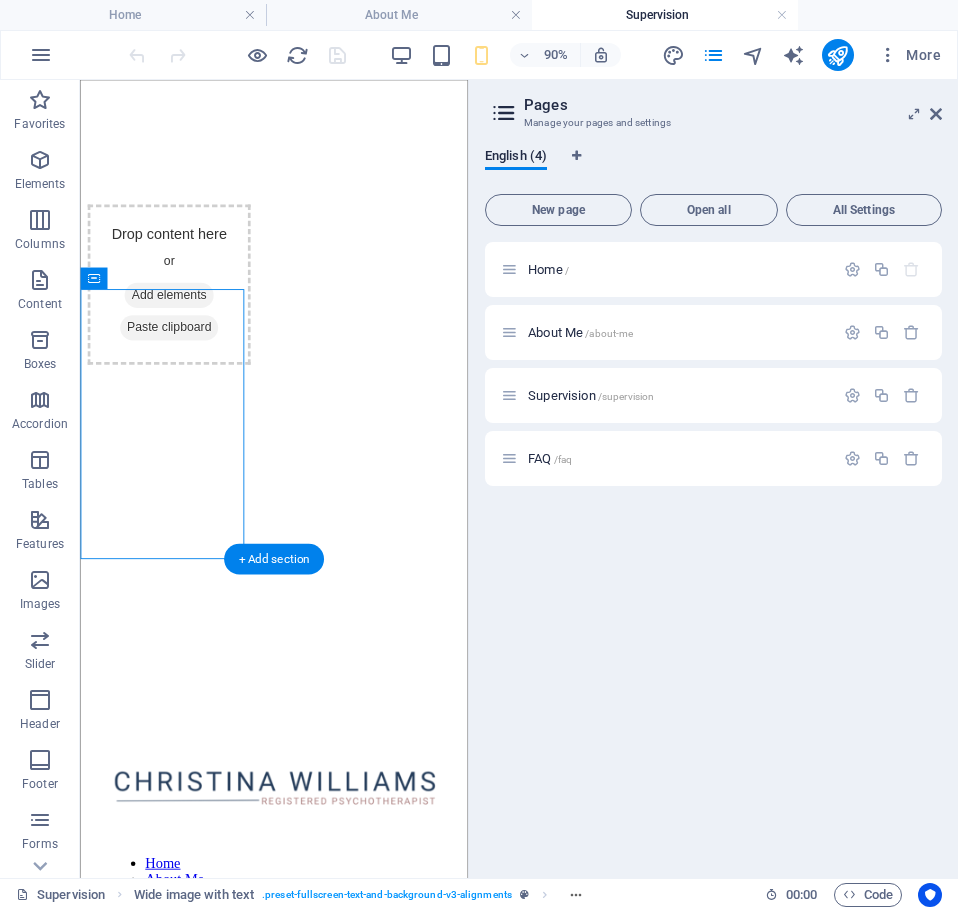 click at bounding box center [178, -82] 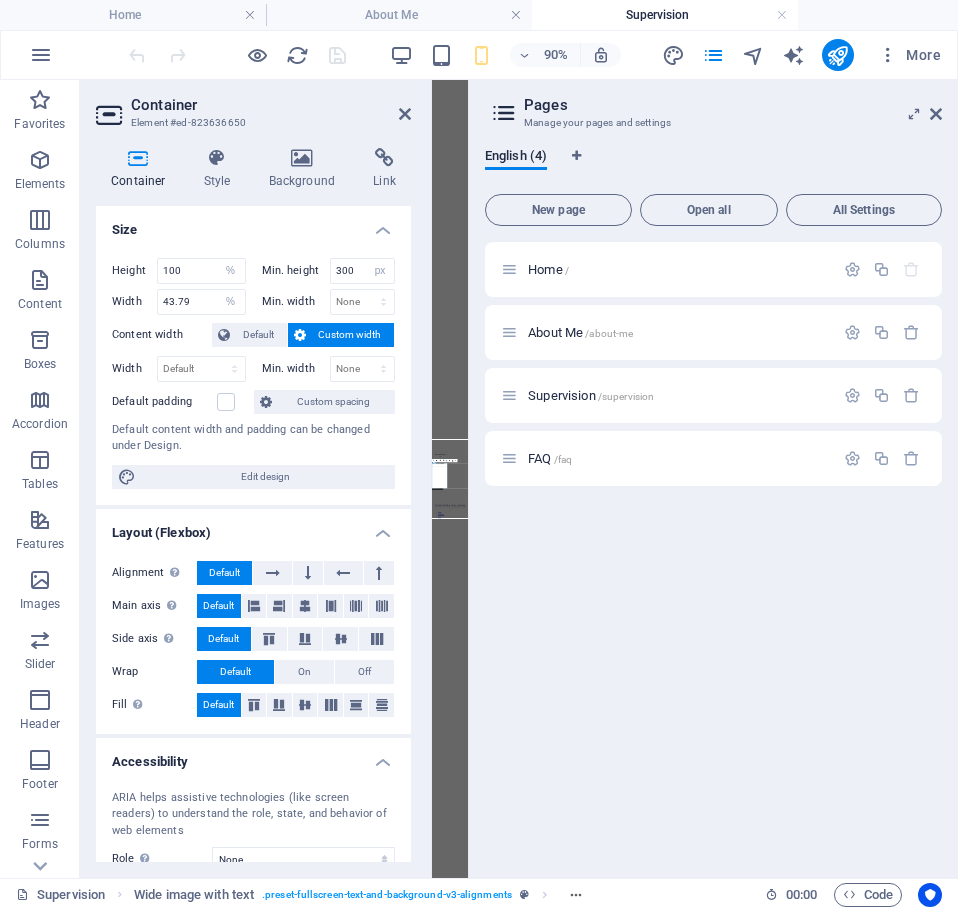 scroll, scrollTop: 3971, scrollLeft: 0, axis: vertical 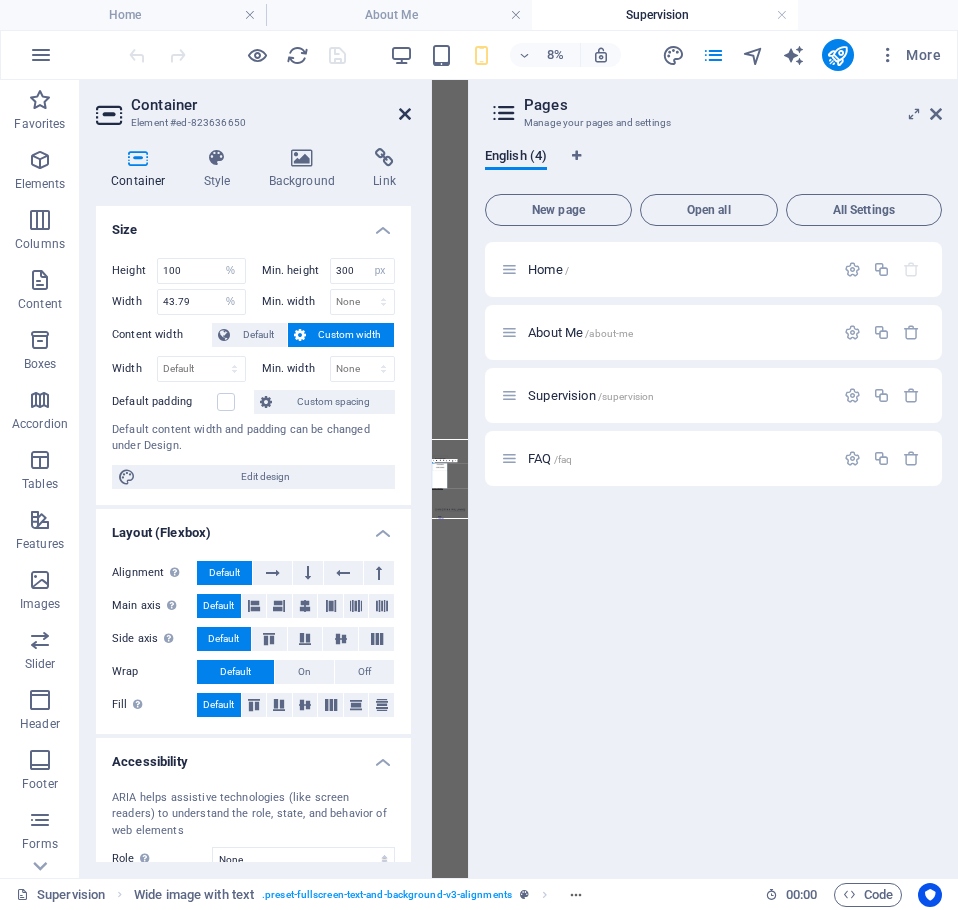click at bounding box center [405, 114] 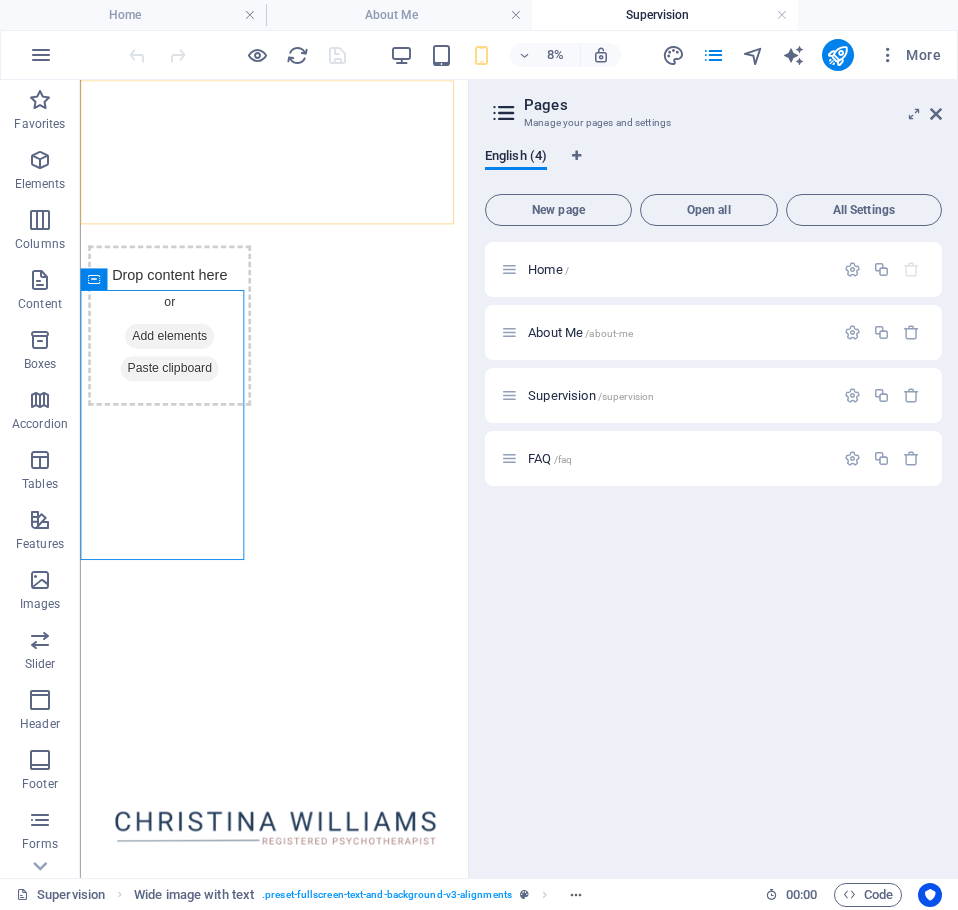 scroll, scrollTop: 4016, scrollLeft: 0, axis: vertical 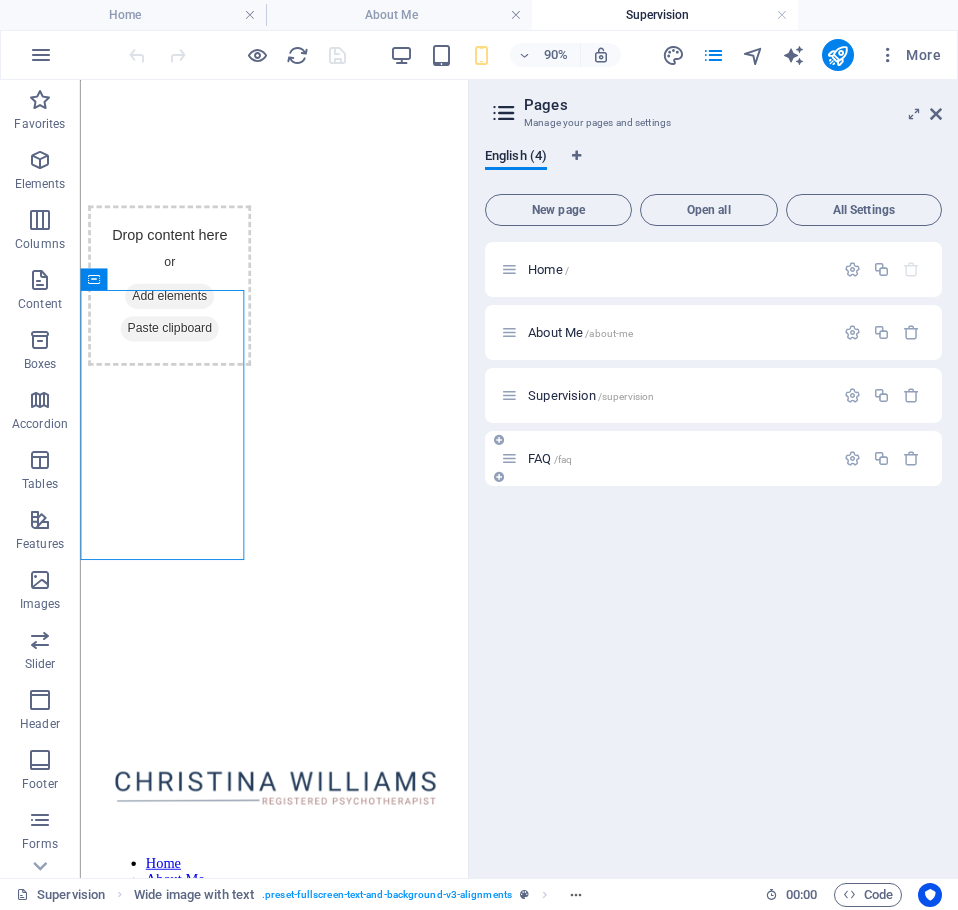 click on "FAQ /faq" at bounding box center (667, 458) 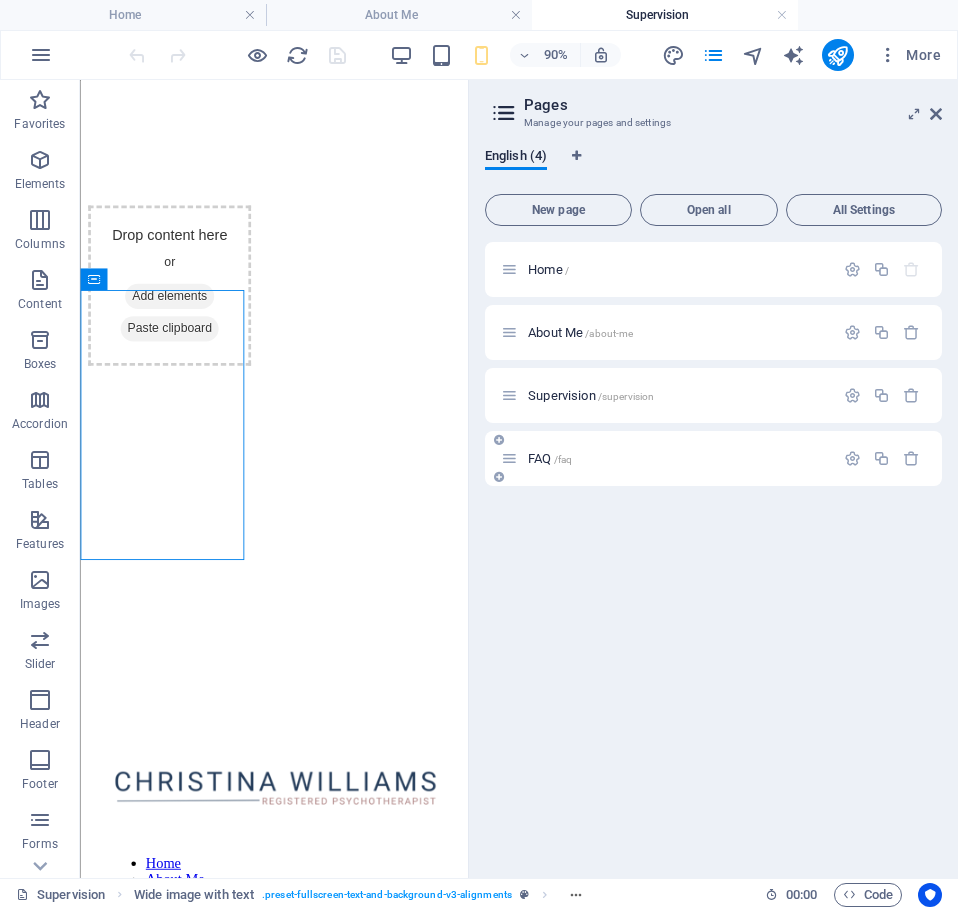 click on "FAQ /faq" at bounding box center (550, 458) 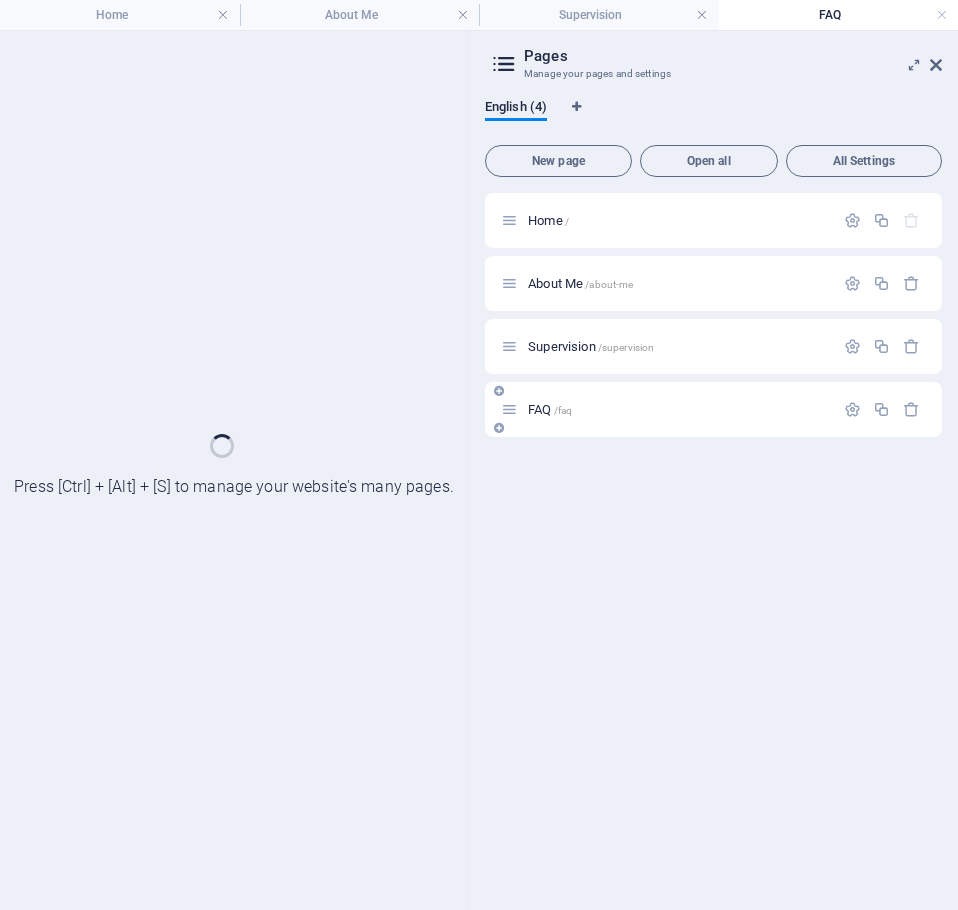 scroll, scrollTop: 0, scrollLeft: 0, axis: both 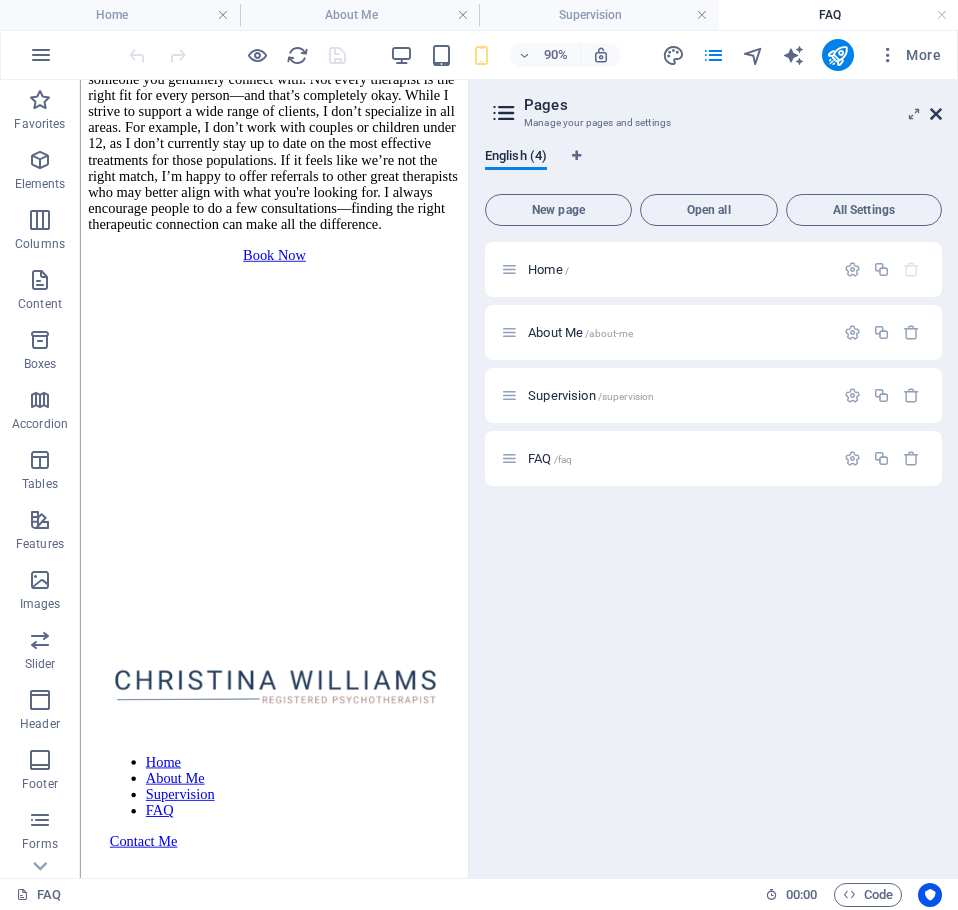 click at bounding box center (936, 114) 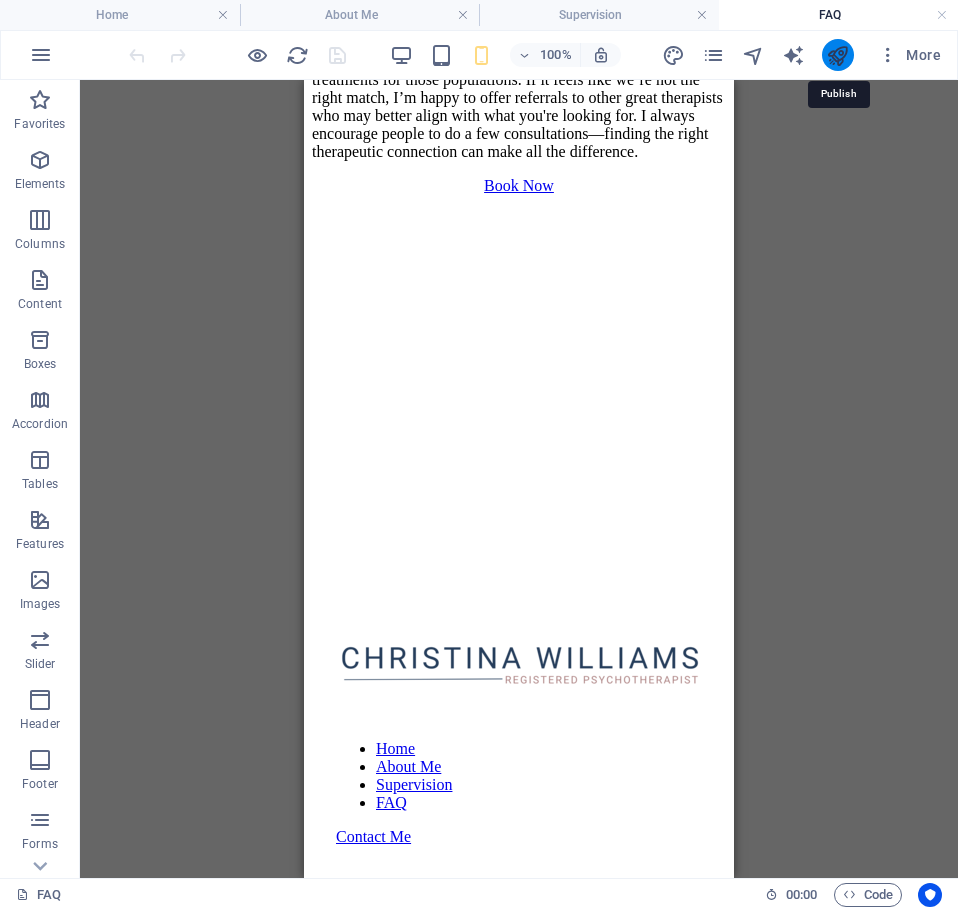 click at bounding box center (837, 55) 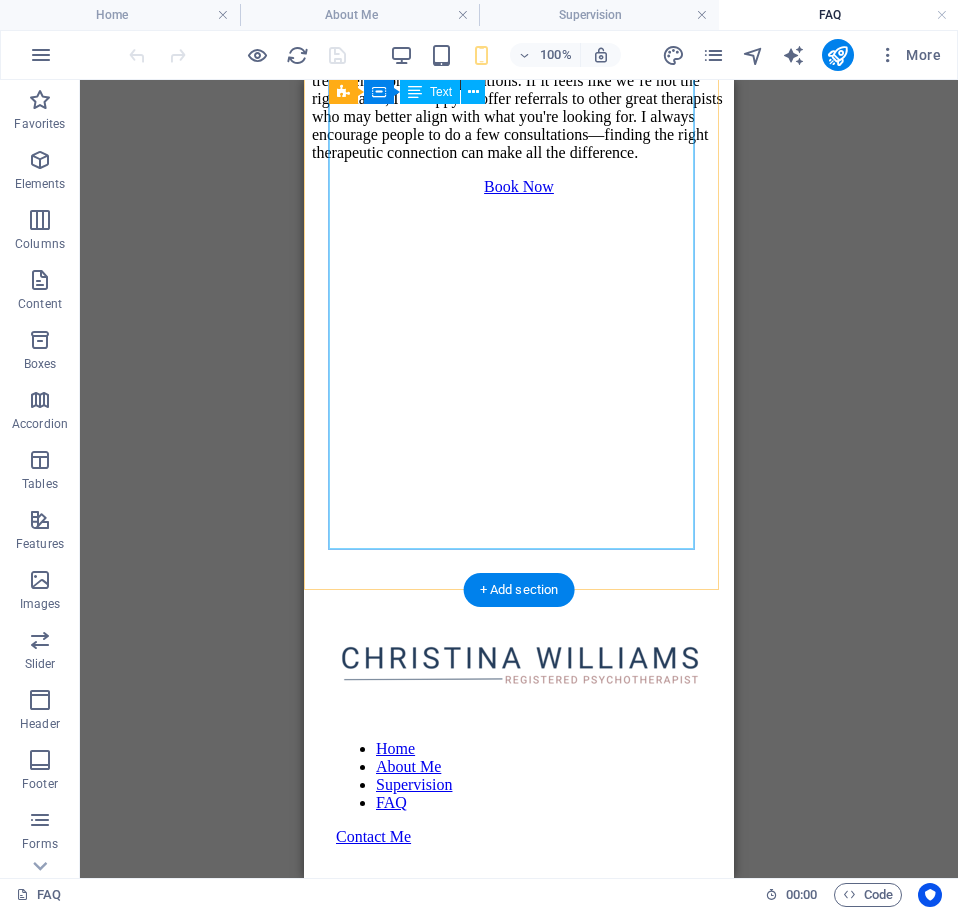 scroll, scrollTop: 2434, scrollLeft: 0, axis: vertical 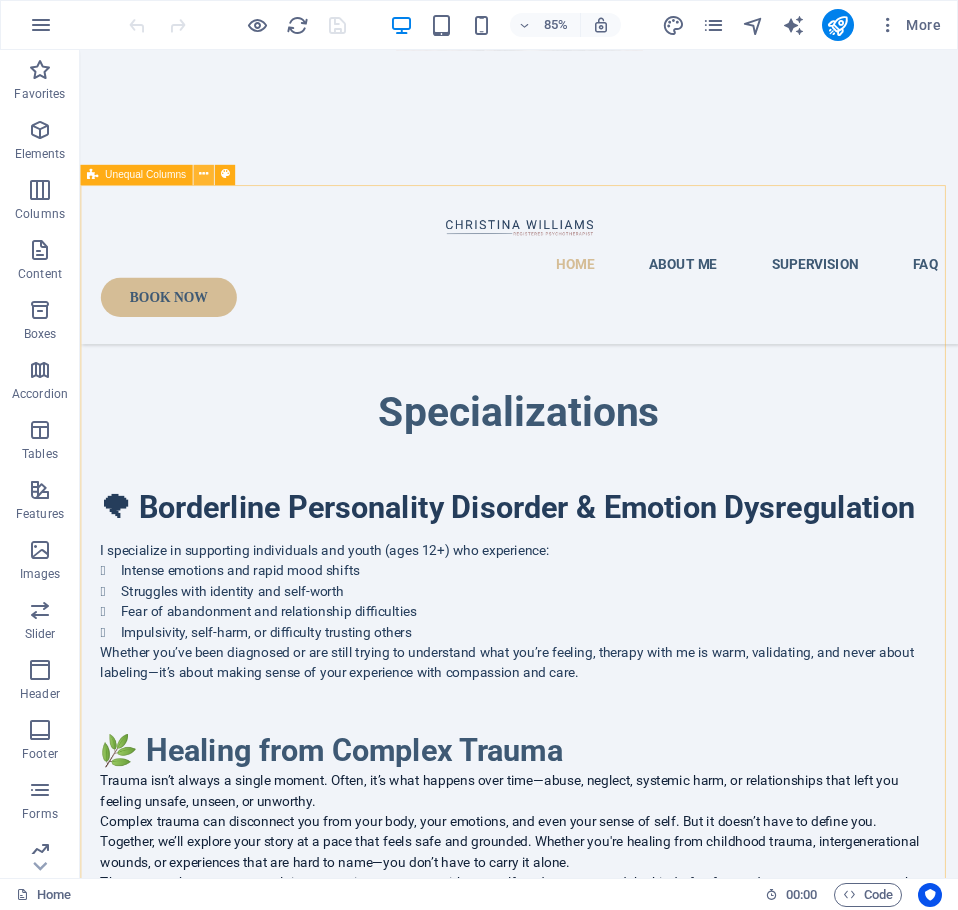 click at bounding box center (203, 175) 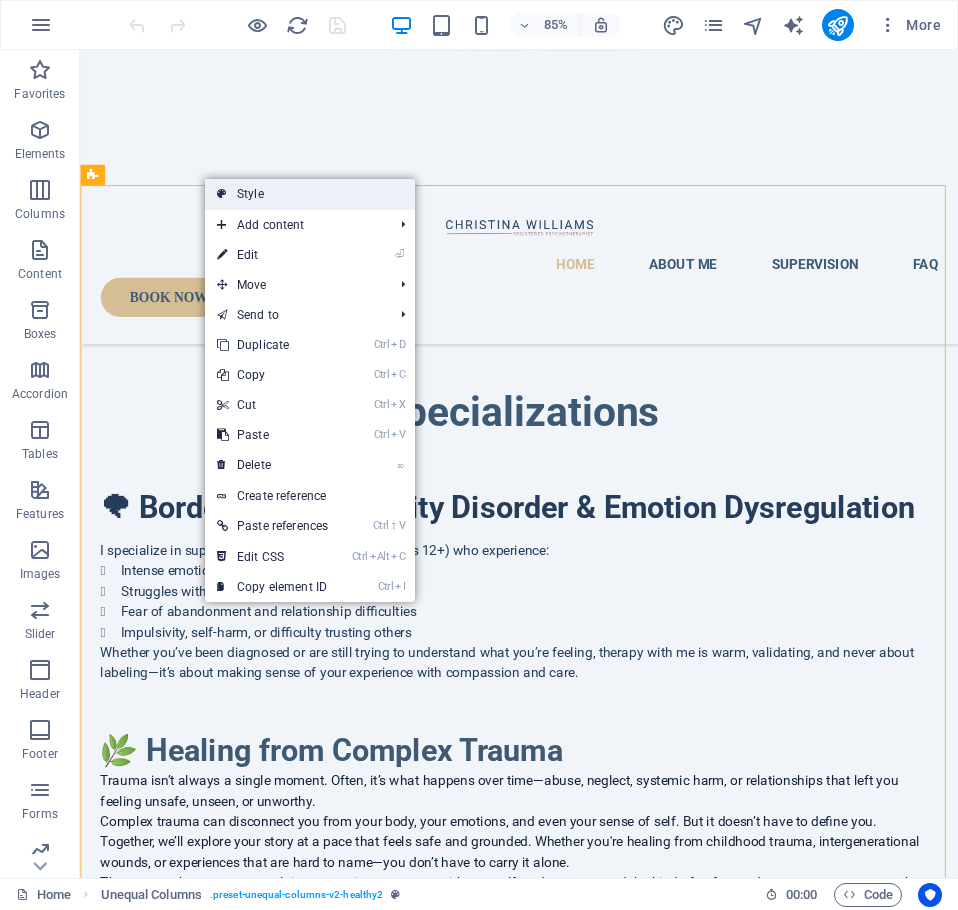 click on "Style" at bounding box center (310, 194) 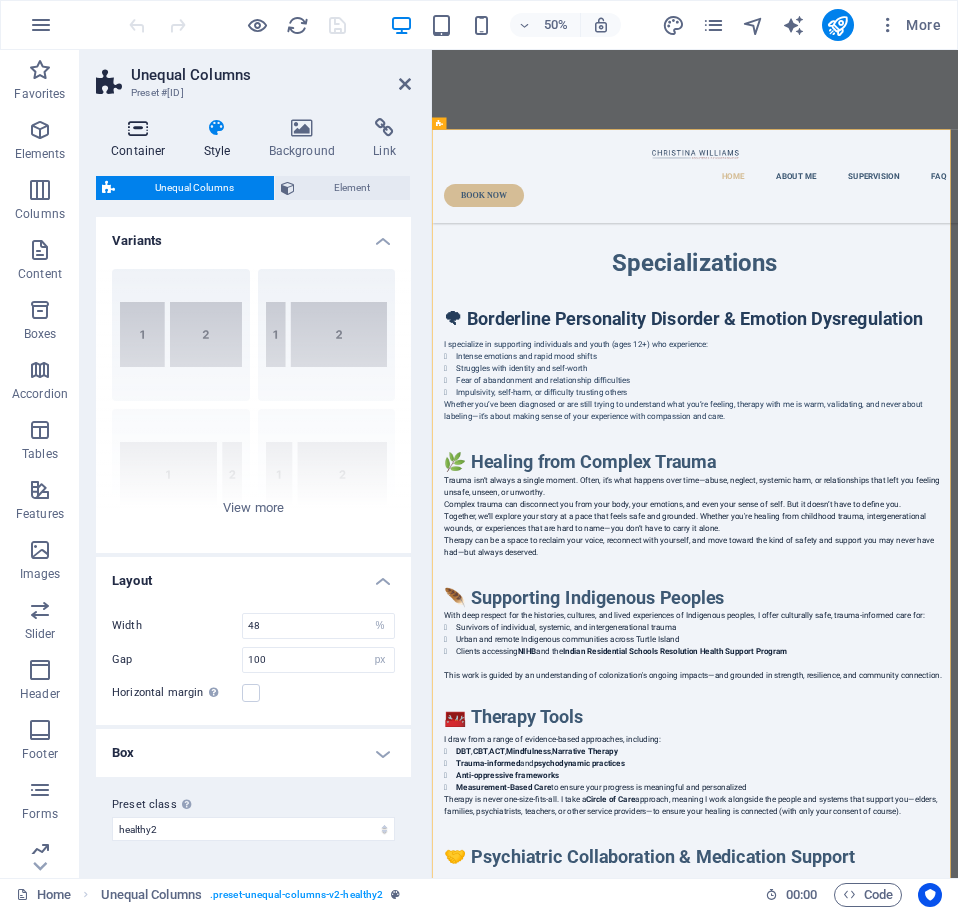 click at bounding box center [138, 128] 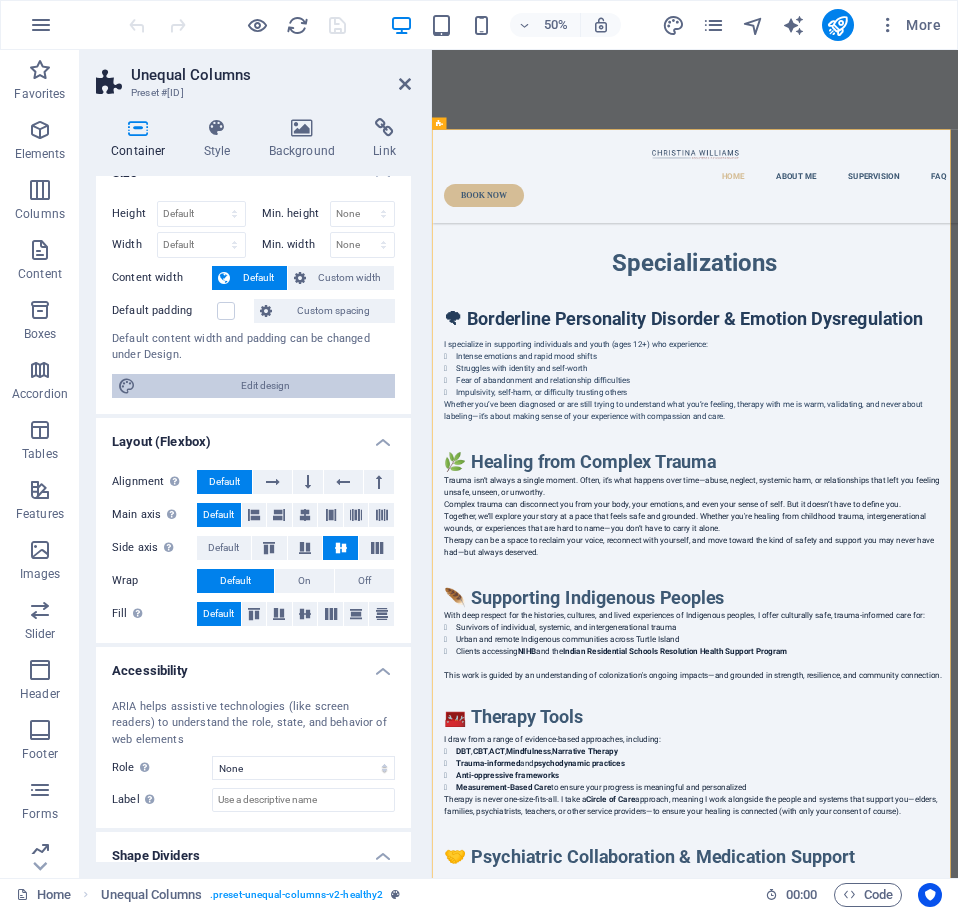 scroll, scrollTop: 0, scrollLeft: 0, axis: both 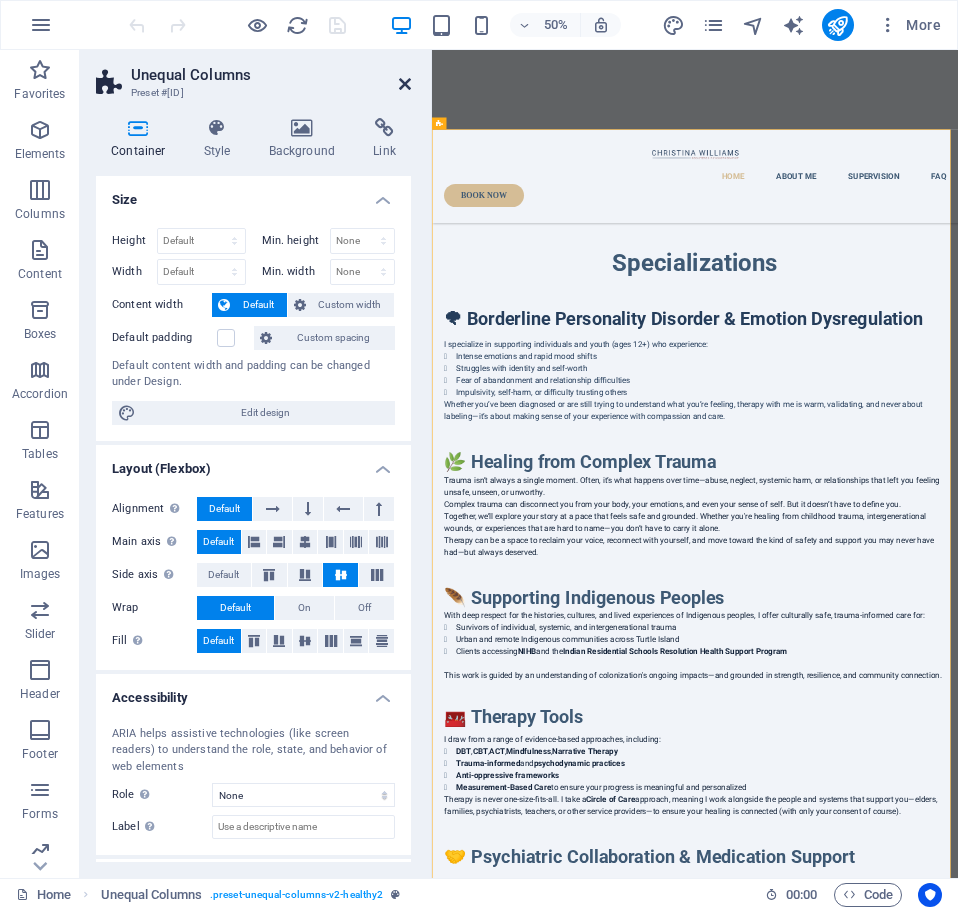click at bounding box center [405, 84] 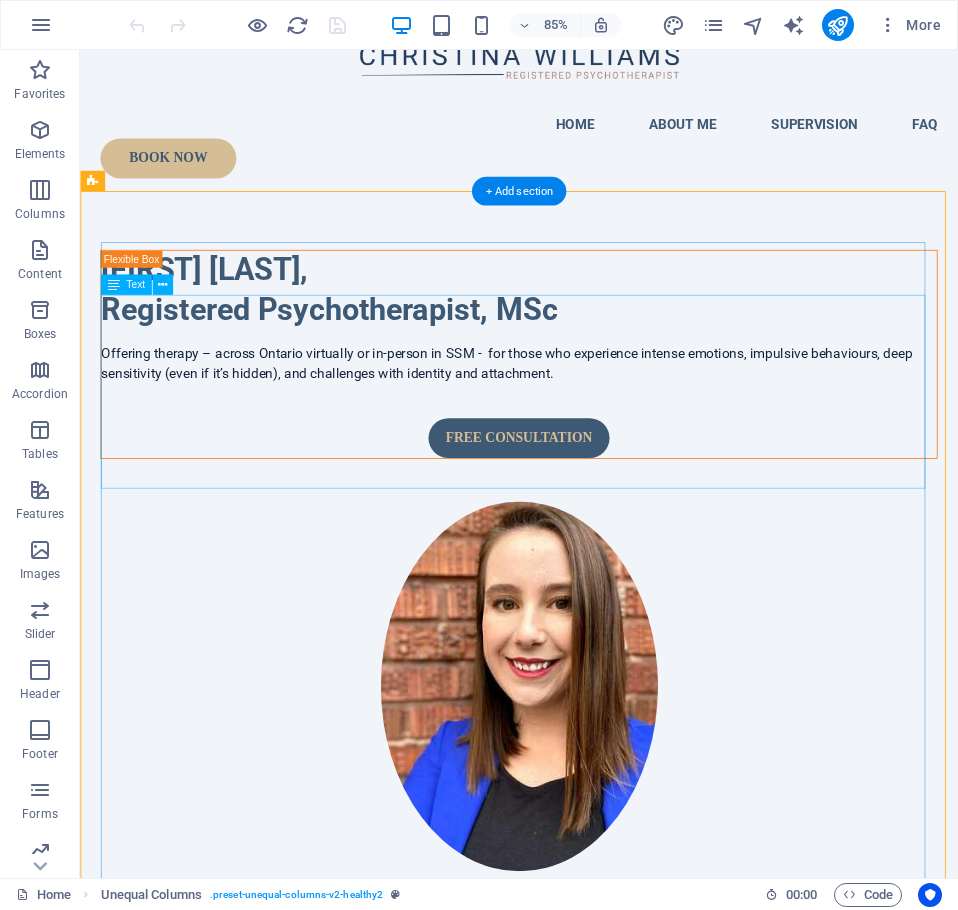scroll, scrollTop: 100, scrollLeft: 0, axis: vertical 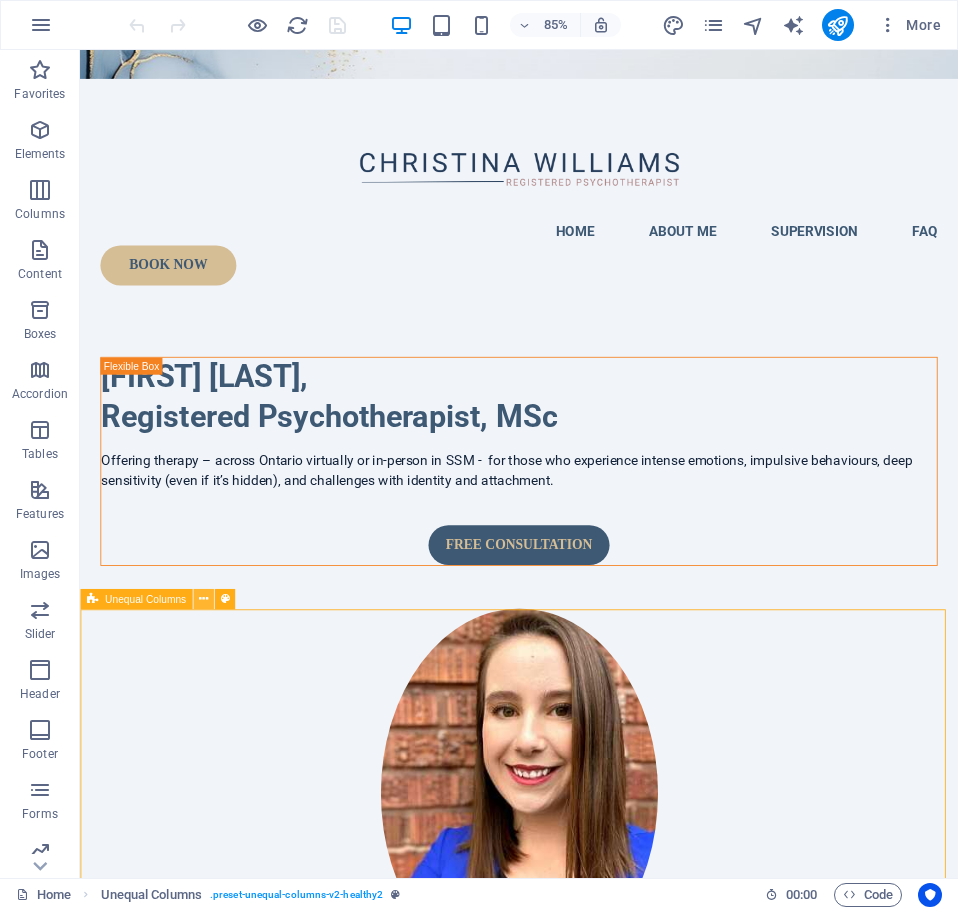 click at bounding box center [203, 599] 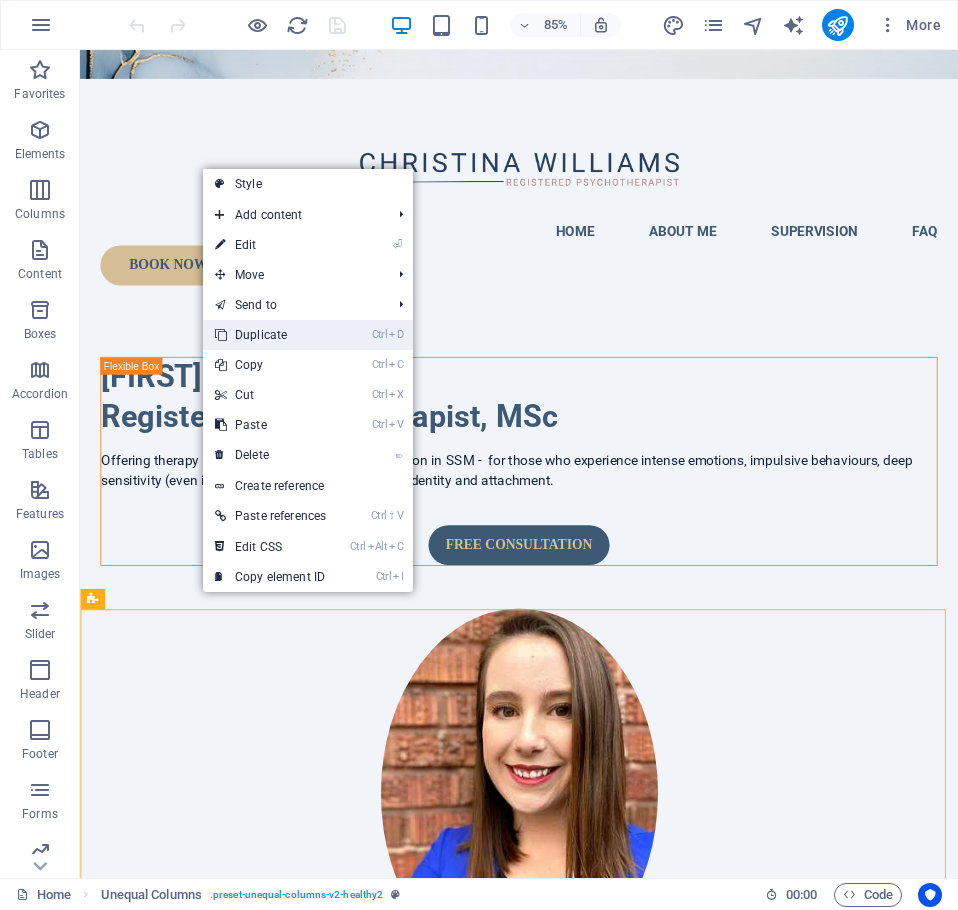 click on "Ctrl D  Duplicate" at bounding box center [270, 335] 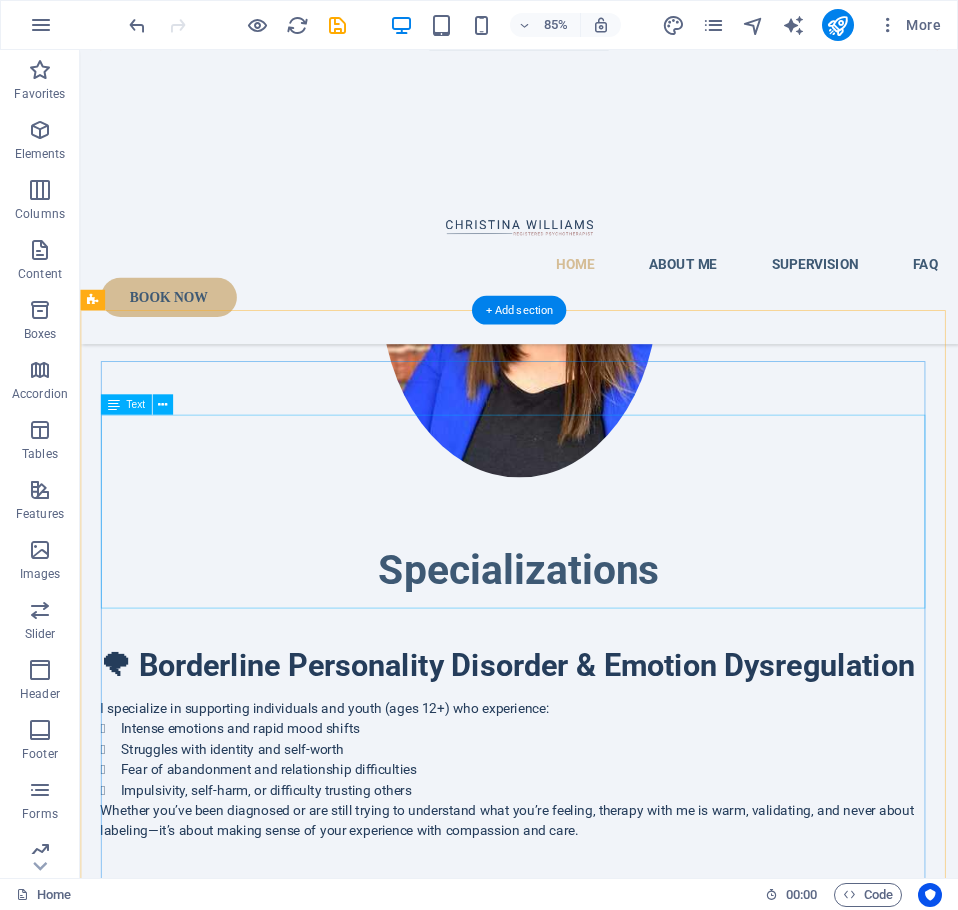 scroll, scrollTop: 400, scrollLeft: 0, axis: vertical 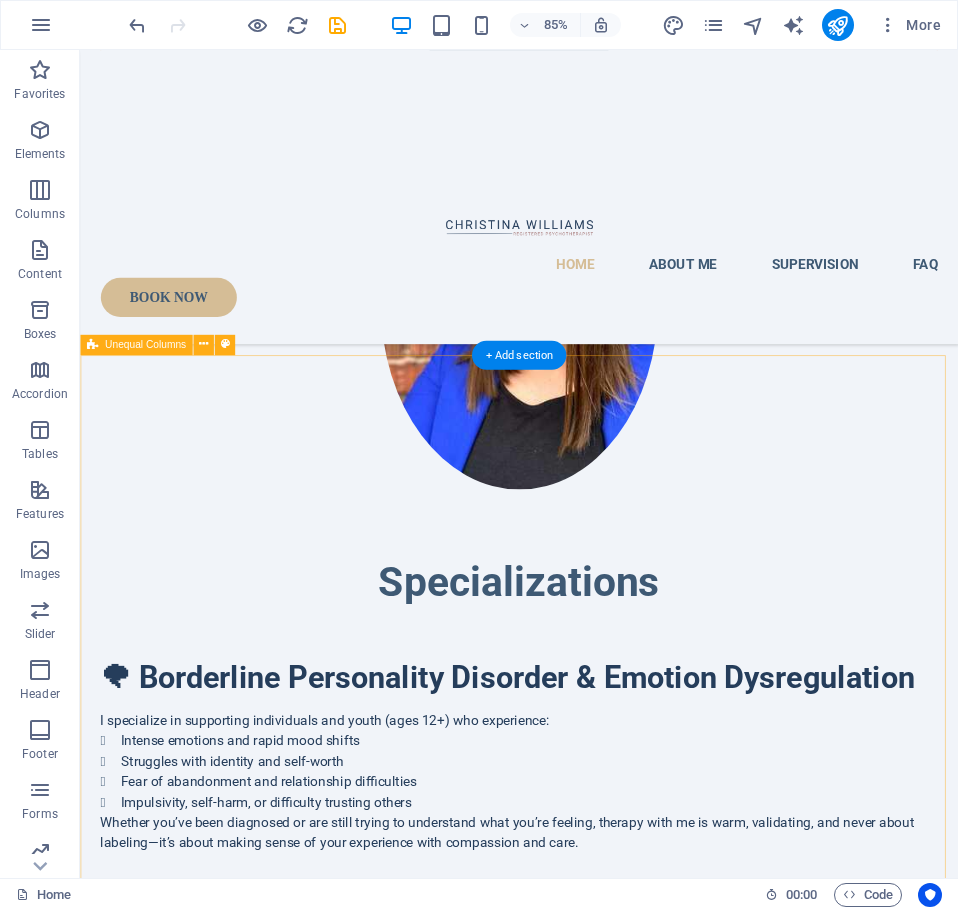 click on "🌪 Borderline Personality Disorder & Emotion Dysregulation I specialize in supporting individuals and youth (ages 12+) who experience: Intense emotions and rapid mood shifts Struggles with identity and self-worth Fear of abandonment and relationship difficulties Impulsivity, self-harm, or difficulty trusting others Whether you’ve been diagnosed or are still trying to understand what you’re feeling, therapy with me is warm, validating, and never about labeling—it’s about making sense of your experience with compassion and care.   🌿 Healing from Complex Trauma Trauma isn’t always a single moment. Often, it’s what happens over time—abuse, neglect, systemic harm, or relationships that left you feeling unsafe, unseen, or unworthy. Complex trauma can disconnect you from your body, your emotions, and even your sense of self. But it doesn’t have to define you.   🪶 Supporting Indigenous Peoples Survivors of individual, systemic, and intergenerational trauma Clients accessing  NIHB  and the  DBT" at bounding box center [596, 1505] 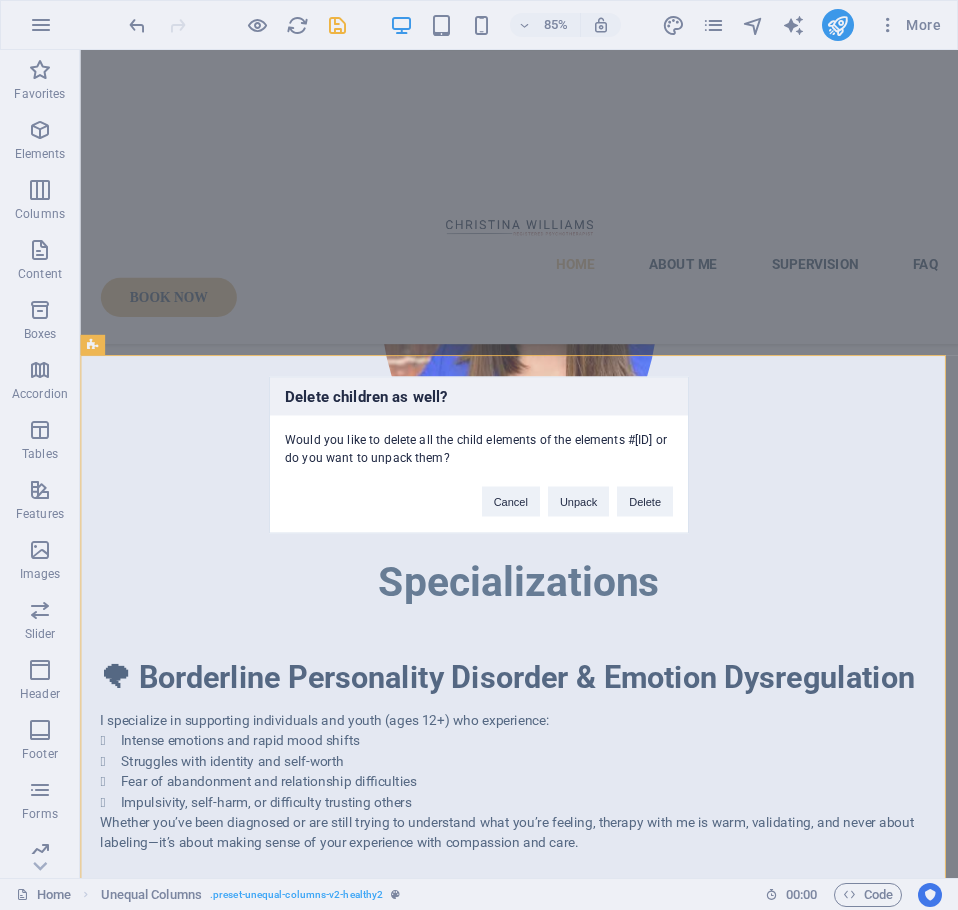 type 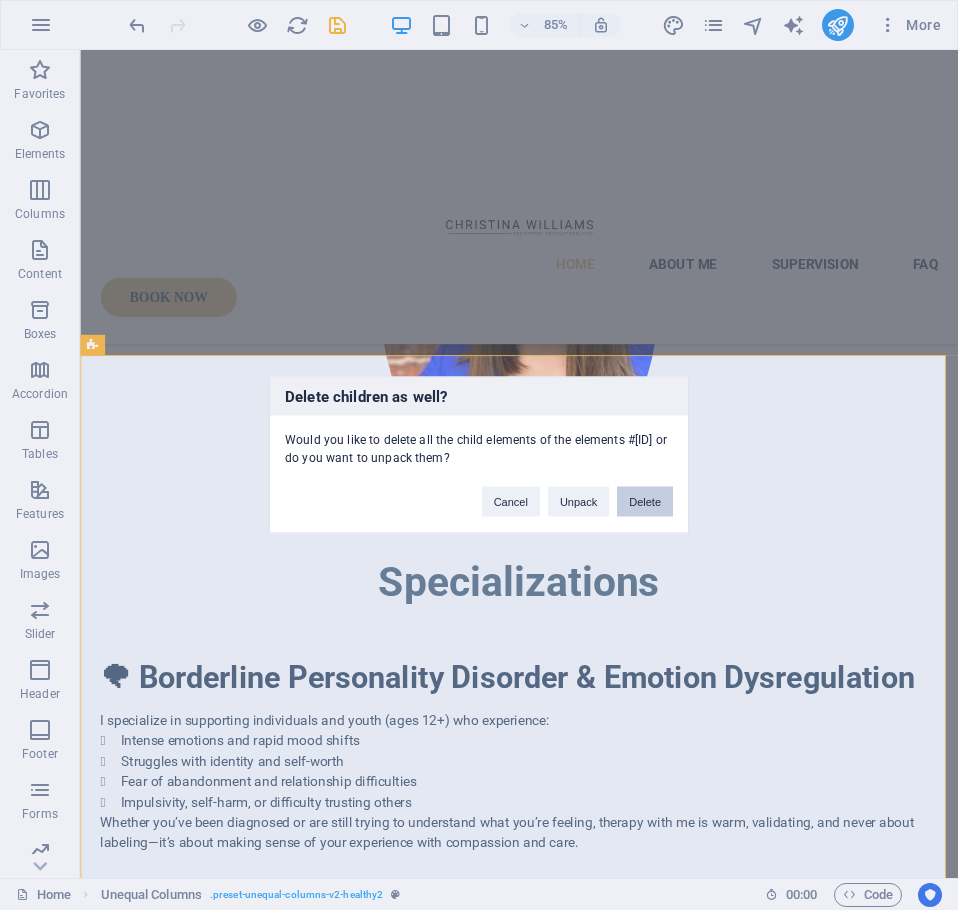 click on "Delete" at bounding box center (645, 502) 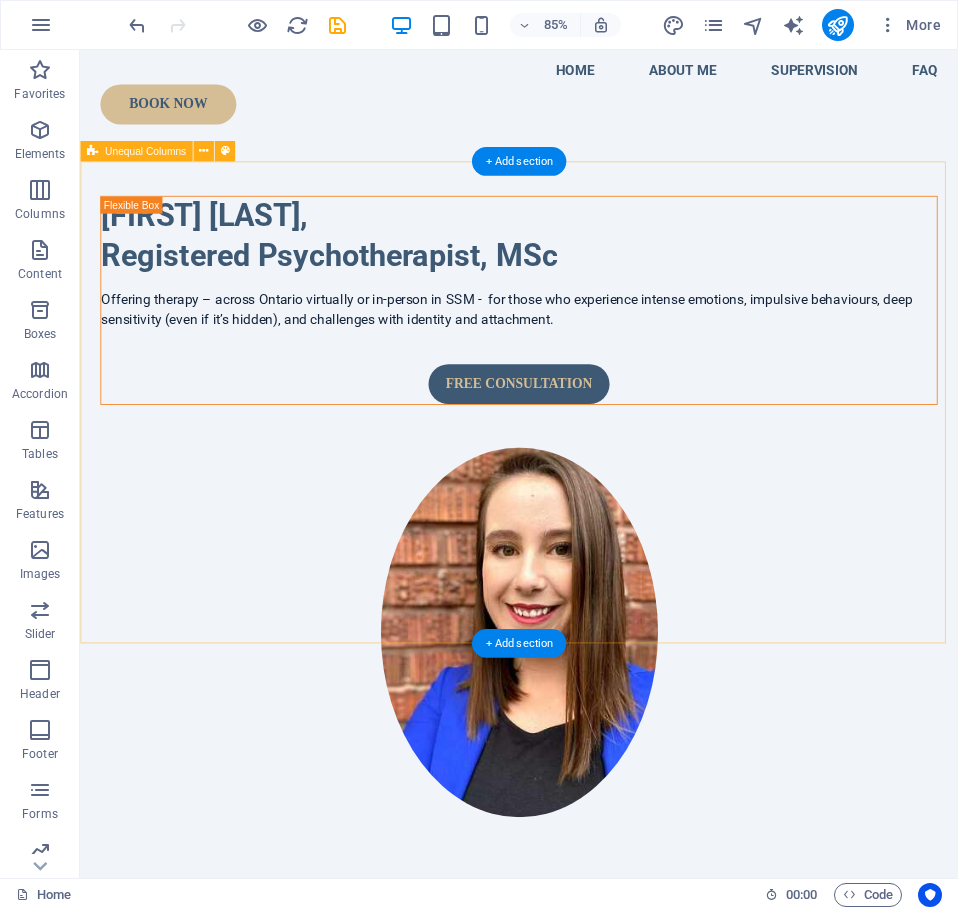 scroll, scrollTop: 0, scrollLeft: 0, axis: both 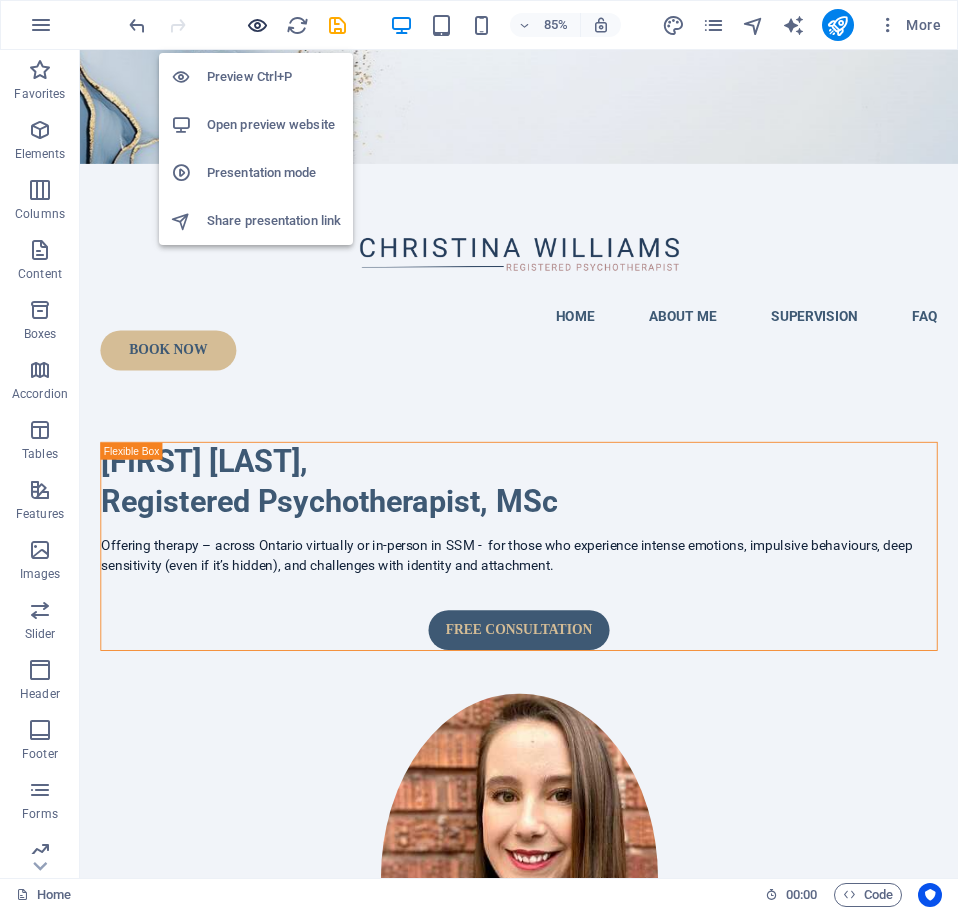 click at bounding box center [257, 25] 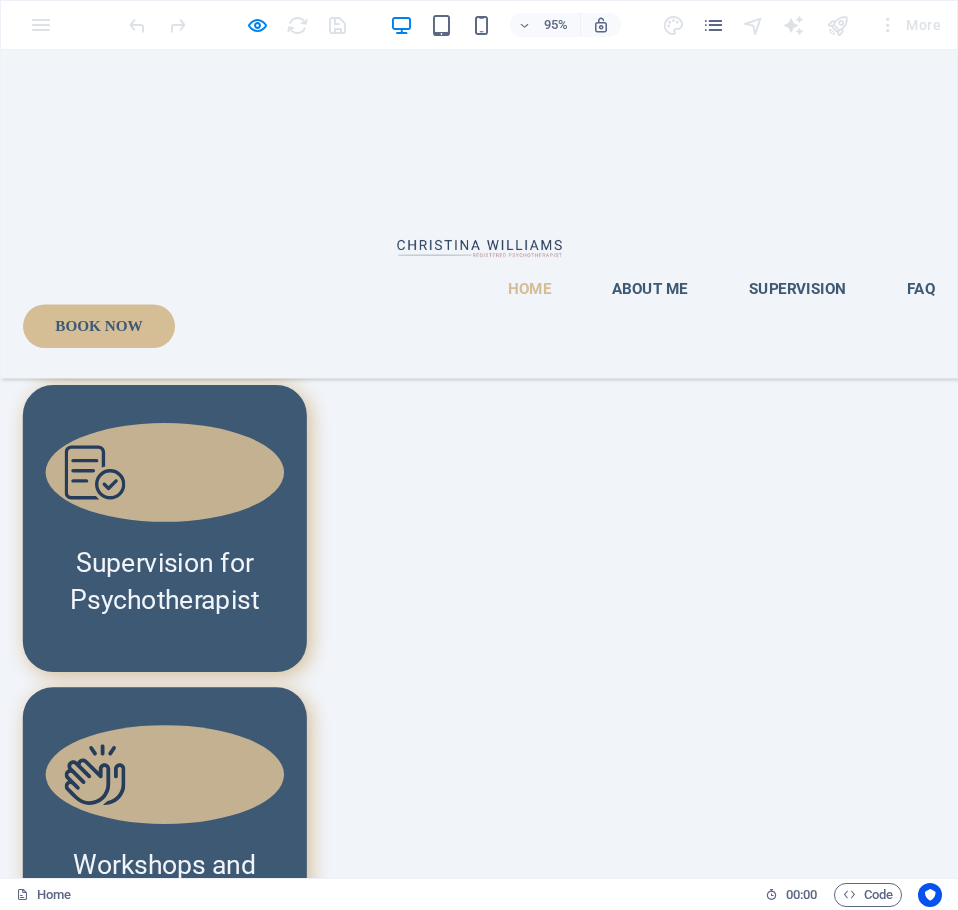 scroll, scrollTop: 2943, scrollLeft: 0, axis: vertical 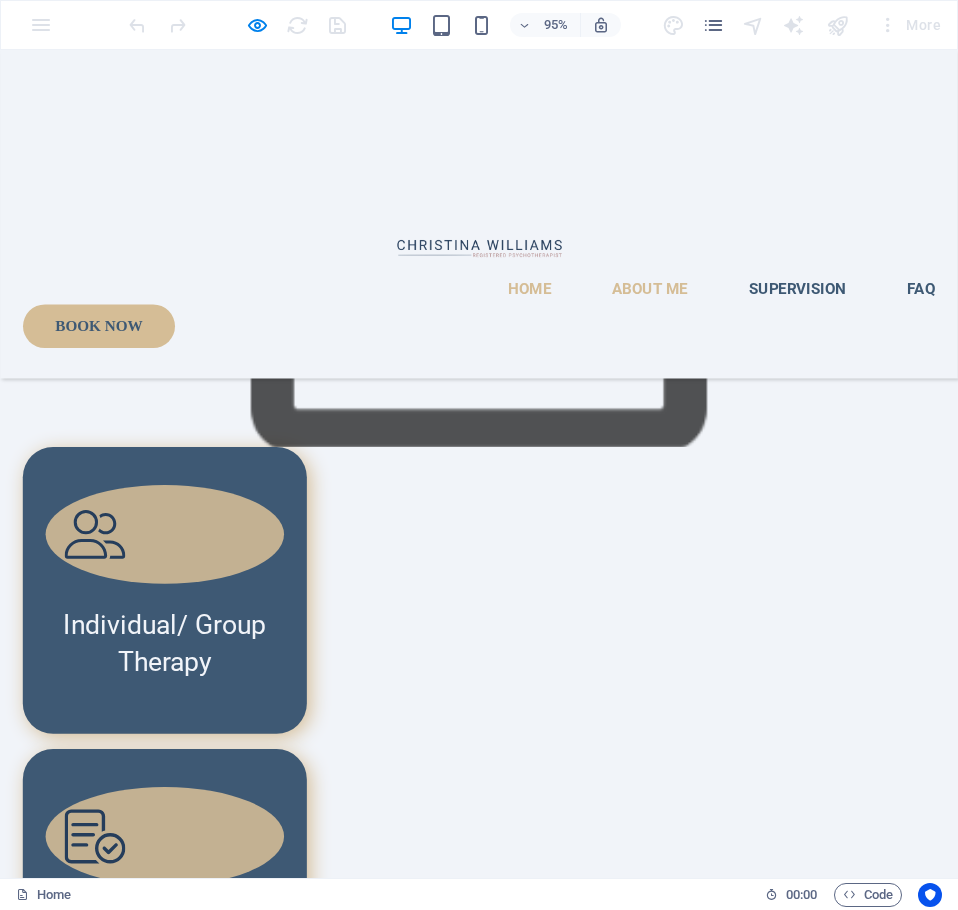 click on "About Me" at bounding box center [684, 302] 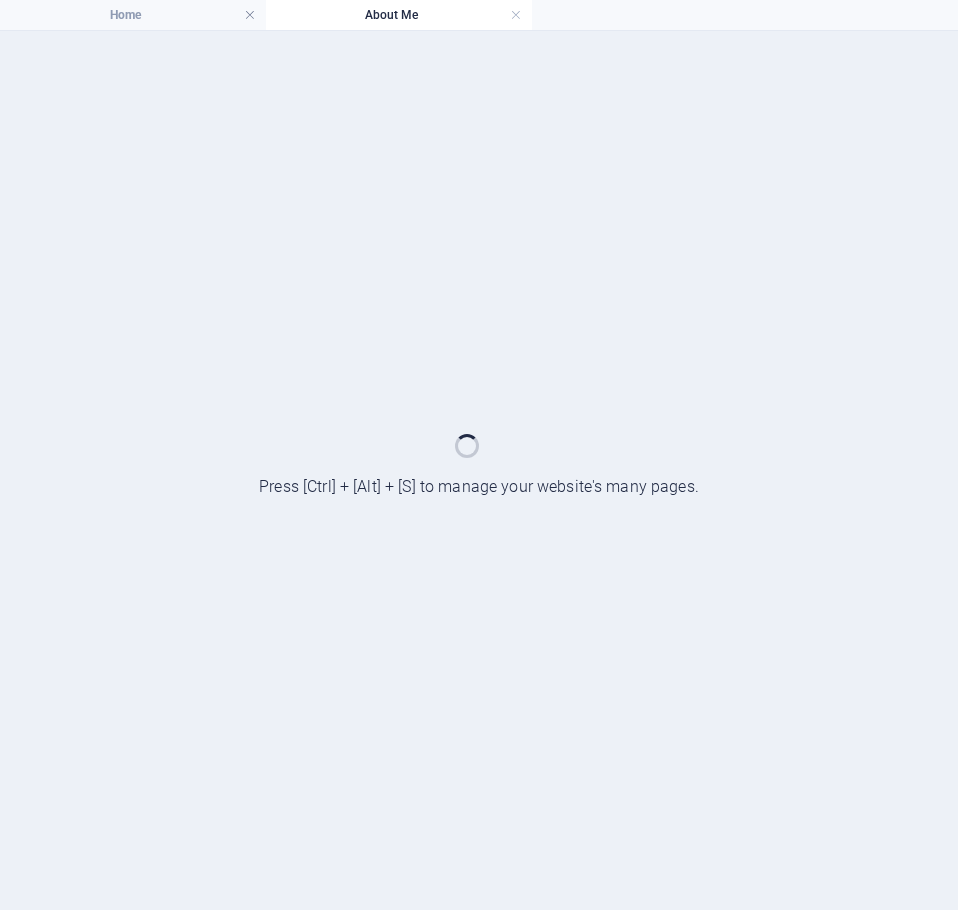 scroll, scrollTop: 0, scrollLeft: 0, axis: both 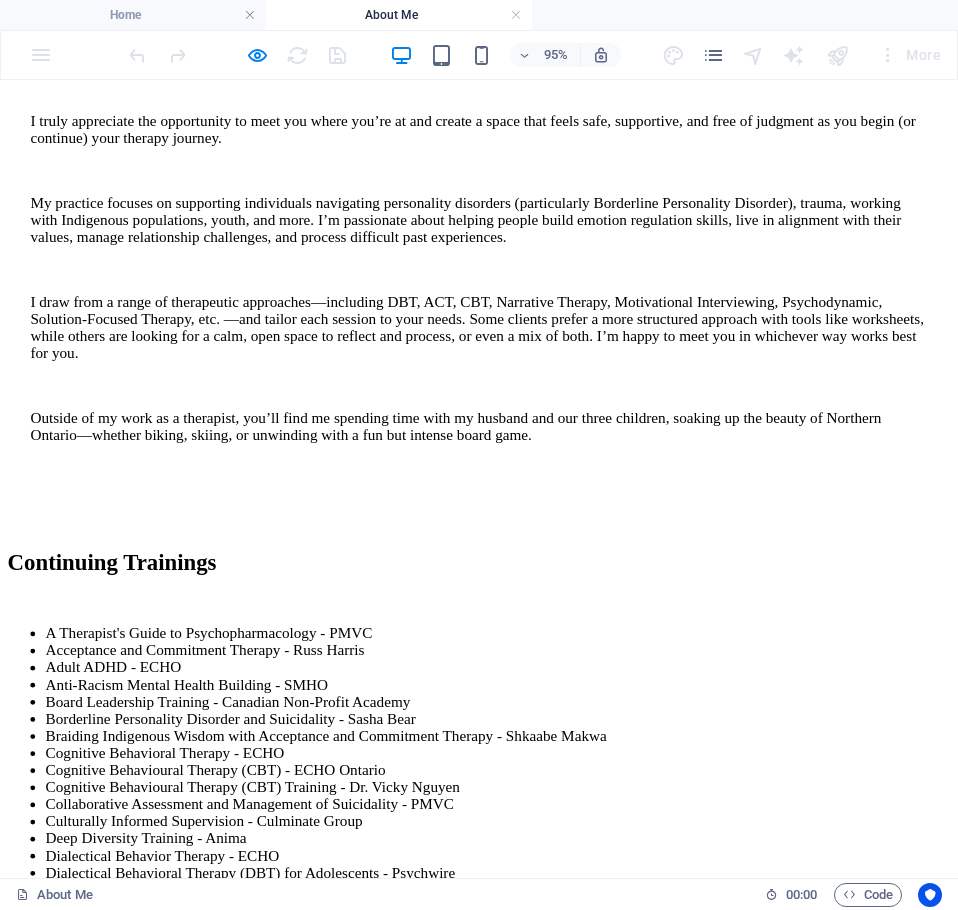 click on "Home About Me Supervision FAQ" at bounding box center [504, -630] 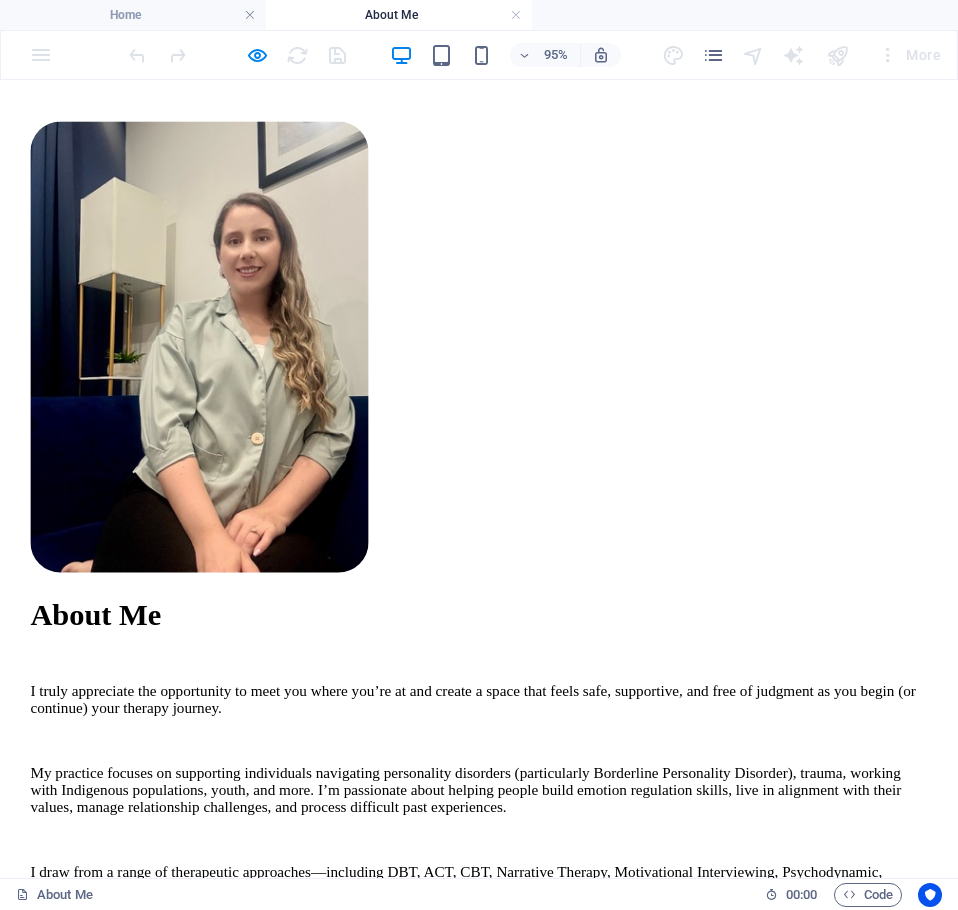 scroll, scrollTop: 0, scrollLeft: 0, axis: both 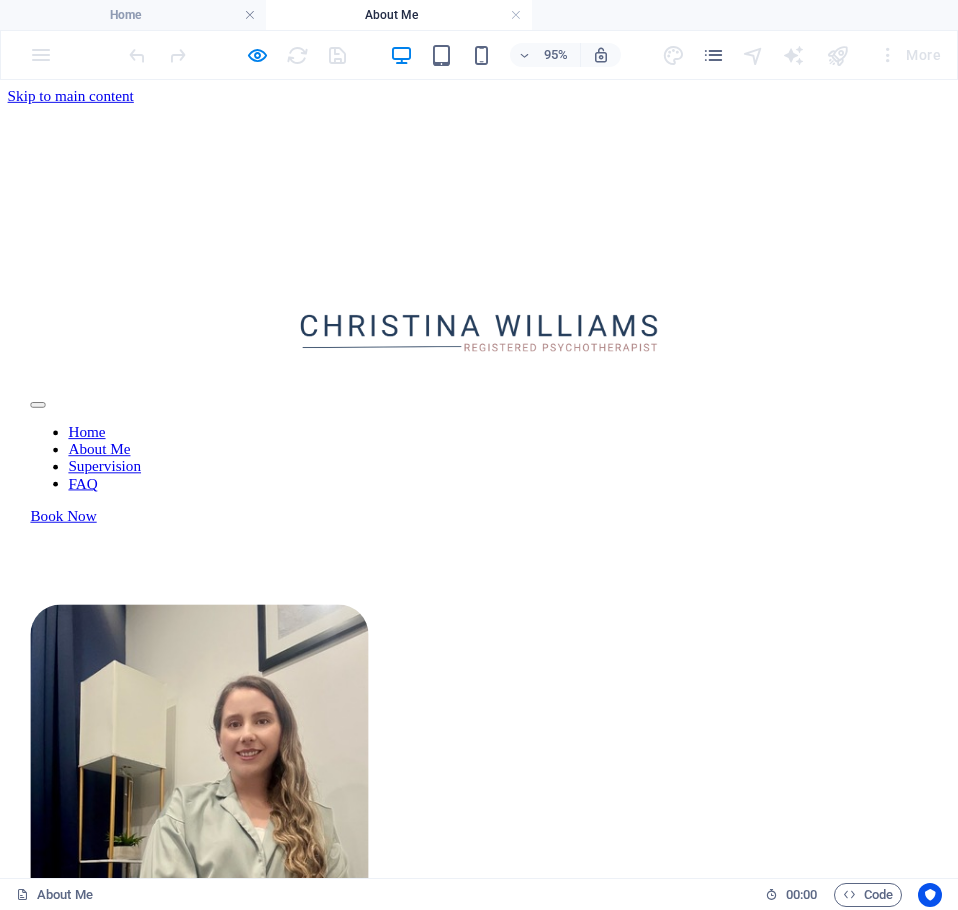 click on "Home About Me Supervision FAQ" at bounding box center (504, 478) 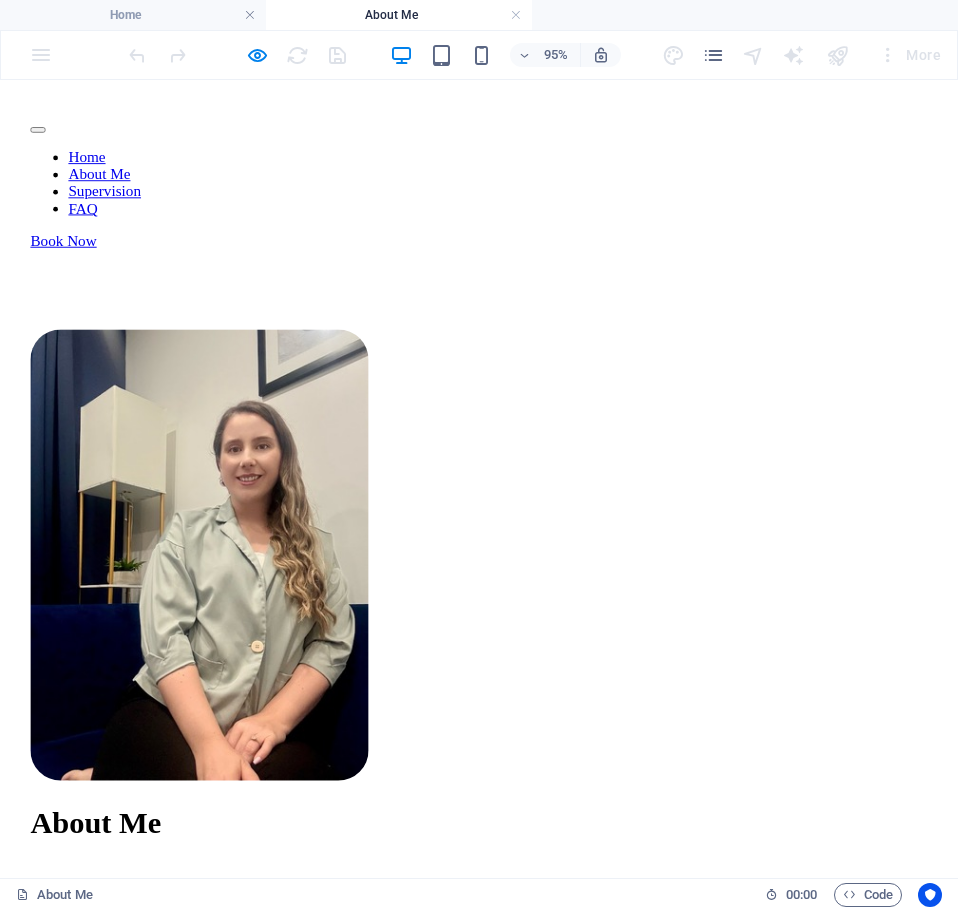 scroll, scrollTop: 0, scrollLeft: 0, axis: both 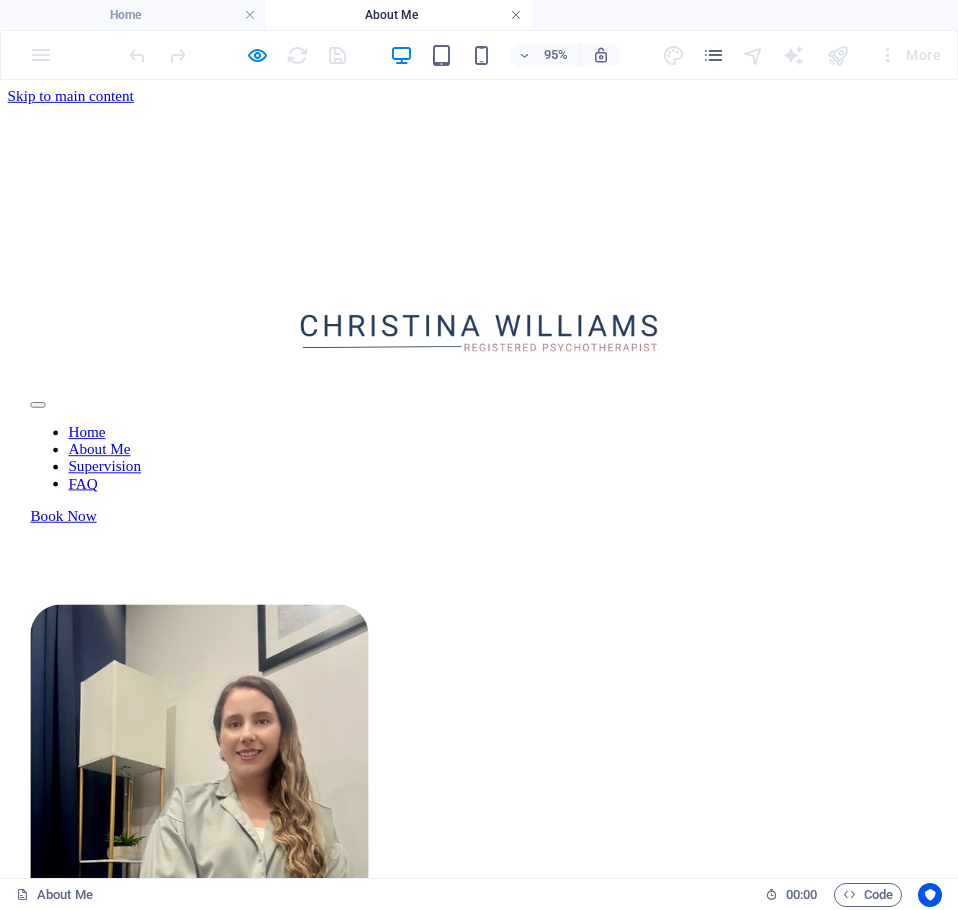 click at bounding box center (516, 15) 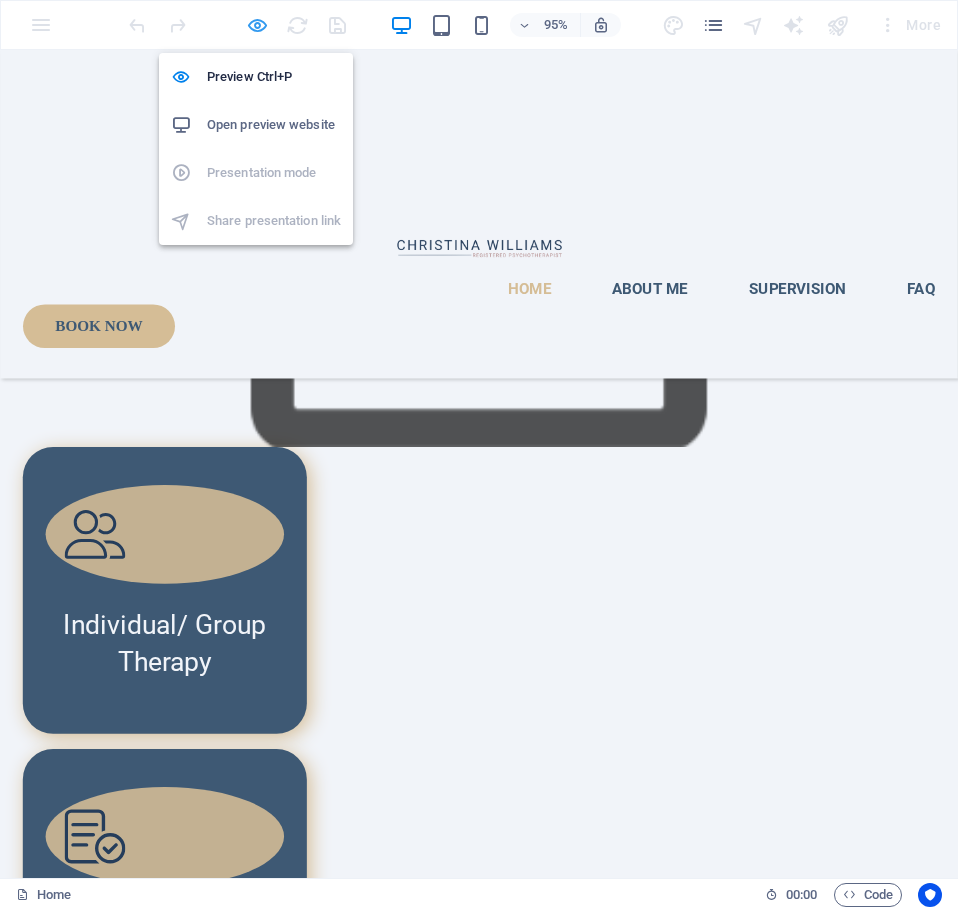click at bounding box center (257, 25) 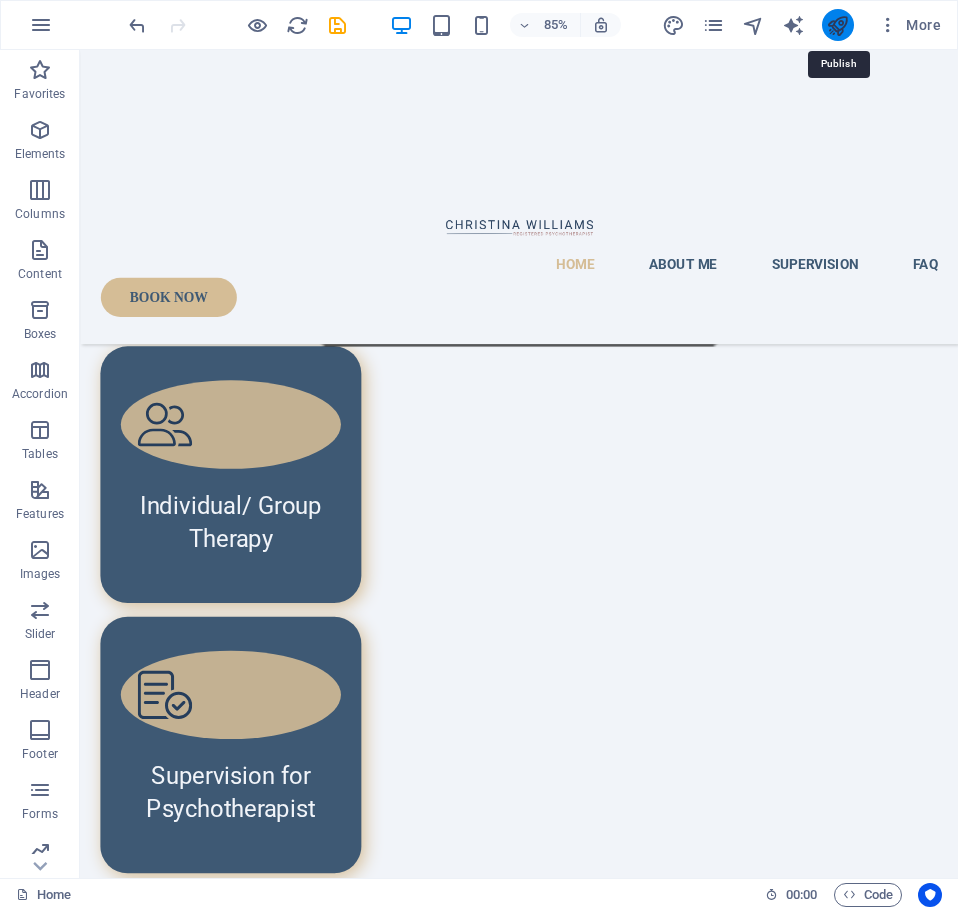 click at bounding box center [837, 25] 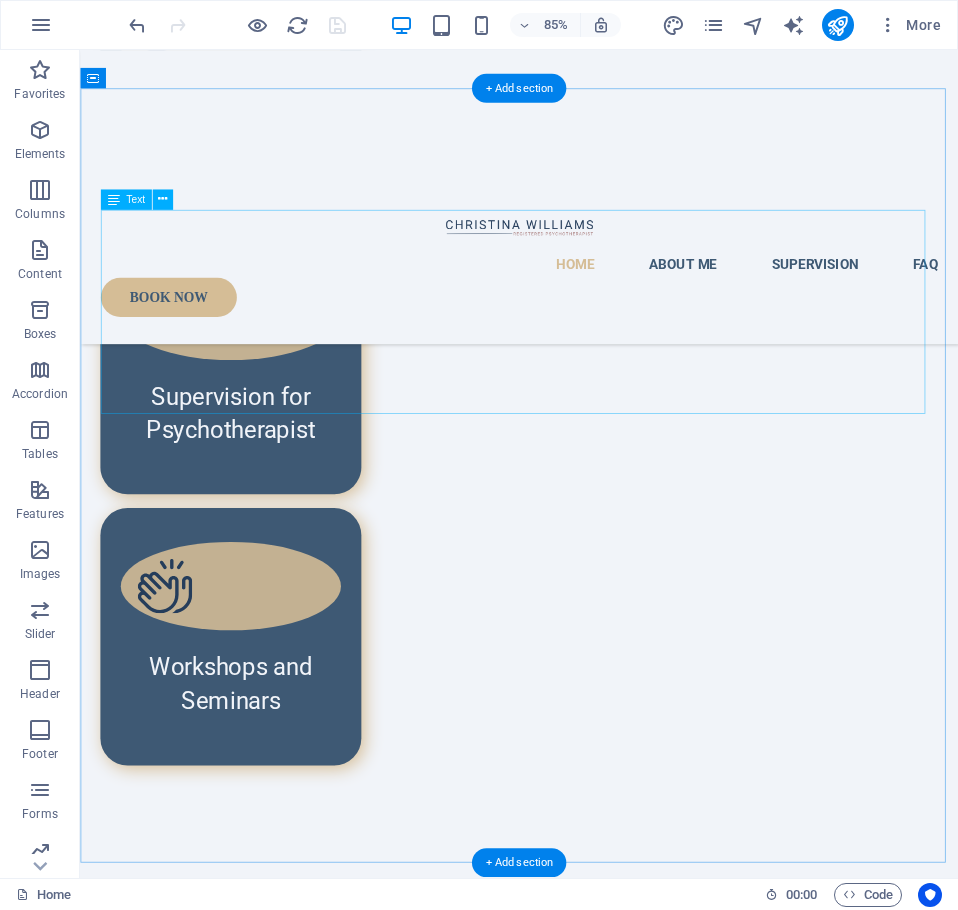 scroll, scrollTop: 3443, scrollLeft: 0, axis: vertical 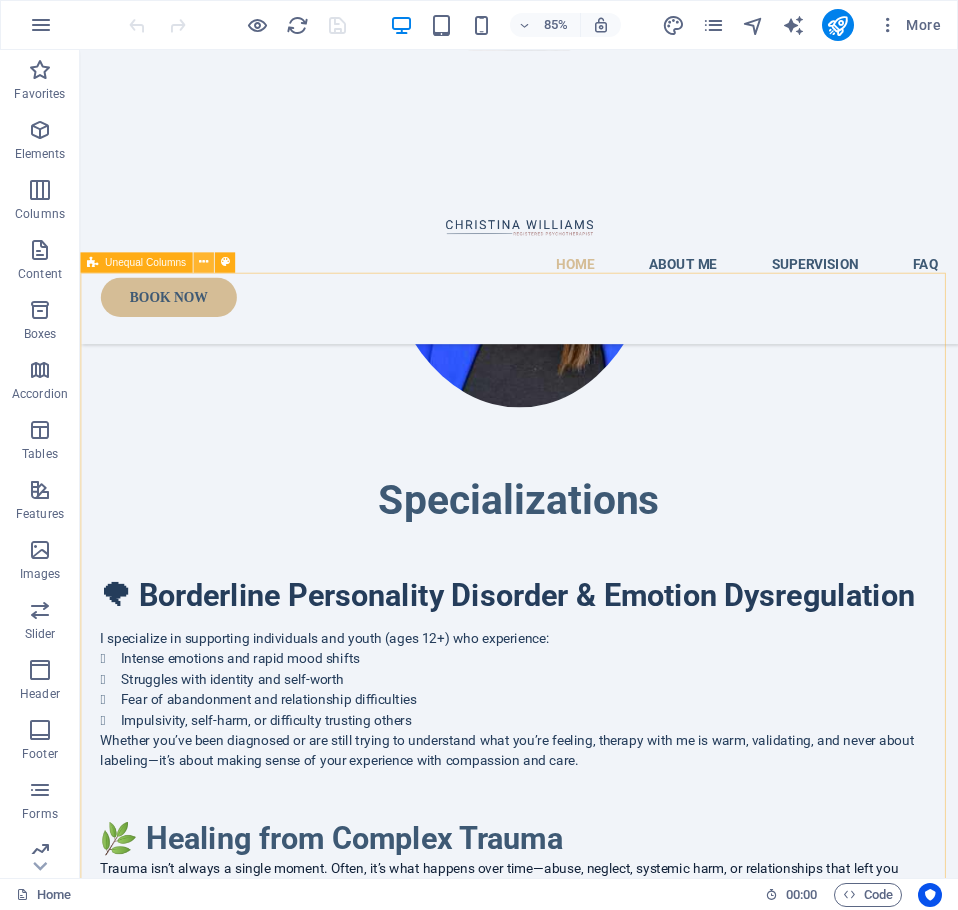 click at bounding box center [203, 262] 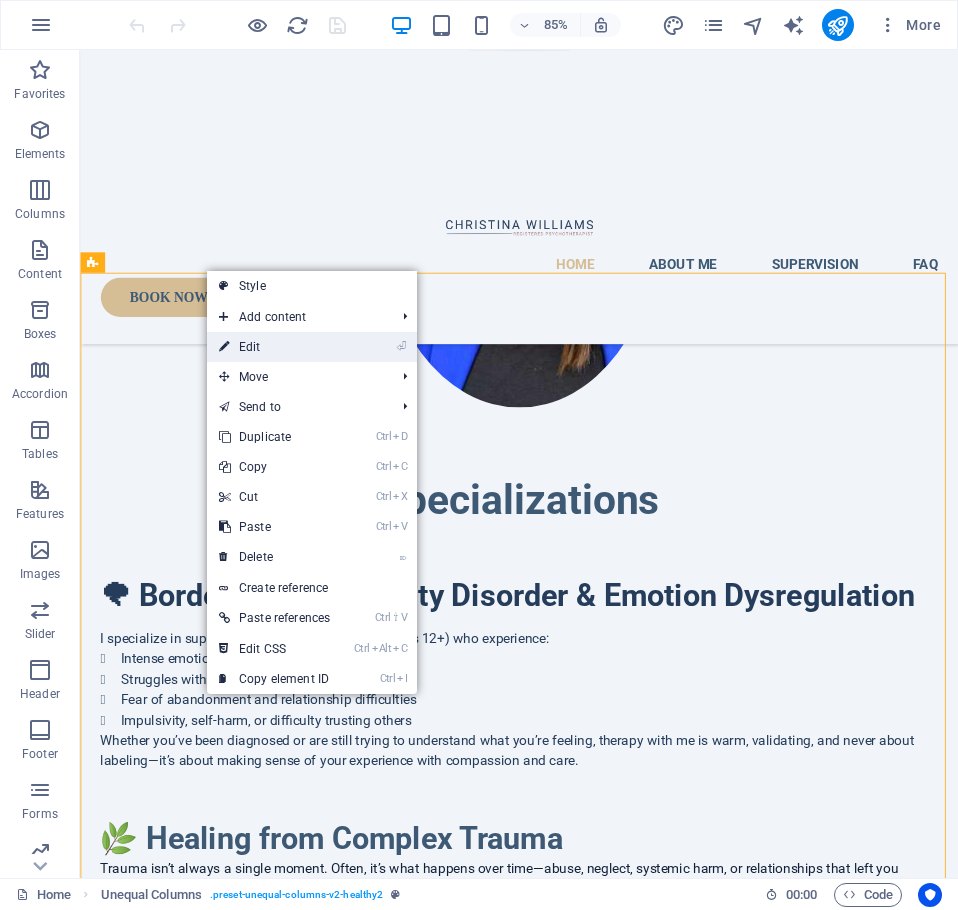 click on "⏎  Edit" at bounding box center [274, 347] 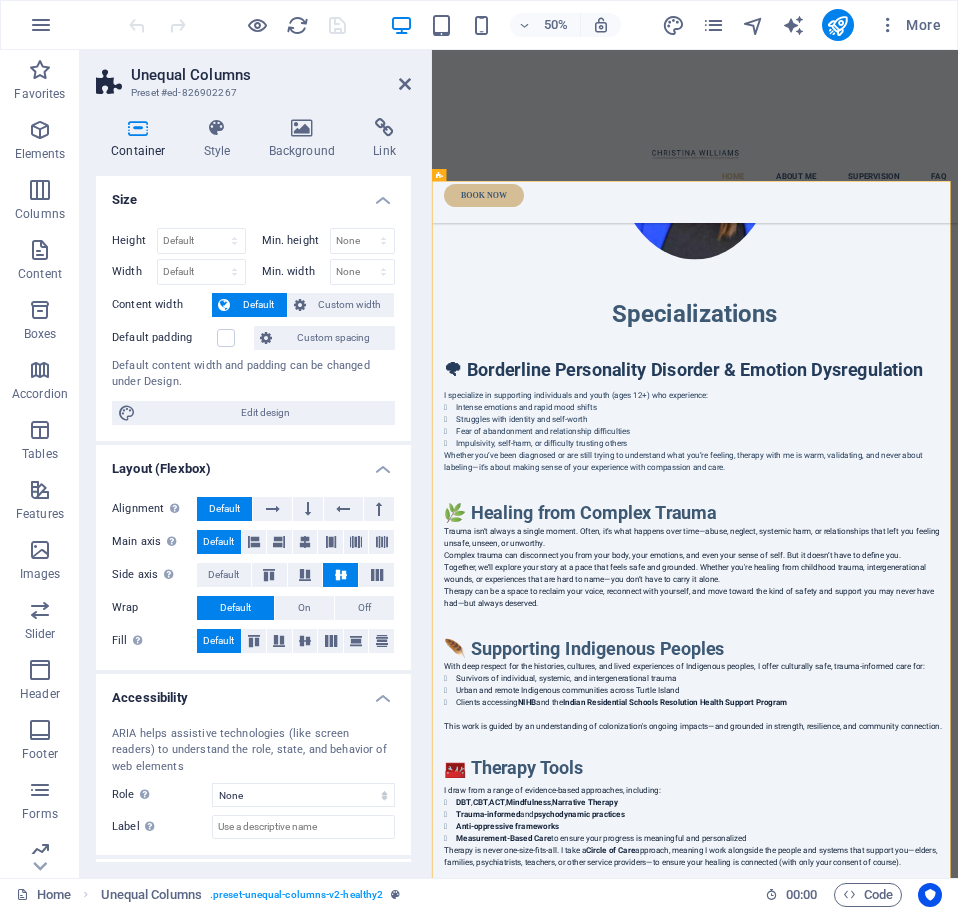 scroll, scrollTop: 89, scrollLeft: 0, axis: vertical 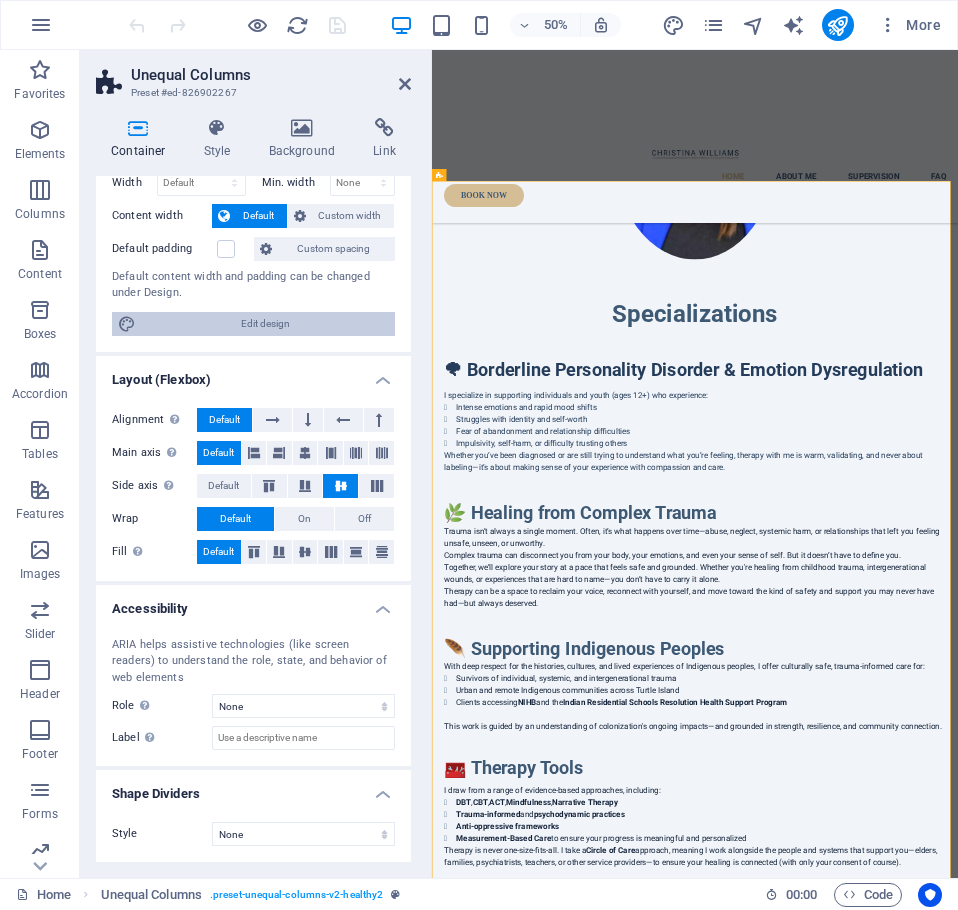 click on "Edit design" at bounding box center [265, 324] 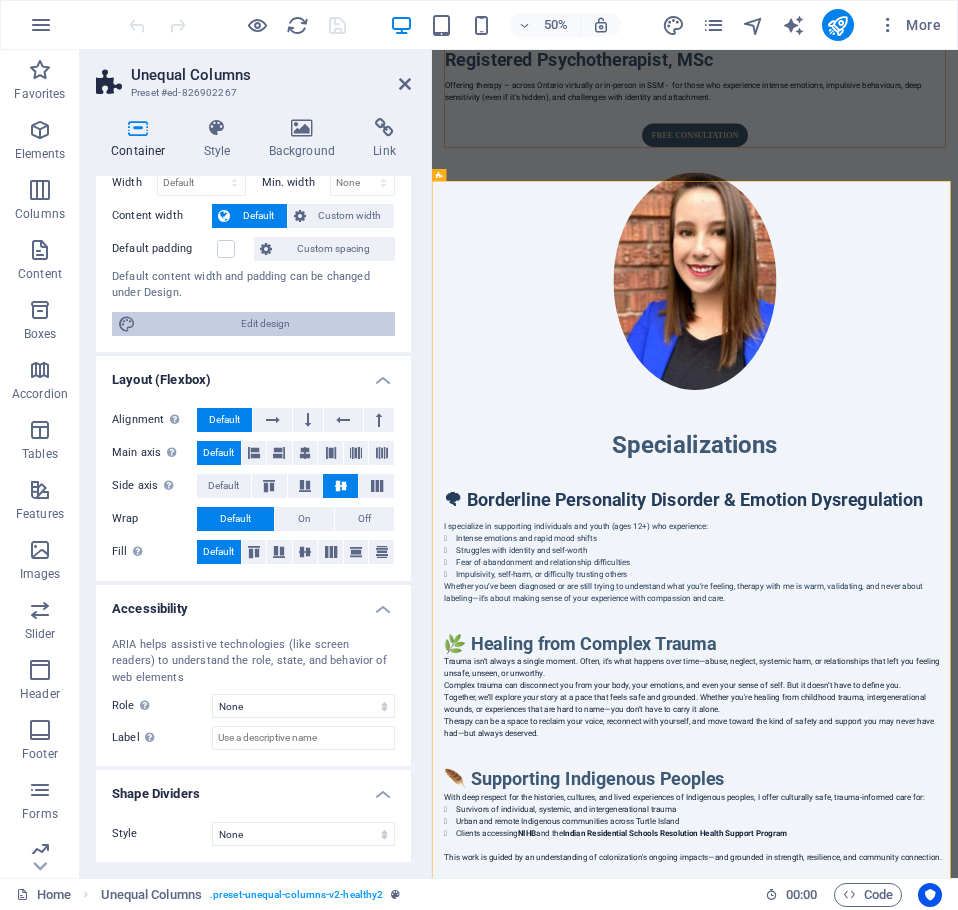 select on "rem" 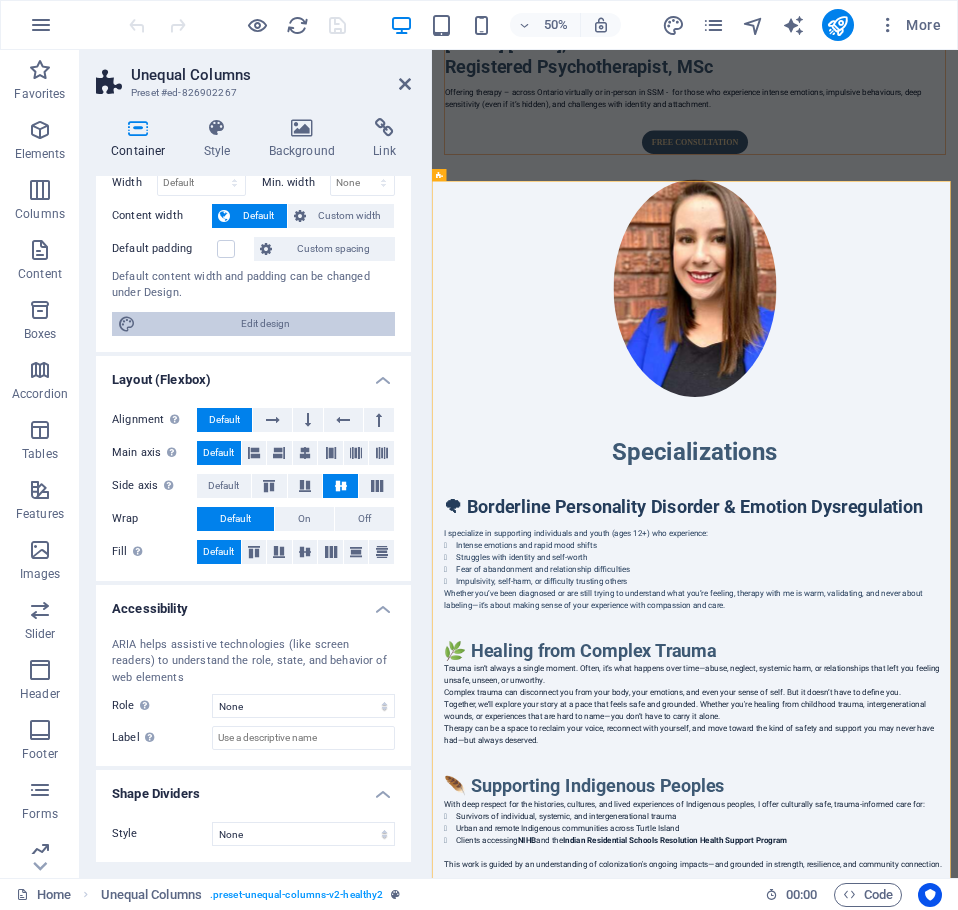 select on "ease-in-out" 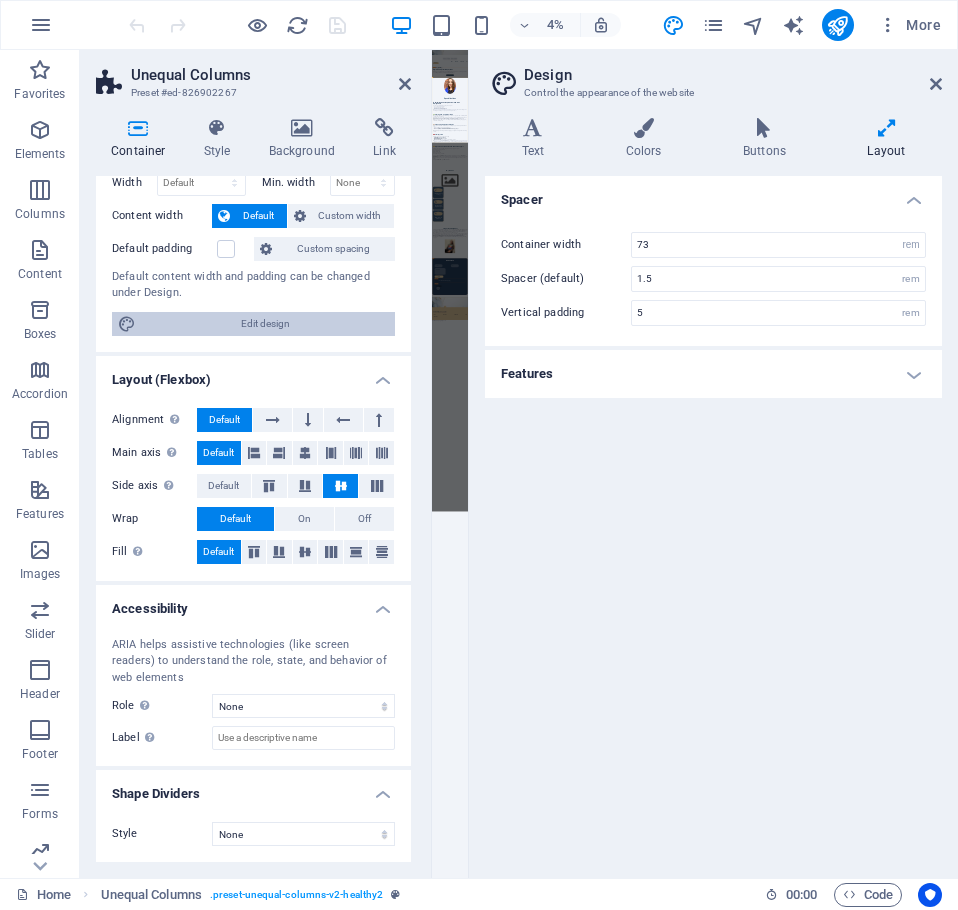 scroll, scrollTop: 0, scrollLeft: 0, axis: both 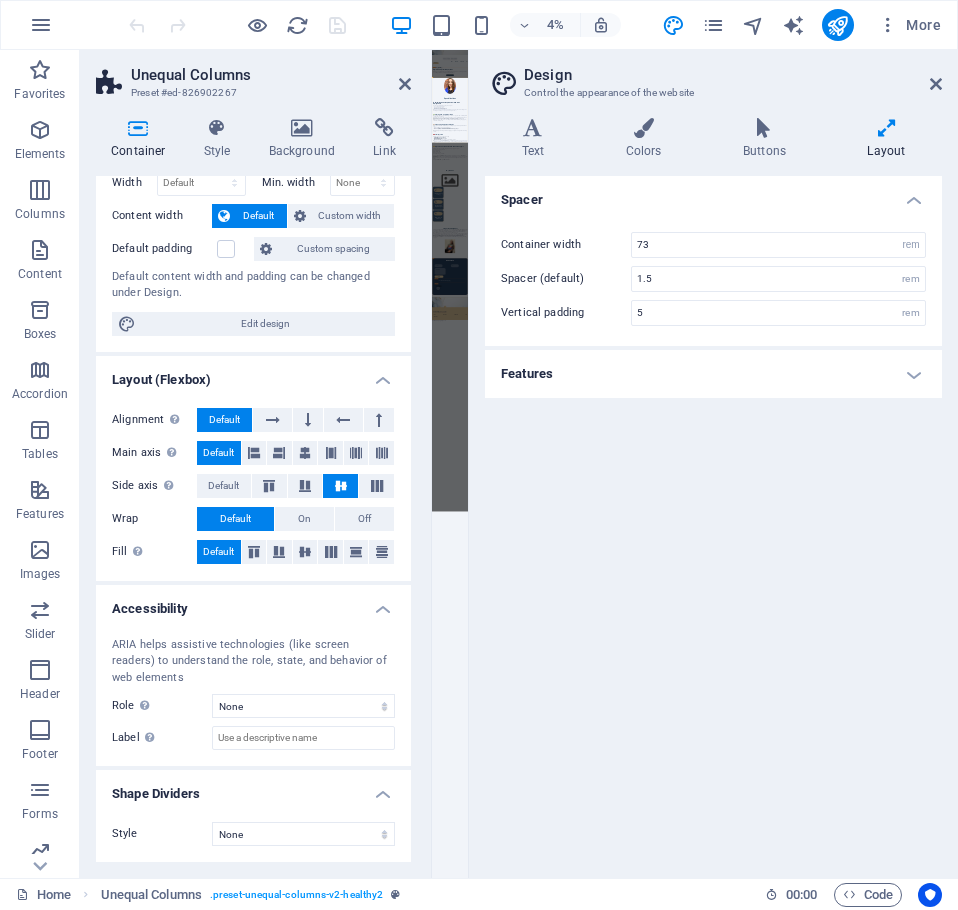 click on "Features" at bounding box center [713, 374] 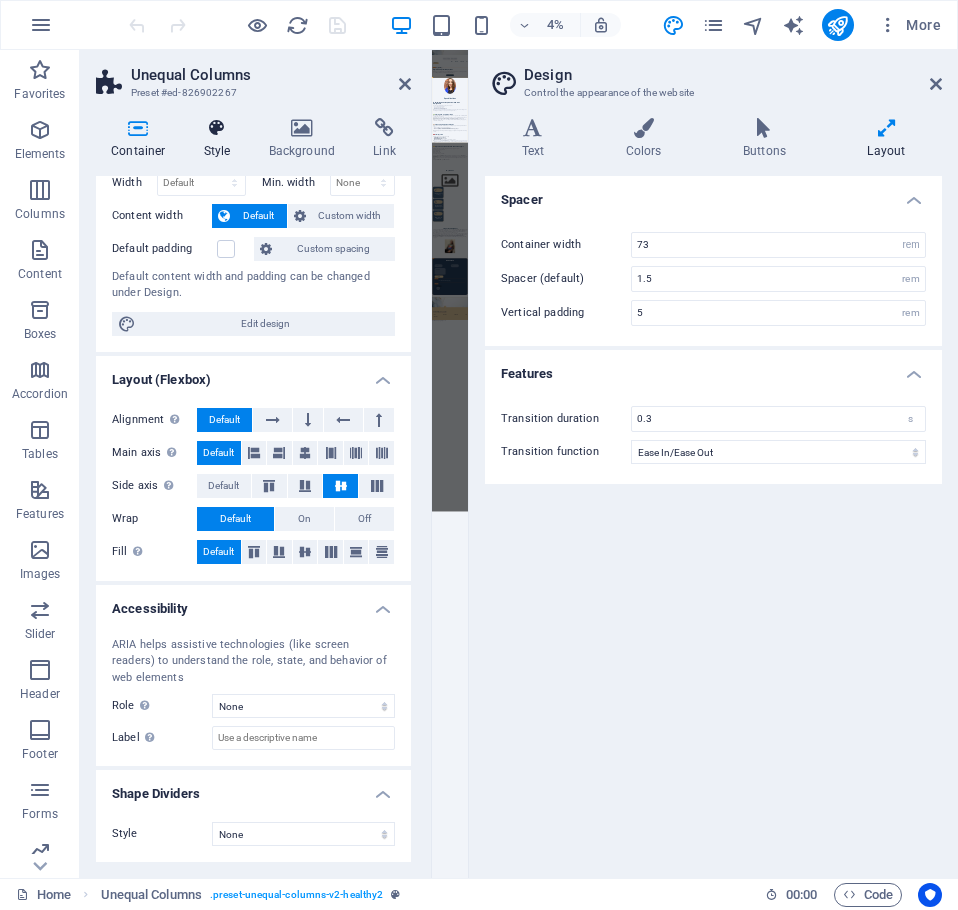 click at bounding box center (217, 128) 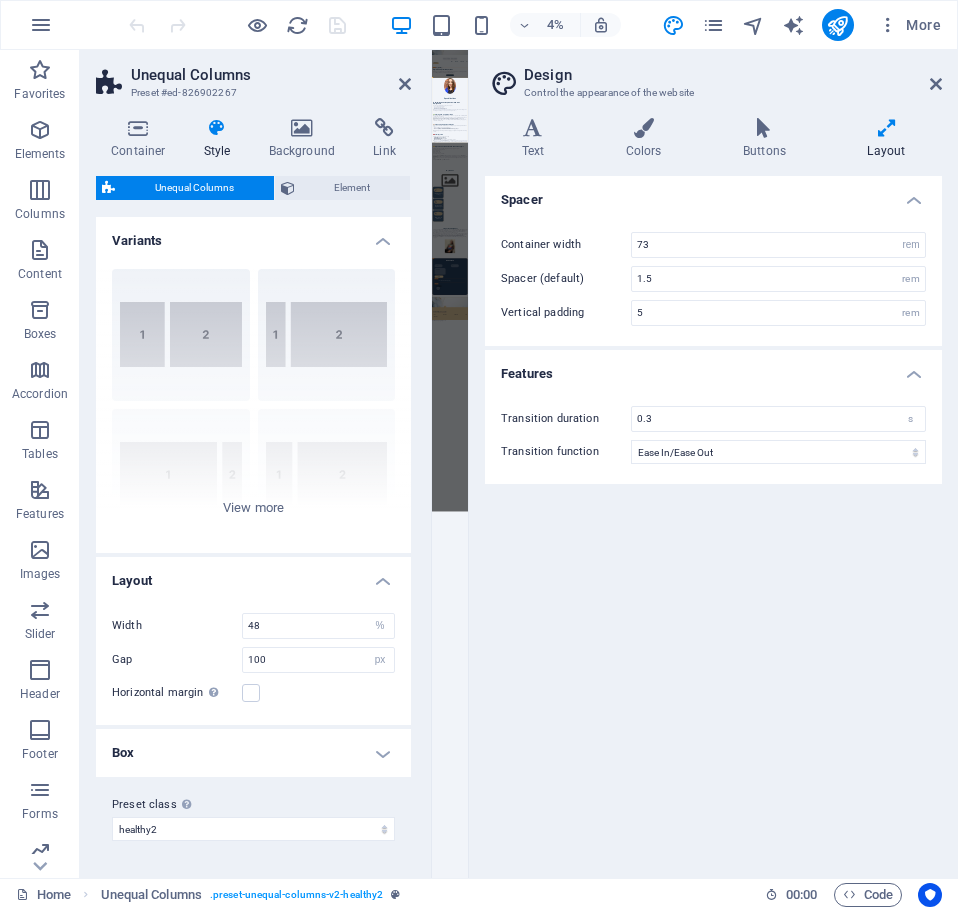 click on "Box" at bounding box center (253, 753) 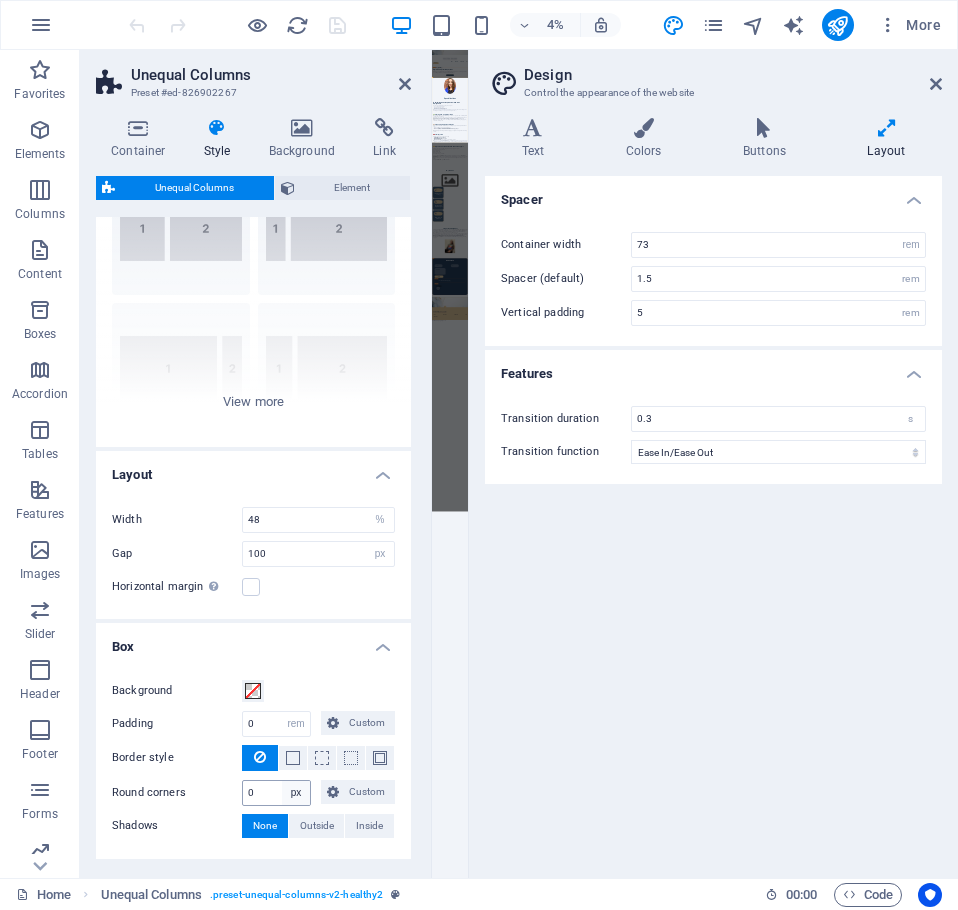 scroll, scrollTop: 183, scrollLeft: 0, axis: vertical 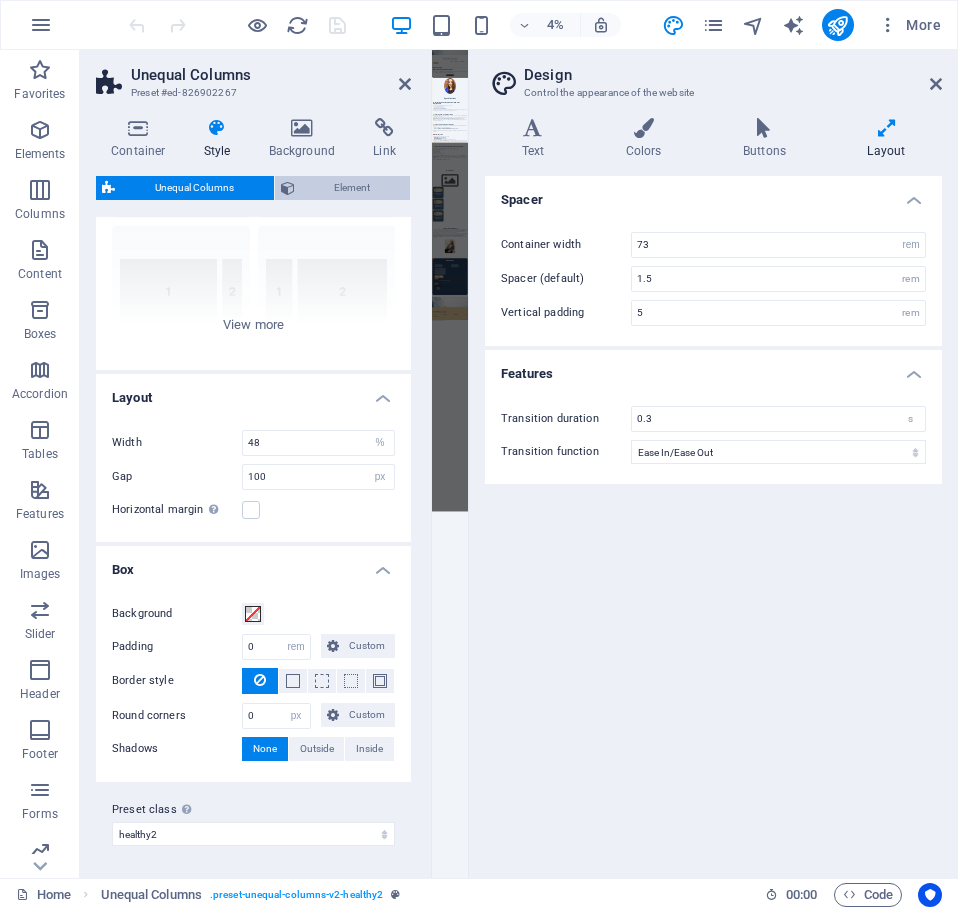 click on "Element" at bounding box center (353, 188) 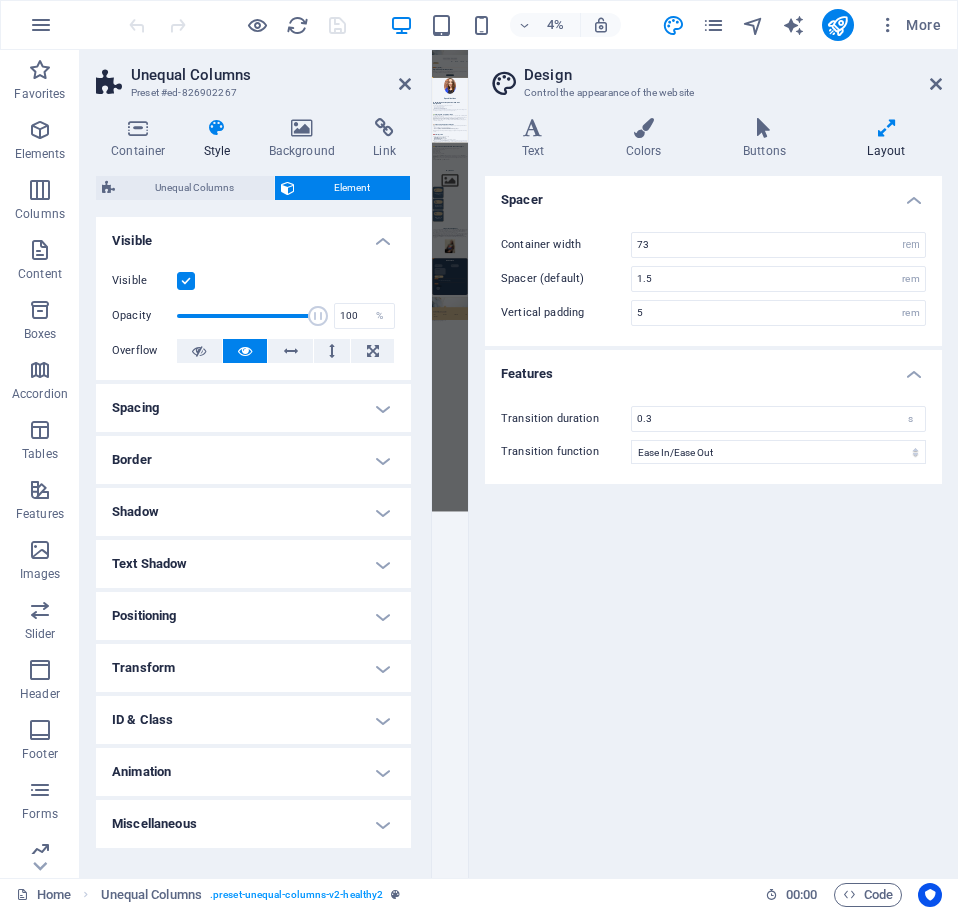 click at bounding box center [186, 281] 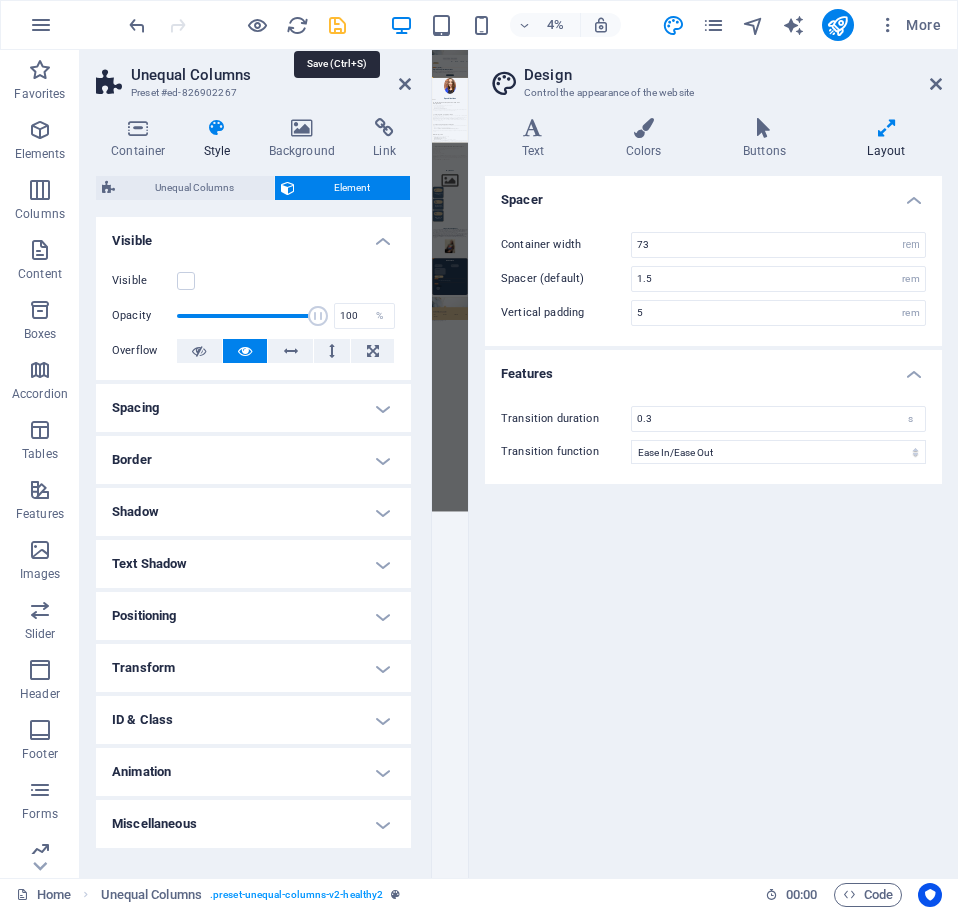 click at bounding box center (337, 25) 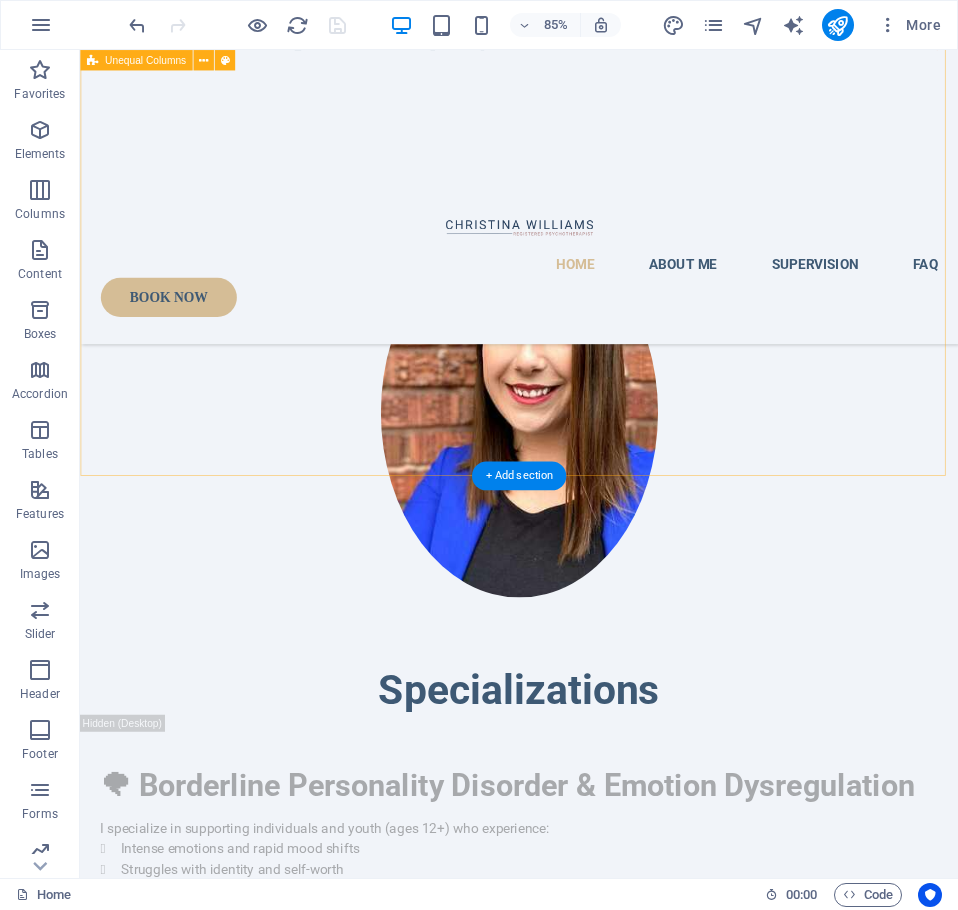 scroll, scrollTop: 300, scrollLeft: 0, axis: vertical 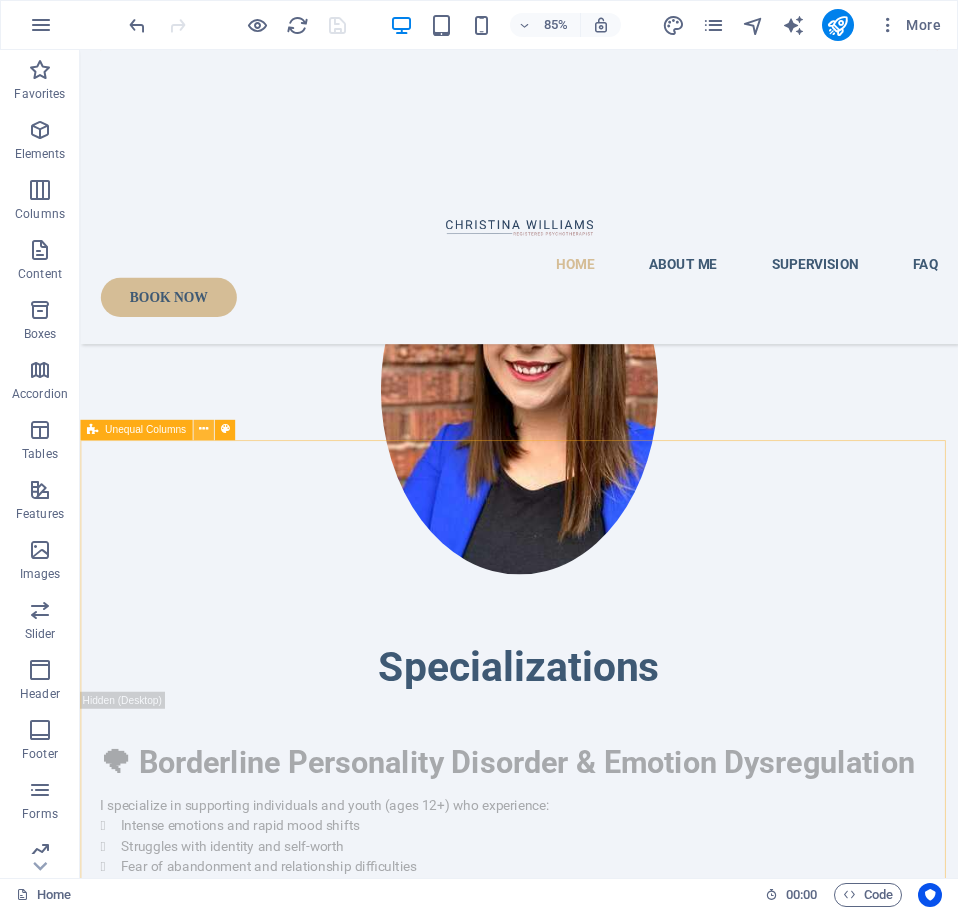 click at bounding box center (203, 430) 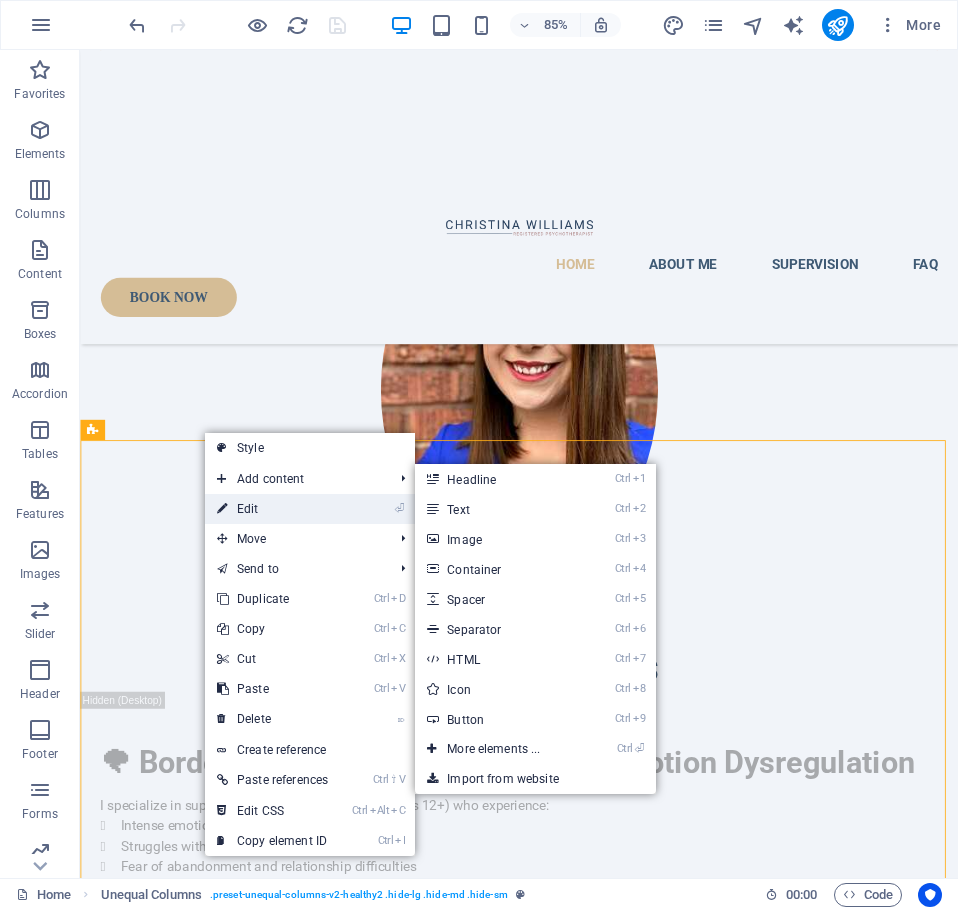 click on "⏎  Edit" at bounding box center [272, 509] 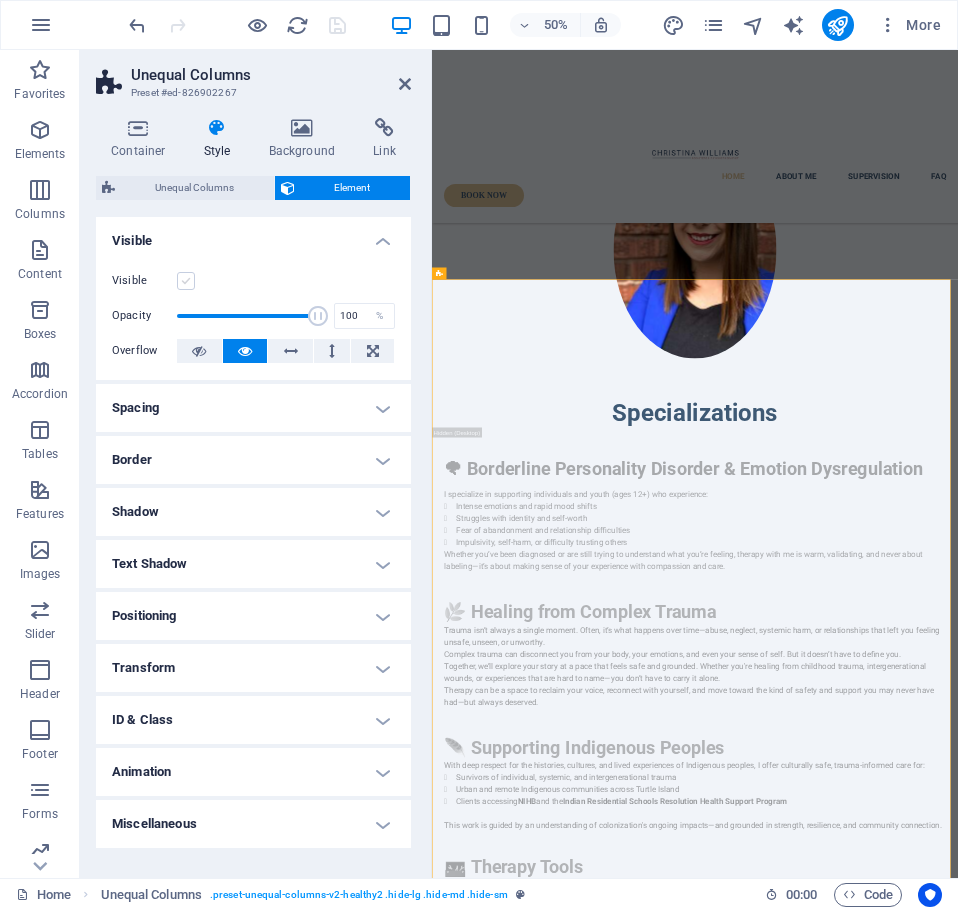 click at bounding box center (186, 281) 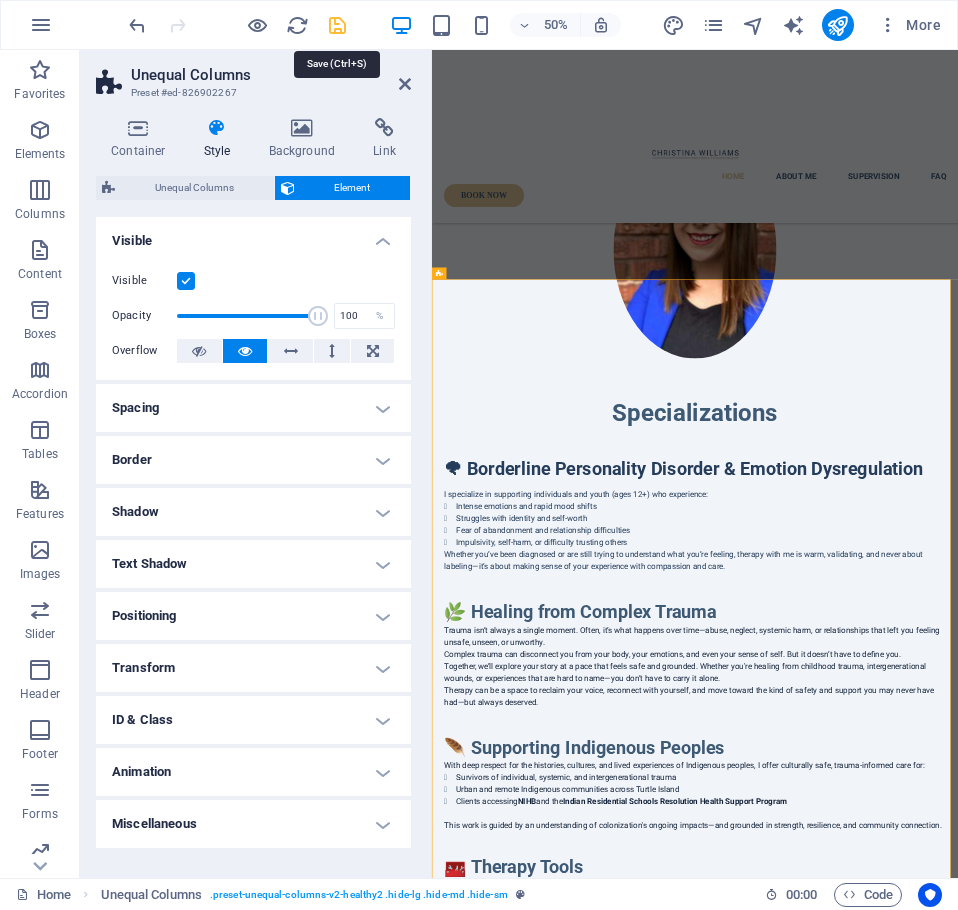 click at bounding box center (337, 25) 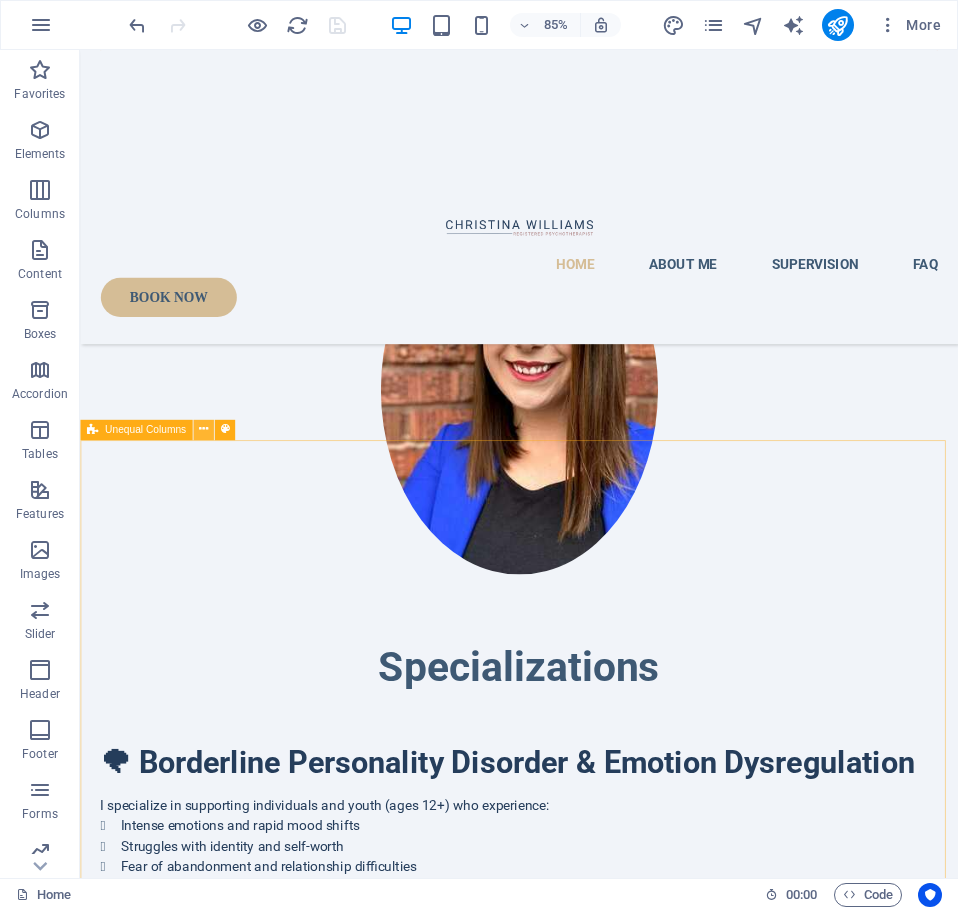 click at bounding box center [203, 430] 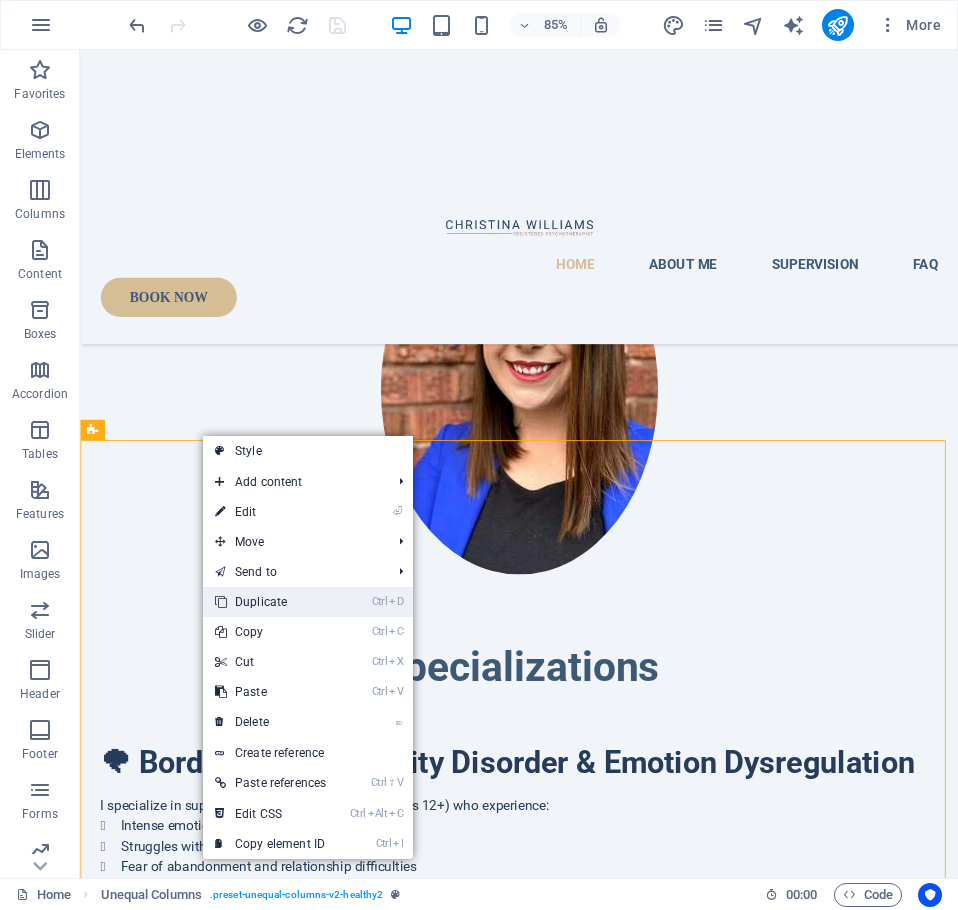 click on "Ctrl D  Duplicate" at bounding box center [270, 602] 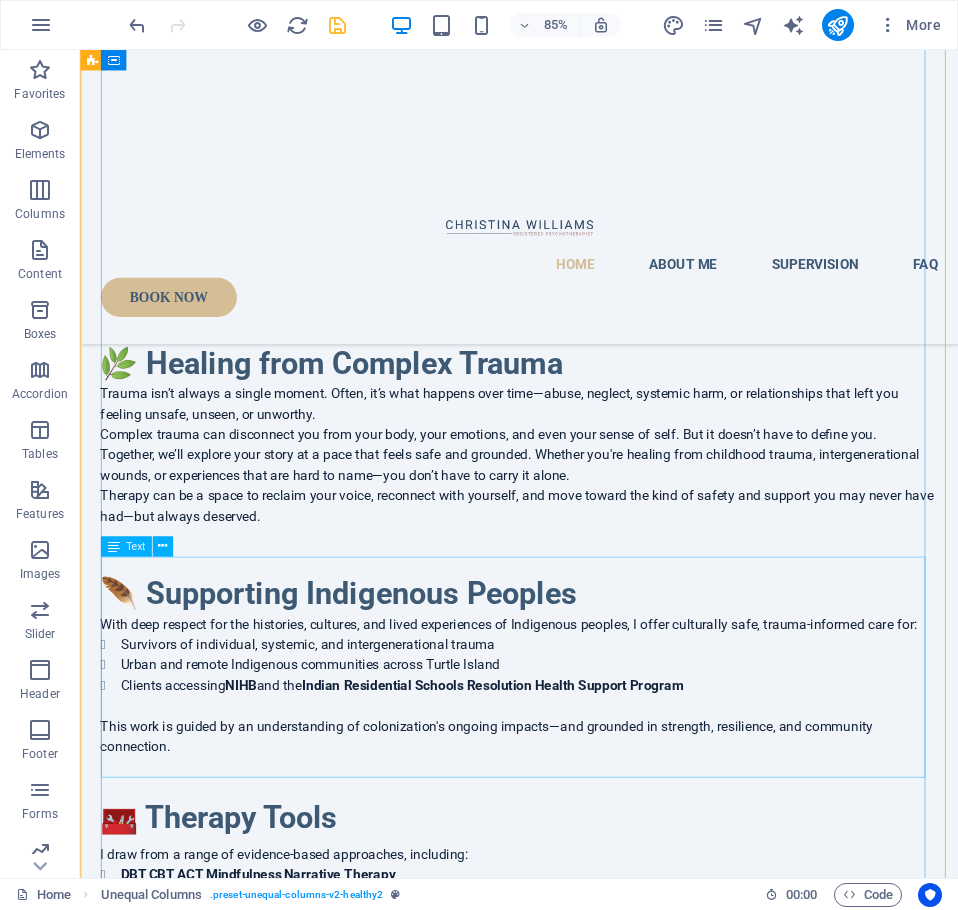 scroll, scrollTop: 2804, scrollLeft: 0, axis: vertical 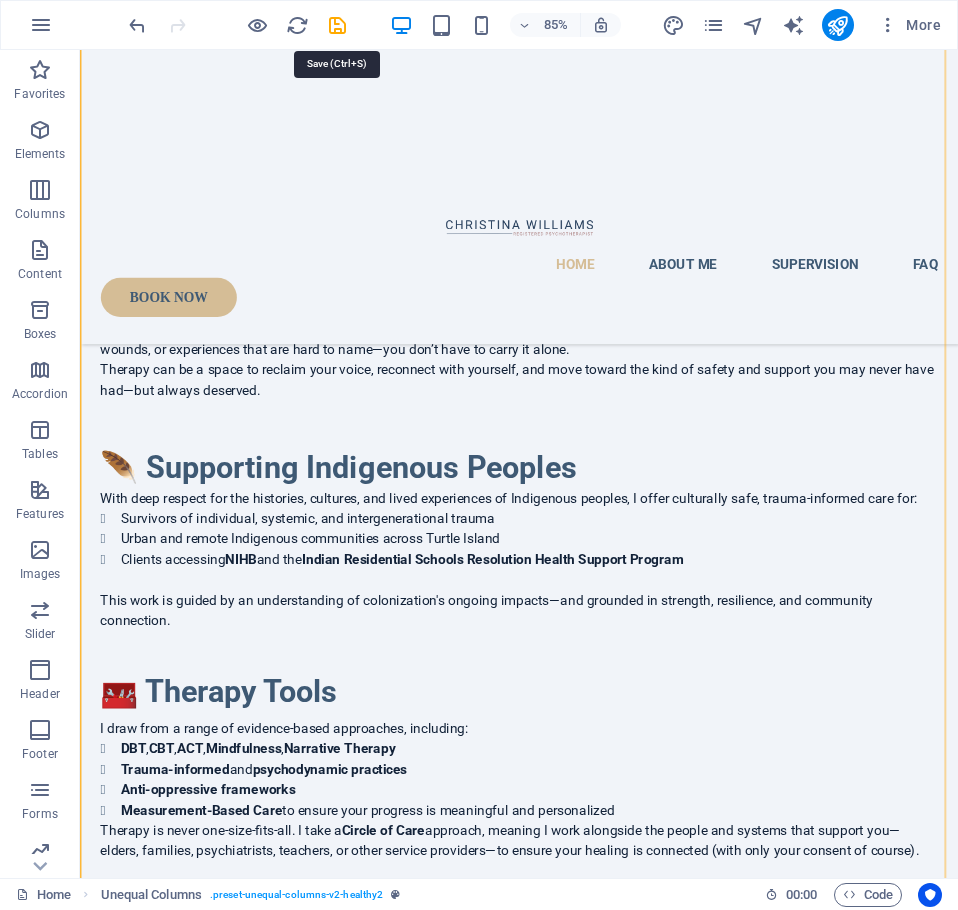 click at bounding box center (337, 25) 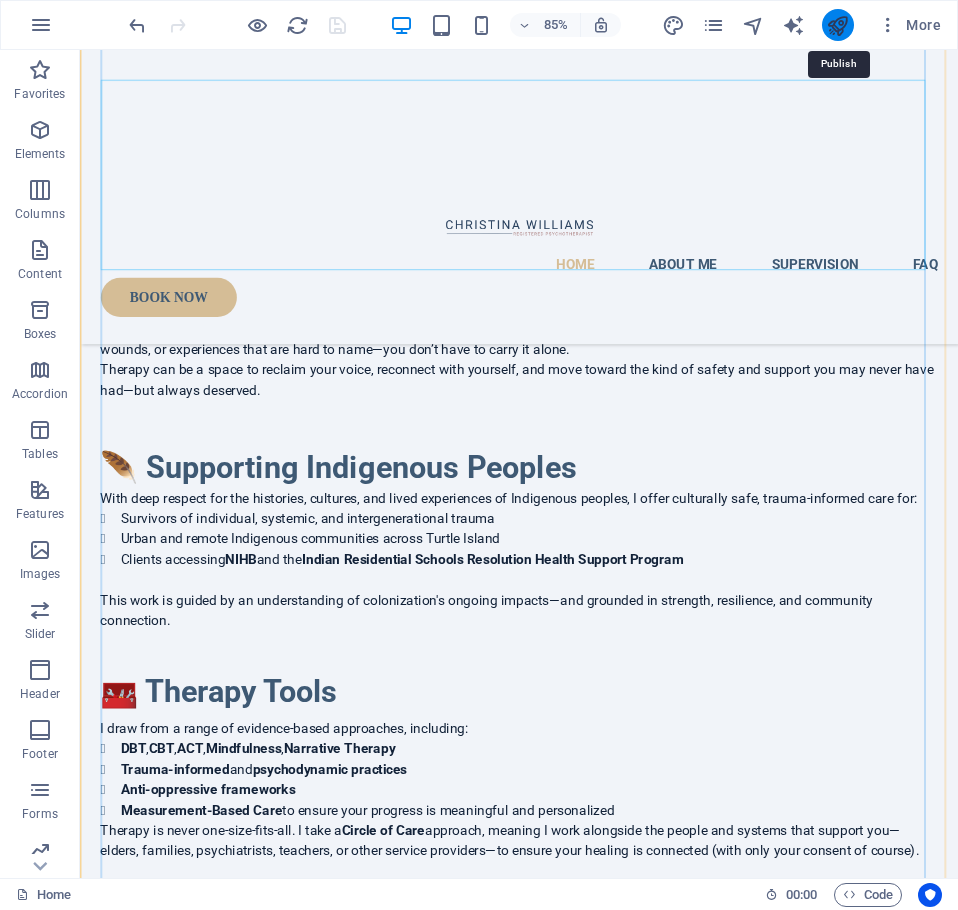 click at bounding box center (837, 25) 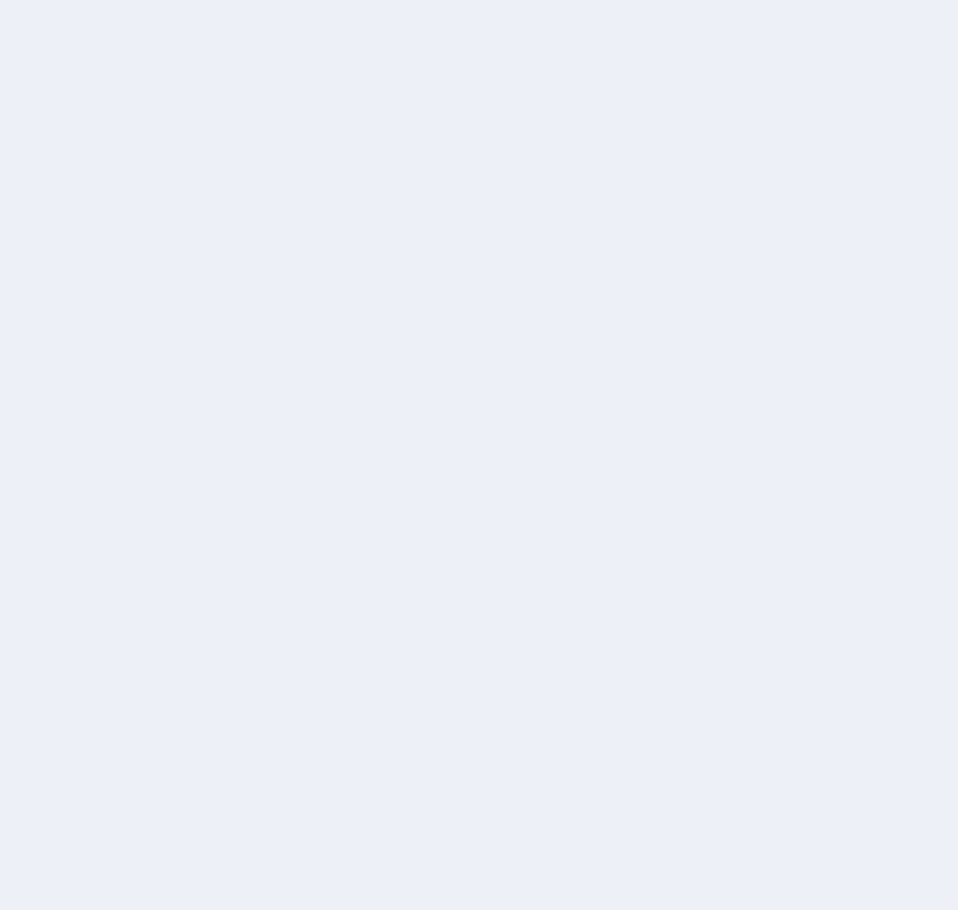 scroll, scrollTop: 0, scrollLeft: 0, axis: both 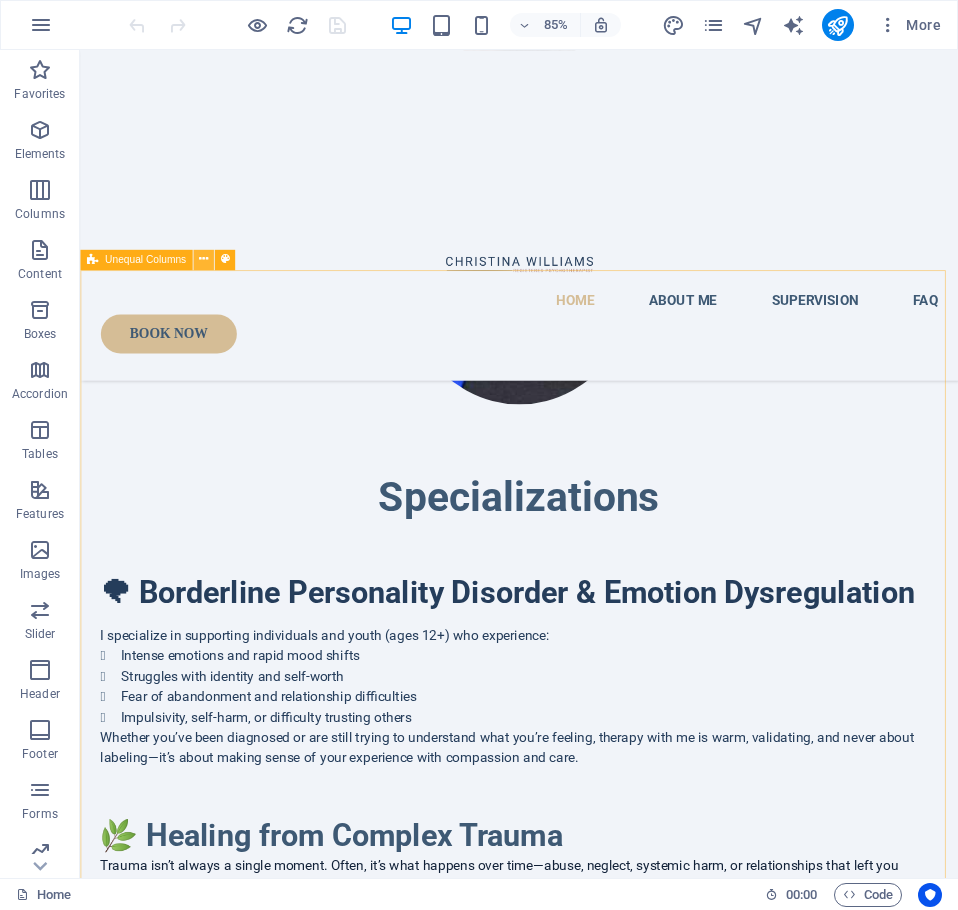click at bounding box center [203, 260] 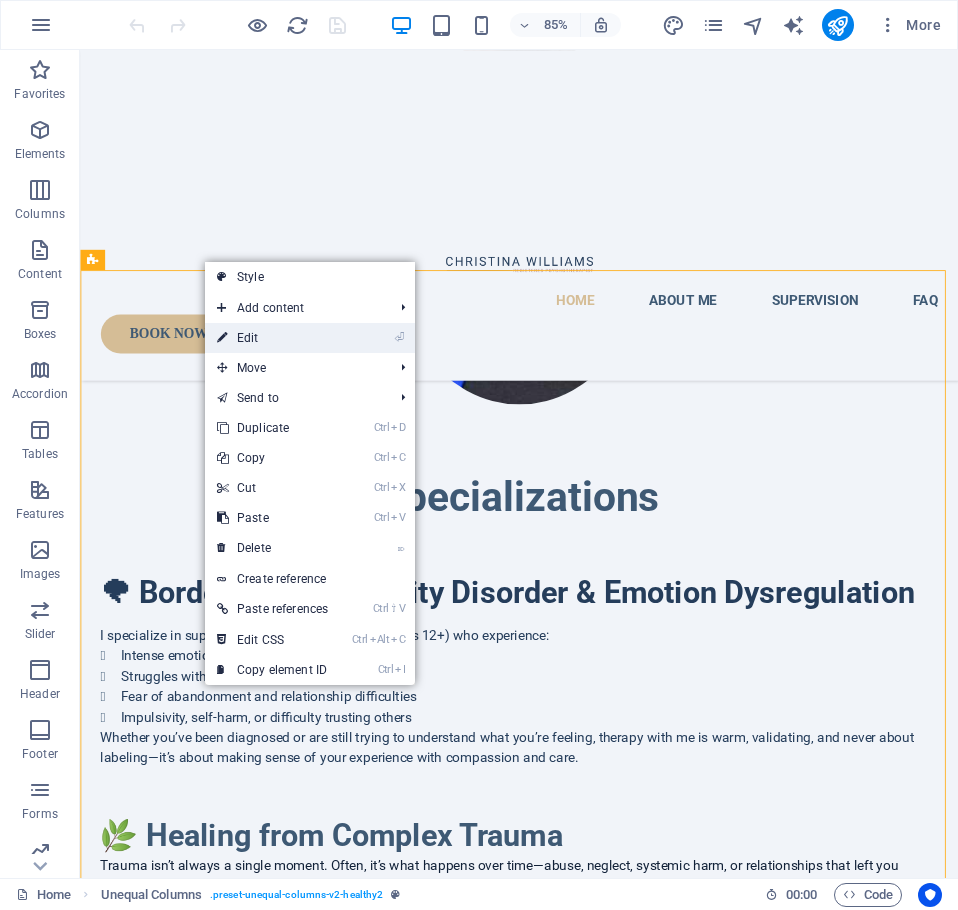 click on "⏎  Edit" at bounding box center (272, 338) 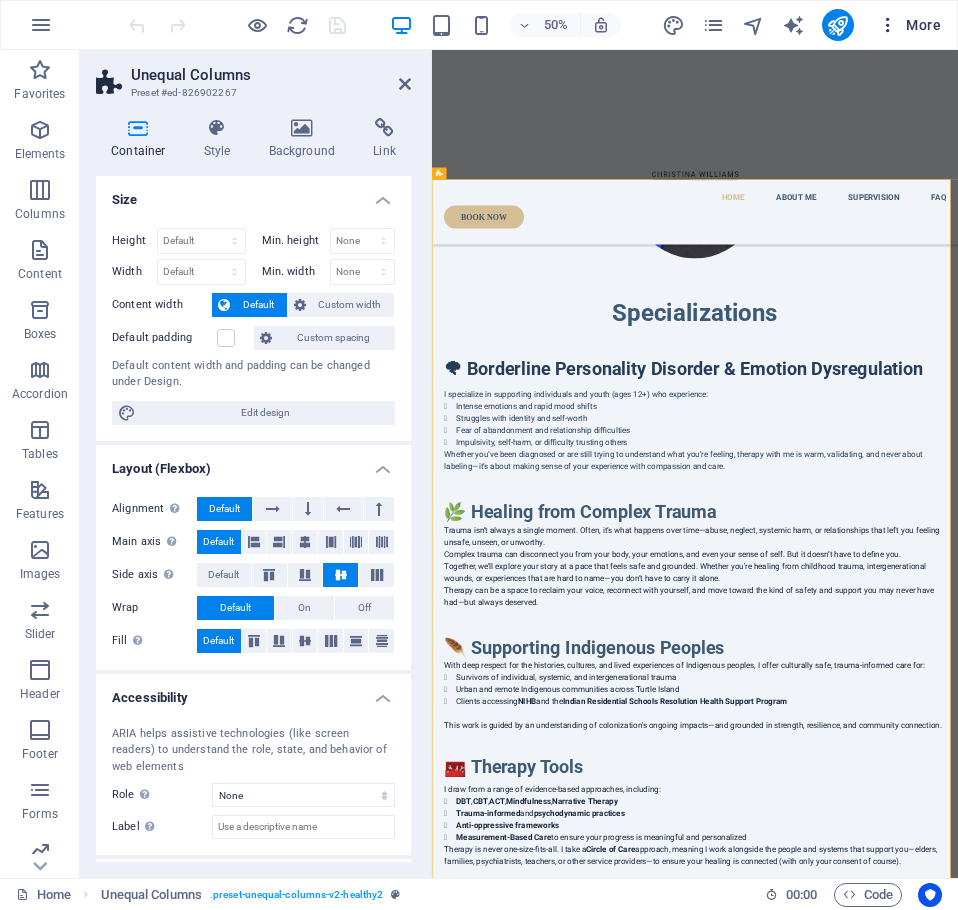 click on "More" at bounding box center (909, 25) 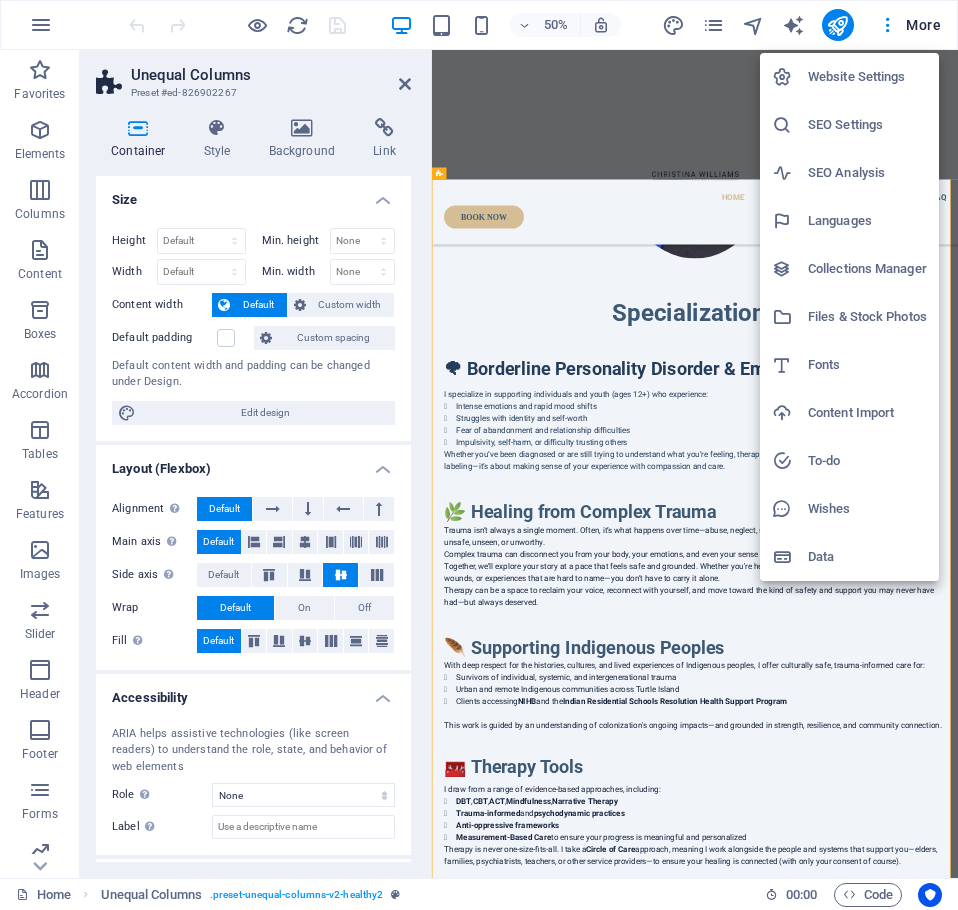 click at bounding box center (479, 455) 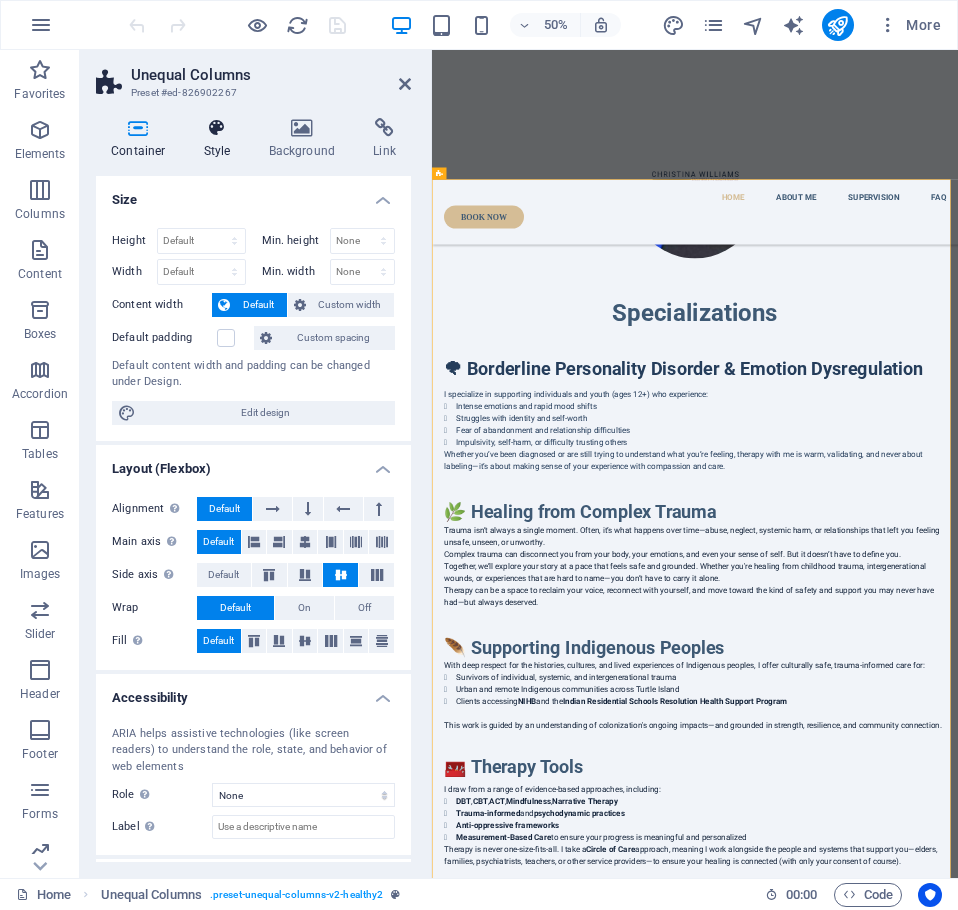 click on "Style" at bounding box center [221, 139] 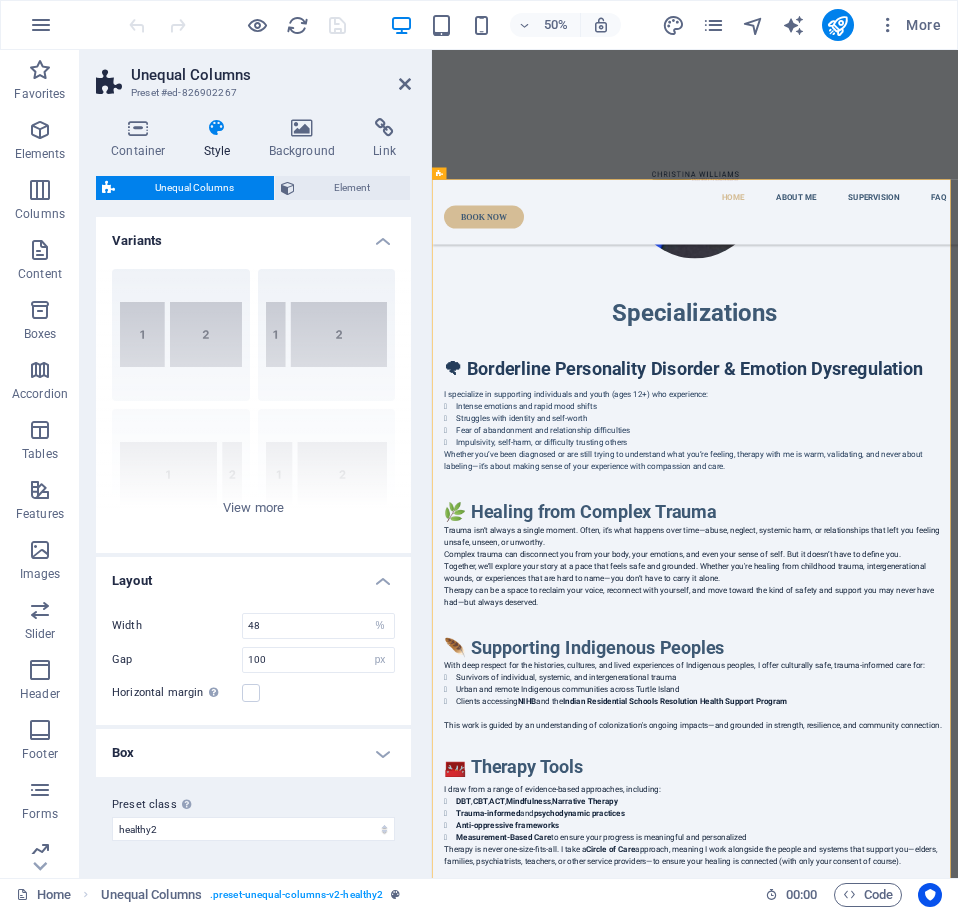 click on "Box" at bounding box center [253, 753] 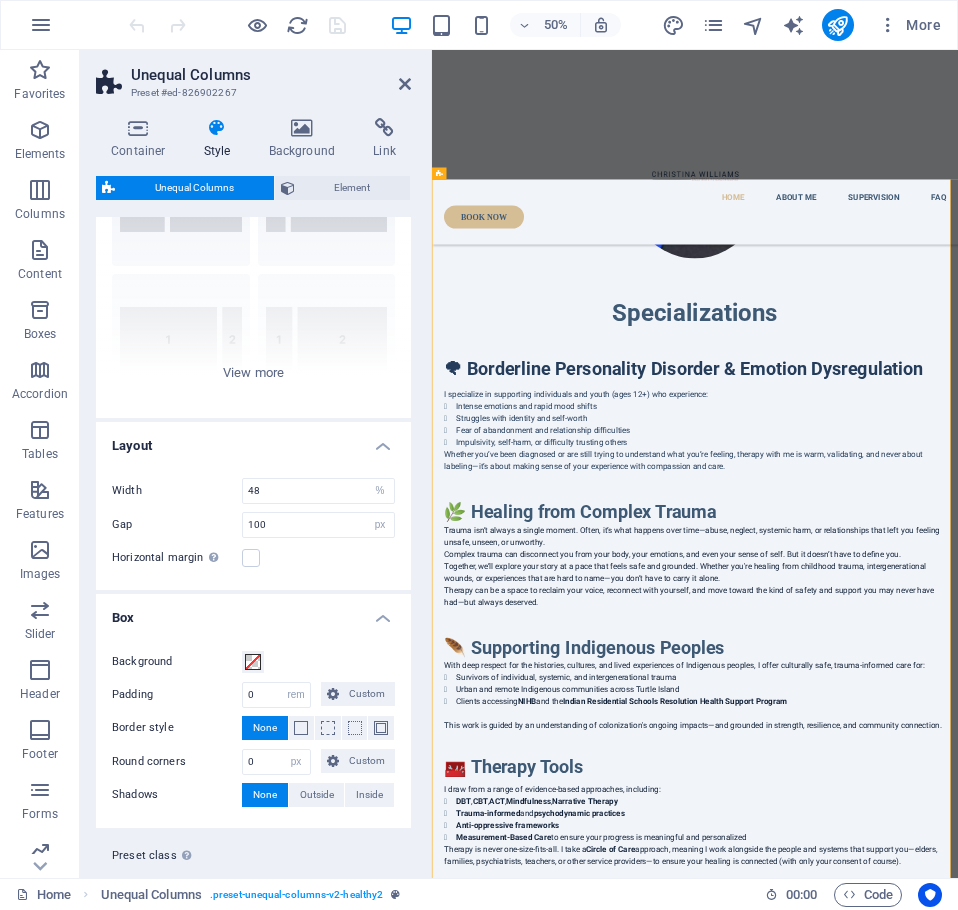 scroll, scrollTop: 181, scrollLeft: 0, axis: vertical 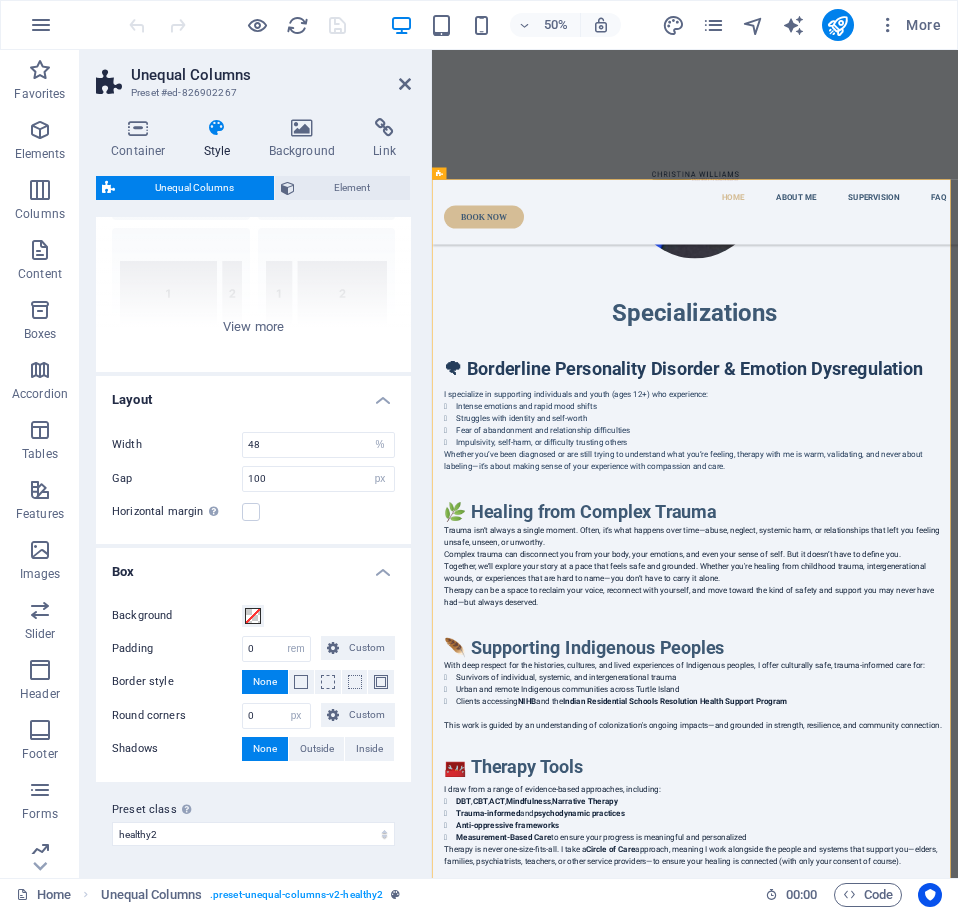 click on "Box" at bounding box center [253, 566] 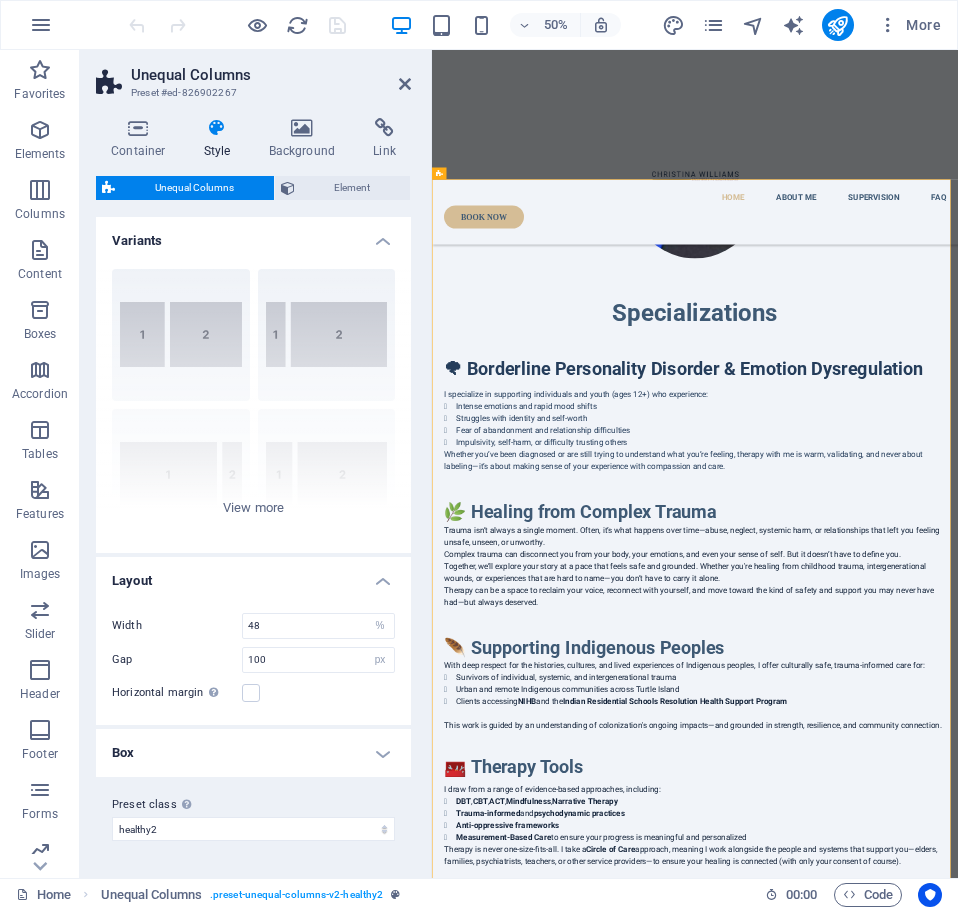 scroll, scrollTop: 0, scrollLeft: 0, axis: both 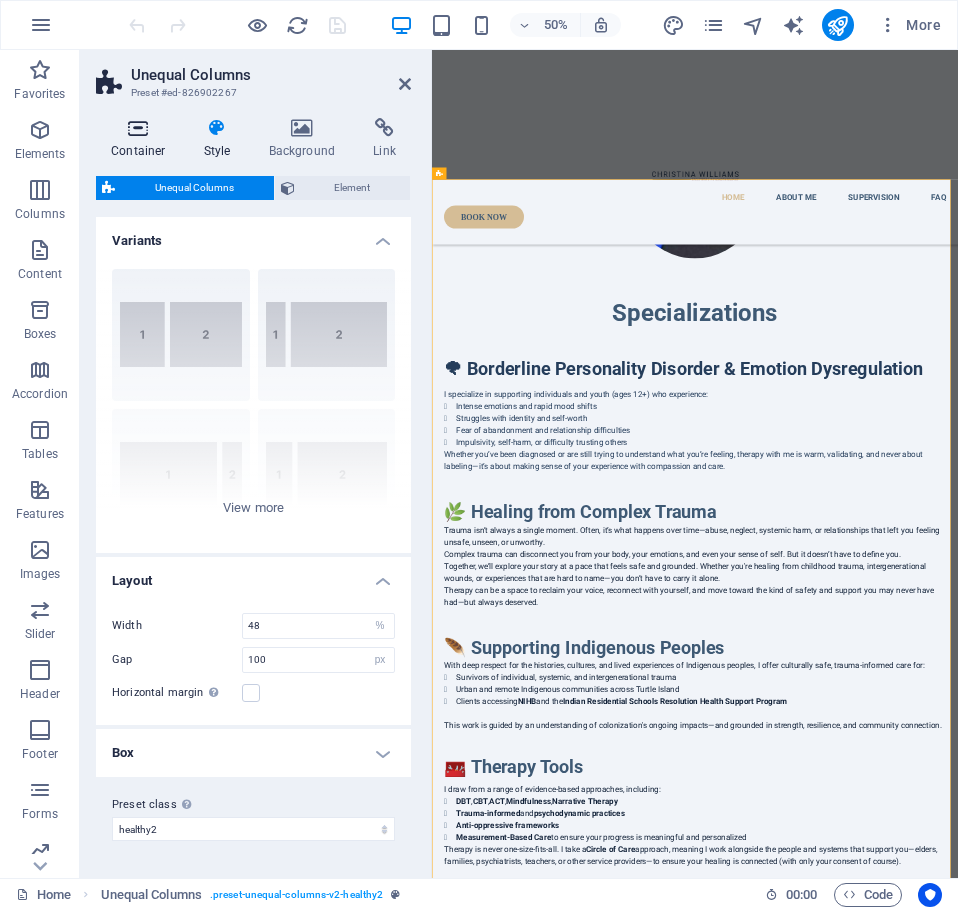click on "Container" at bounding box center (142, 139) 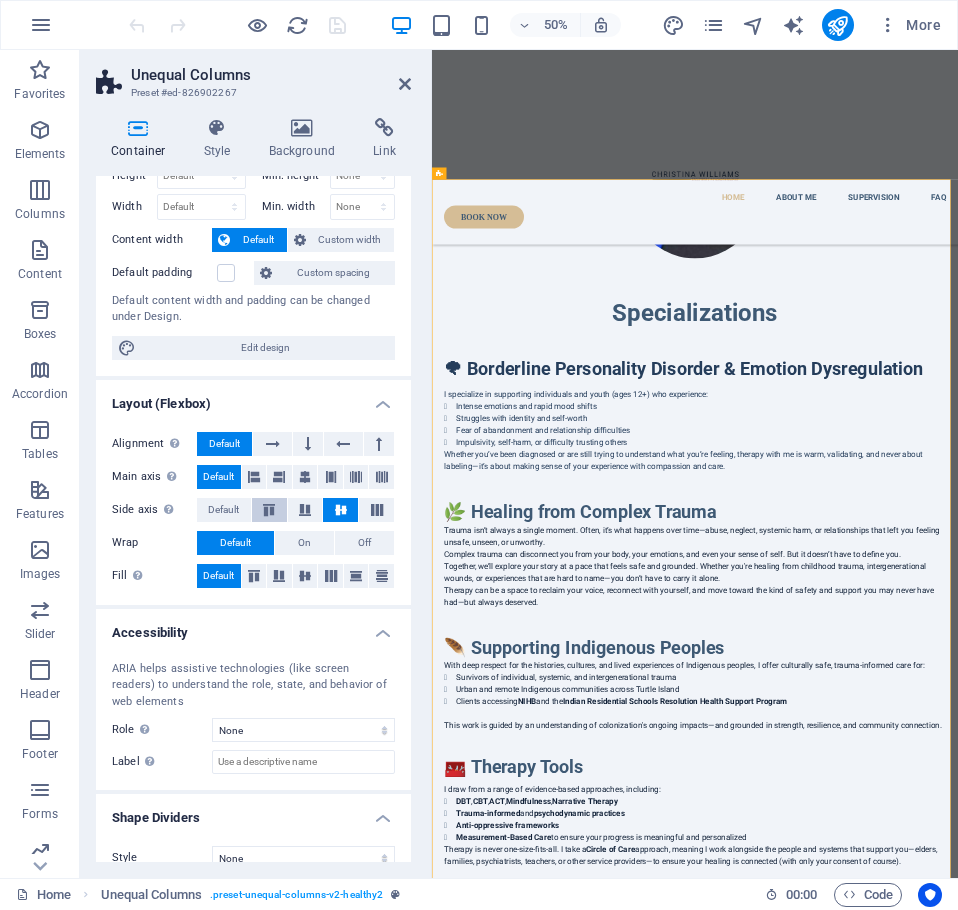 scroll, scrollTop: 89, scrollLeft: 0, axis: vertical 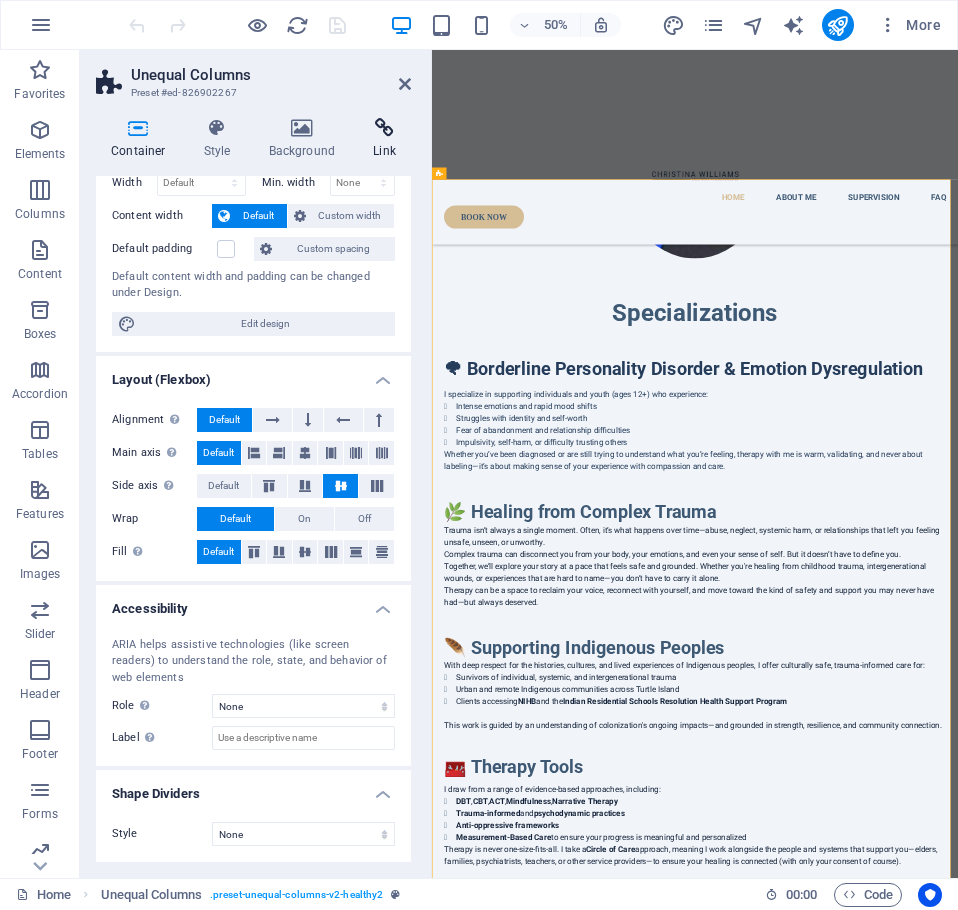 click at bounding box center [384, 128] 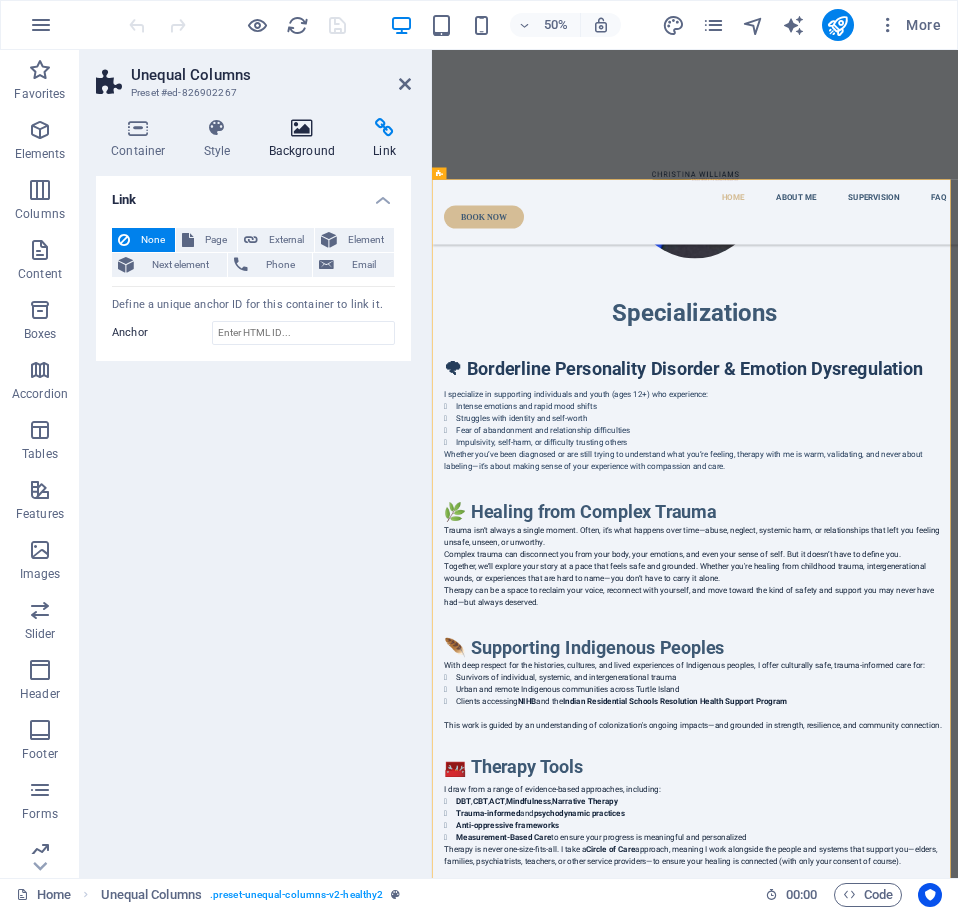 click at bounding box center [302, 128] 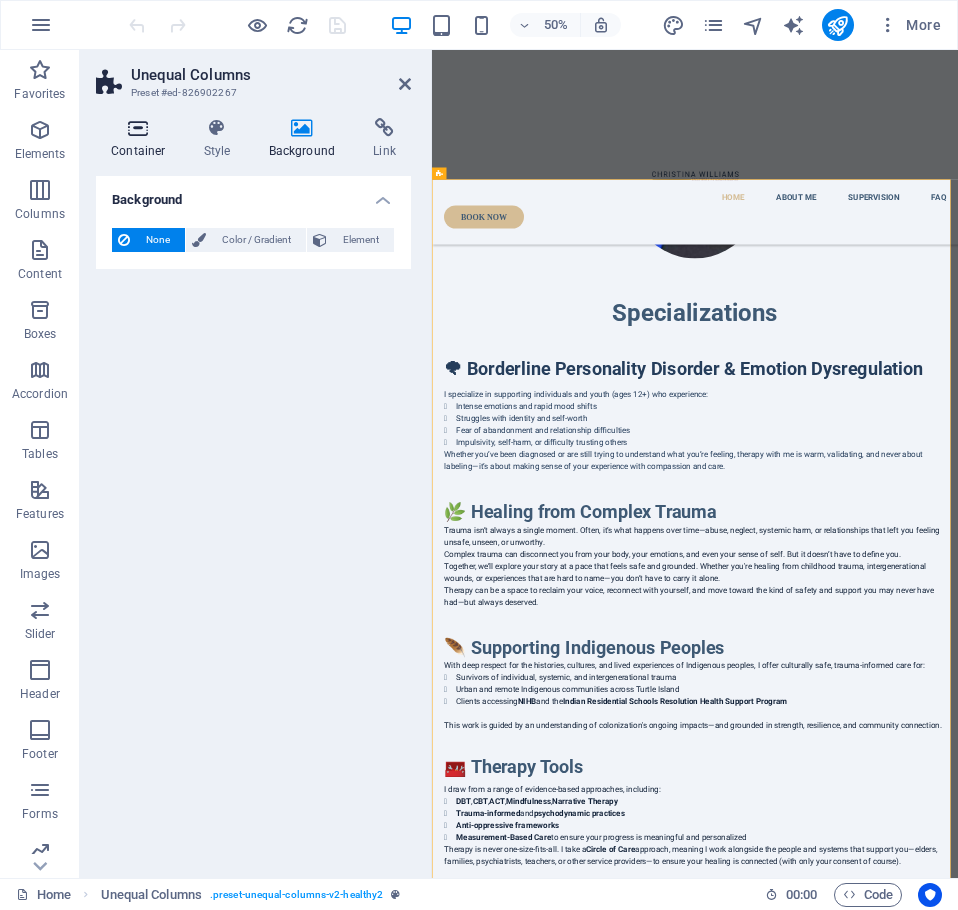 click on "Container" at bounding box center (142, 139) 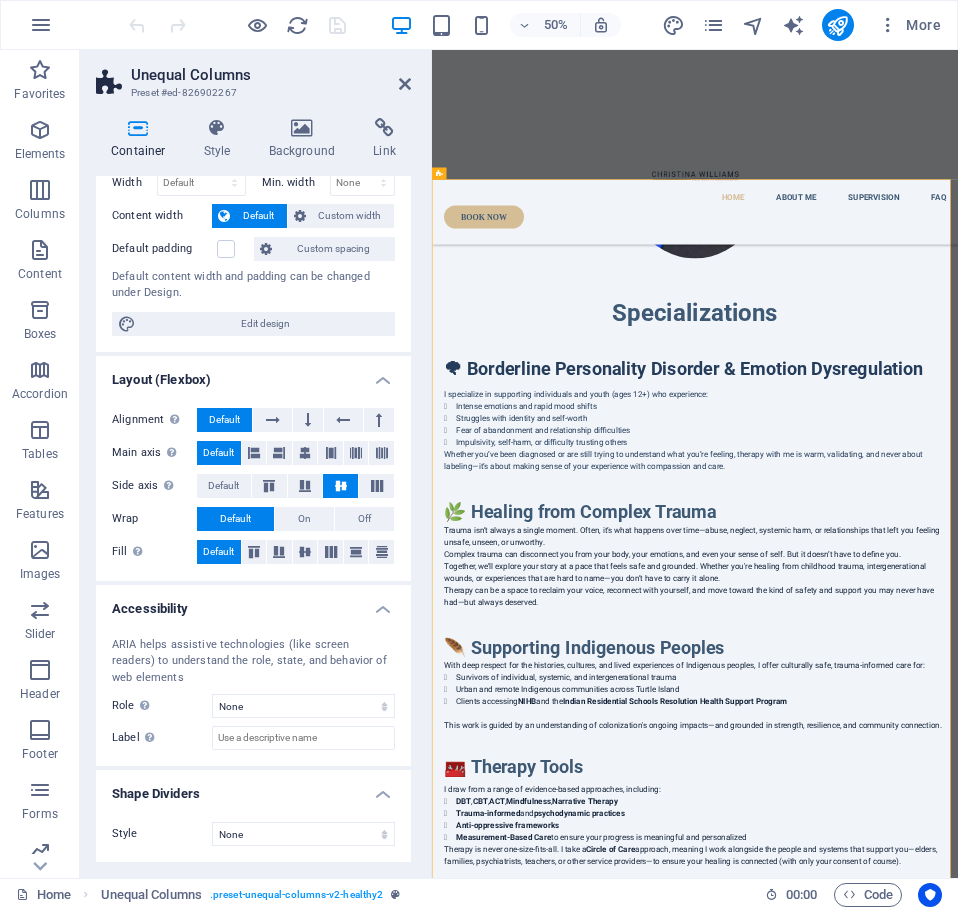 scroll, scrollTop: 0, scrollLeft: 0, axis: both 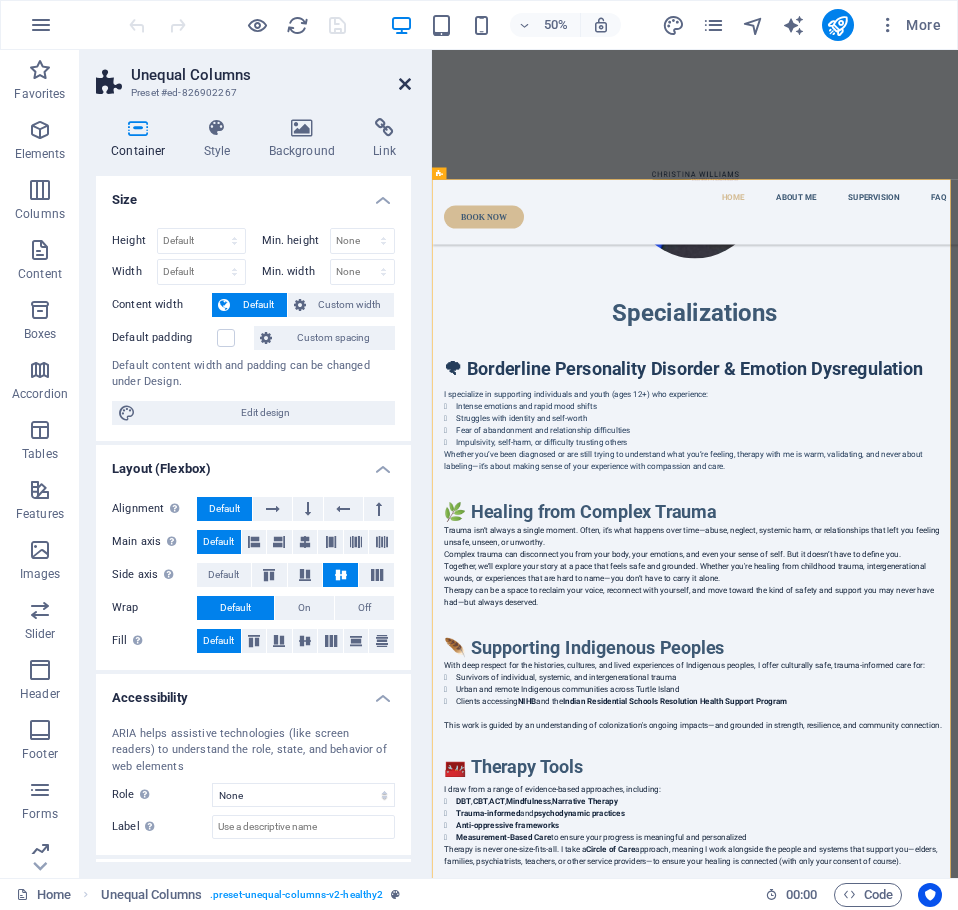 click at bounding box center (405, 84) 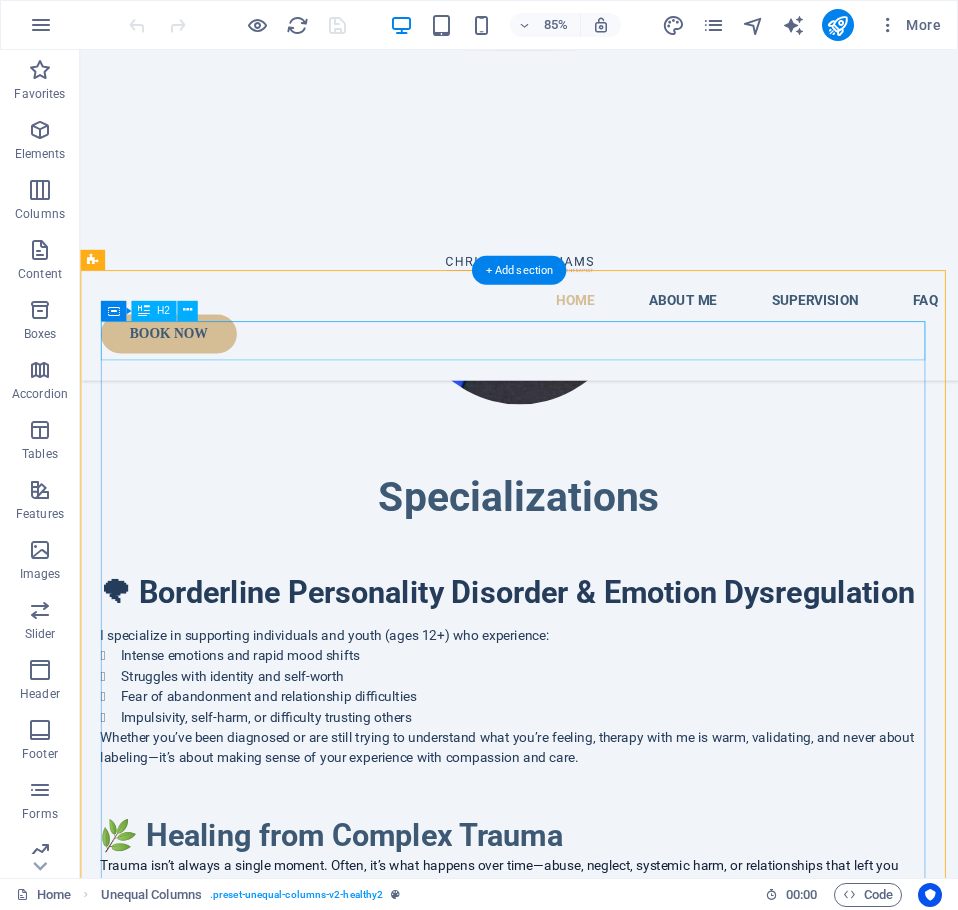 click on "🌪 Borderline Personality Disorder & Emotion Dysregulation" at bounding box center (596, 688) 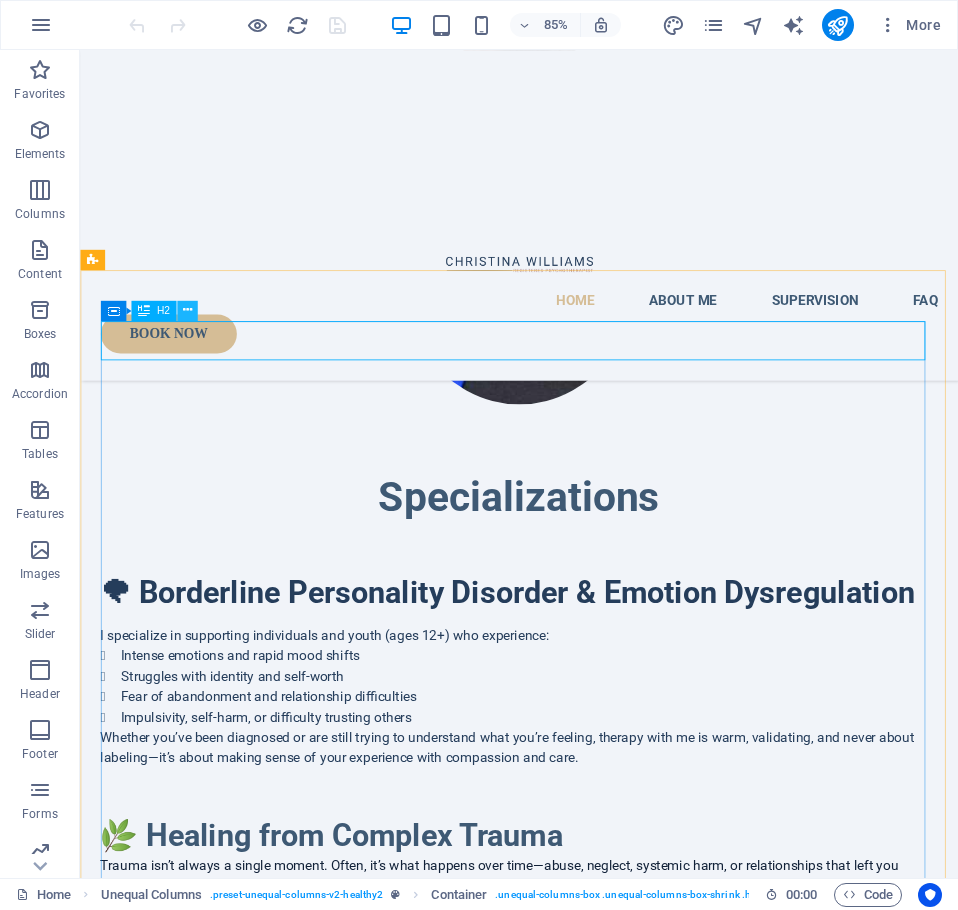 click at bounding box center (187, 310) 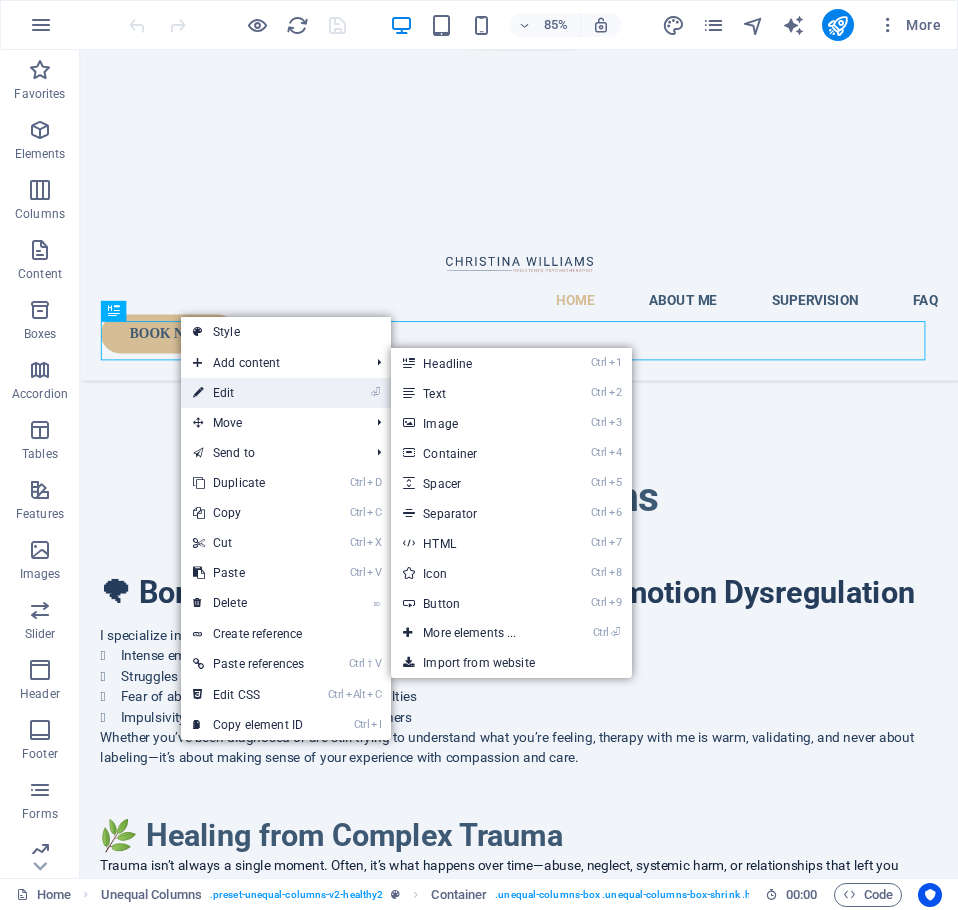 click on "⏎  Edit" at bounding box center (248, 393) 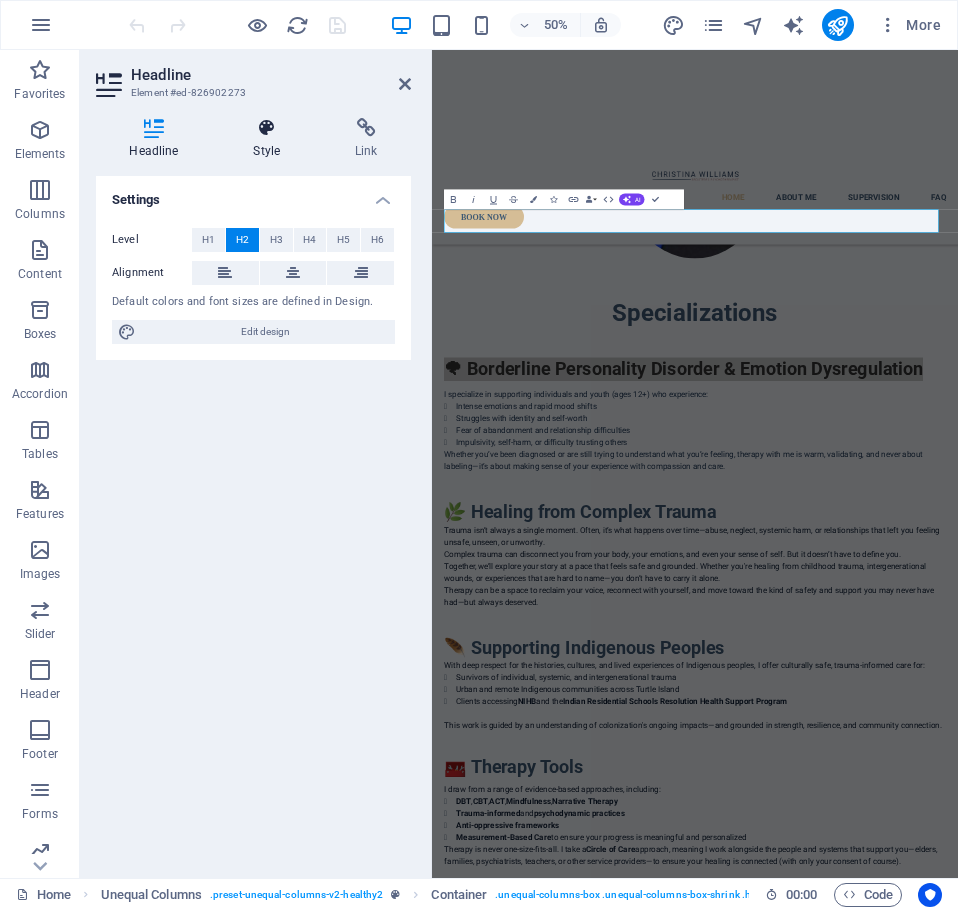 click at bounding box center (267, 128) 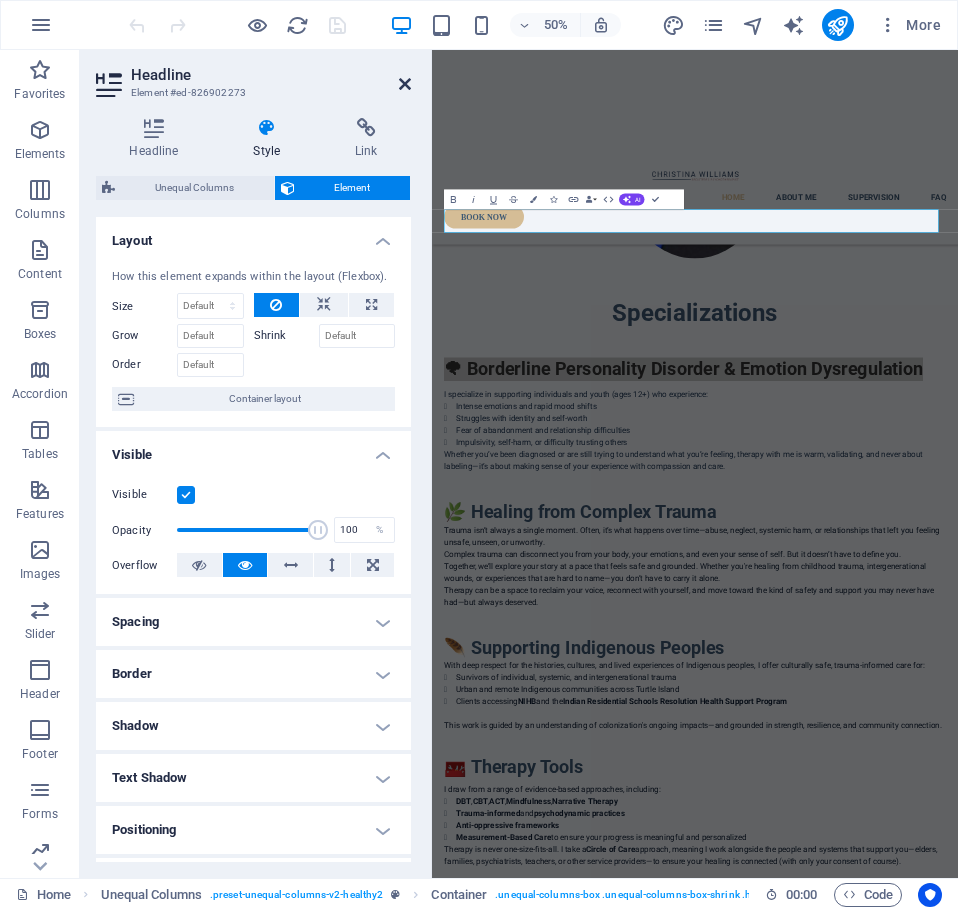 click at bounding box center [405, 84] 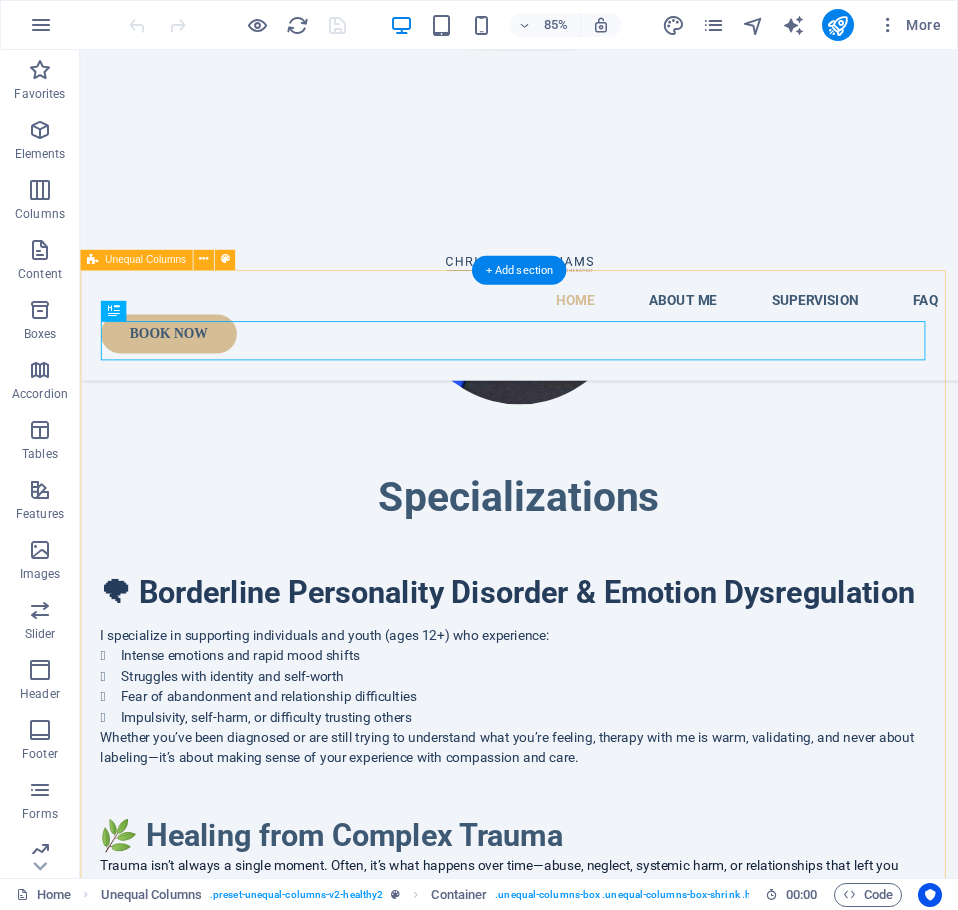 click on "🌪 Borderline Personality Disorder & Emotion Dysregulation I specialize in supporting individuals and youth (ages 12+) who experience: Intense emotions and rapid mood shifts Struggles with identity and self-worth Fear of abandonment and relationship difficulties Impulsivity, self-harm, or difficulty trusting others Whether you’ve been diagnosed or are still trying to understand what you’re feeling, therapy with me is warm, validating, and never about labeling—it’s about making sense of your experience with compassion and care.   🌿 Healing from Complex Trauma Trauma isn’t always a single moment. Often, it’s what happens over time—abuse, neglect, systemic harm, or relationships that left you feeling unsafe, unseen, or unworthy. Complex trauma can disconnect you from your body, your emotions, and even your sense of self. But it doesn’t have to define you.   🪶 Supporting Indigenous Peoples Survivors of individual, systemic, and intergenerational trauma Clients accessing  NIHB  and the  DBT" at bounding box center (596, 1405) 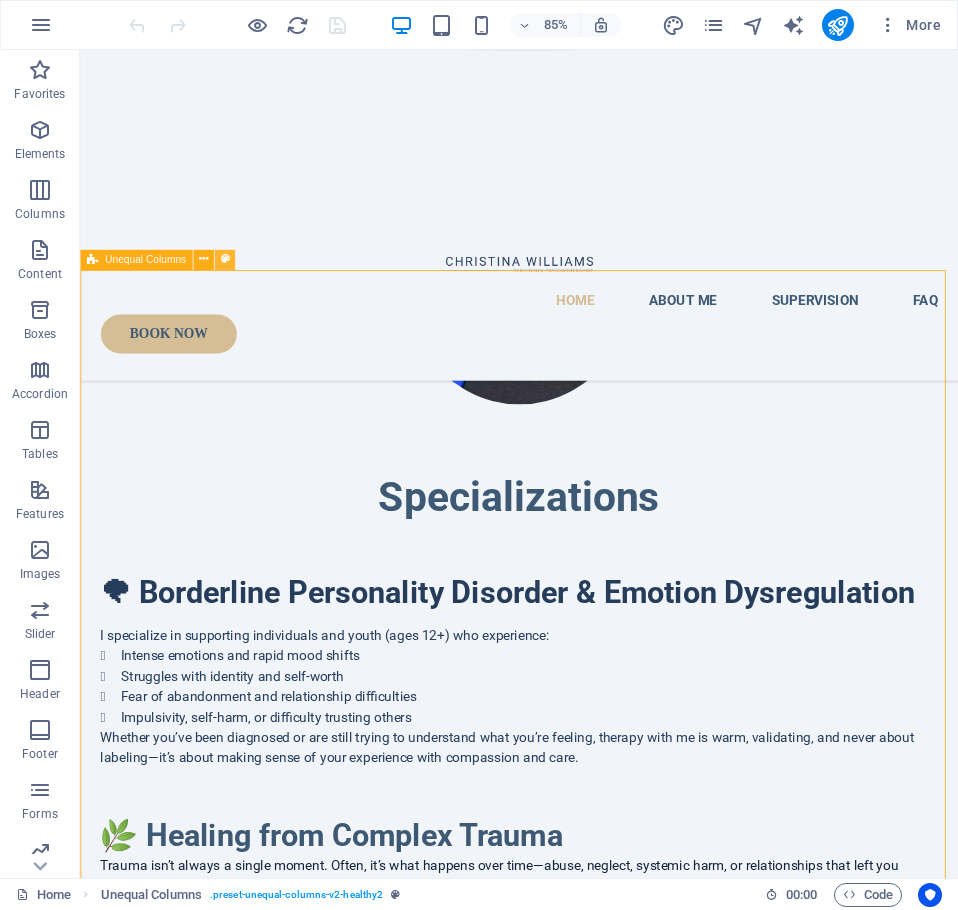 click at bounding box center (224, 260) 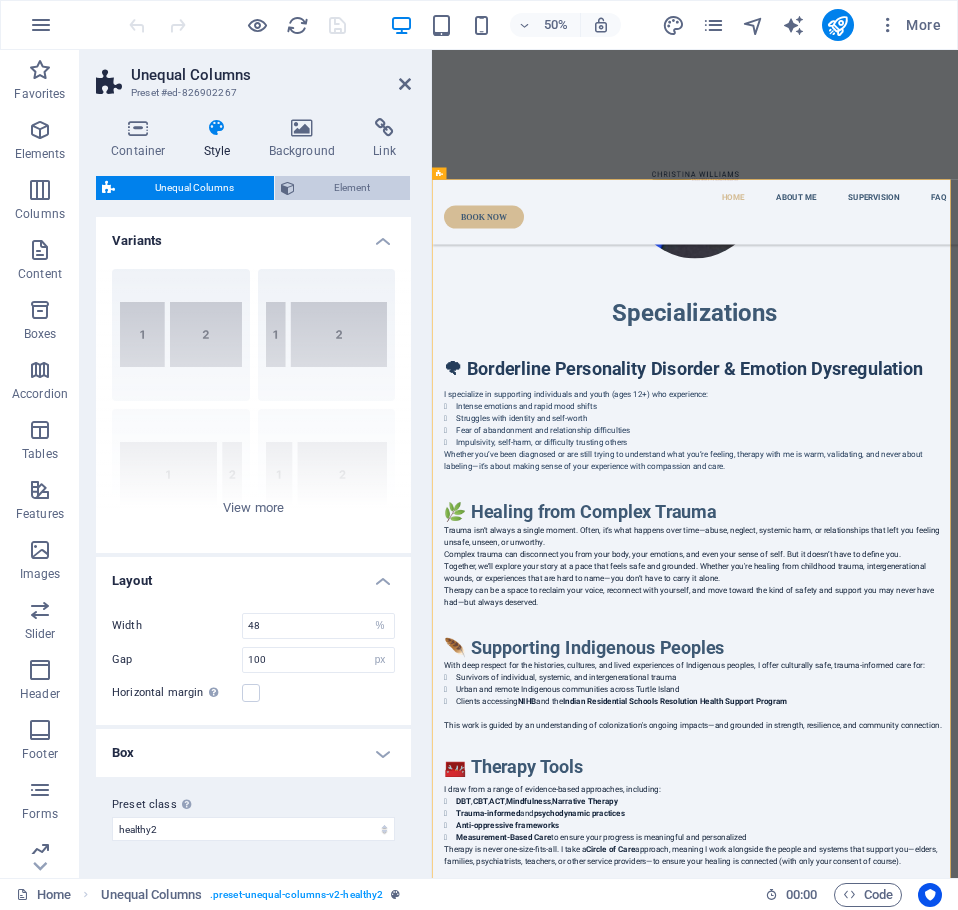 click on "Element" at bounding box center [353, 188] 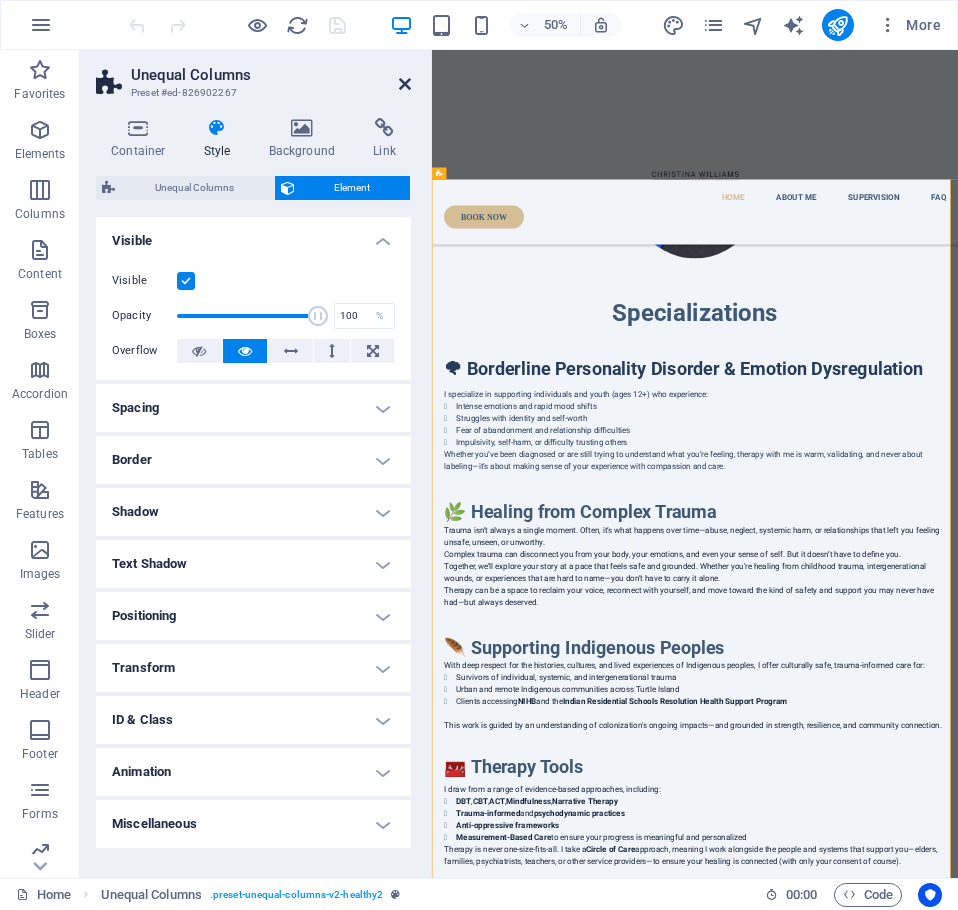 click at bounding box center (405, 84) 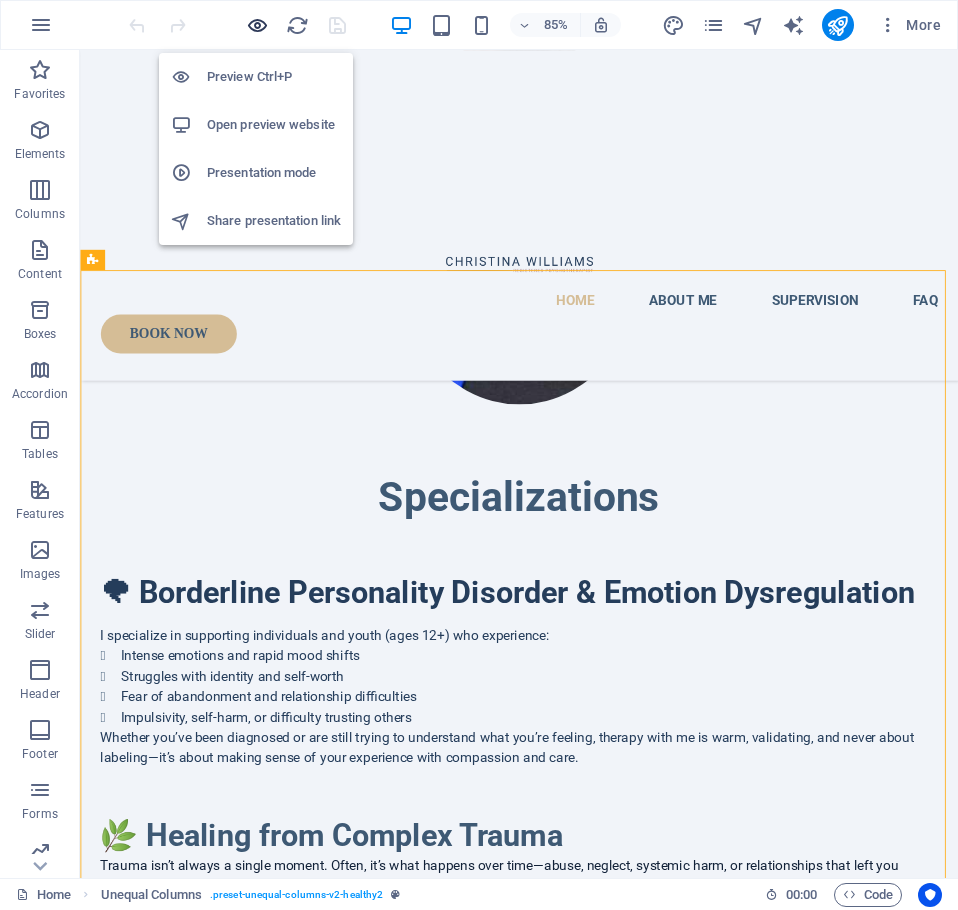 click at bounding box center (257, 25) 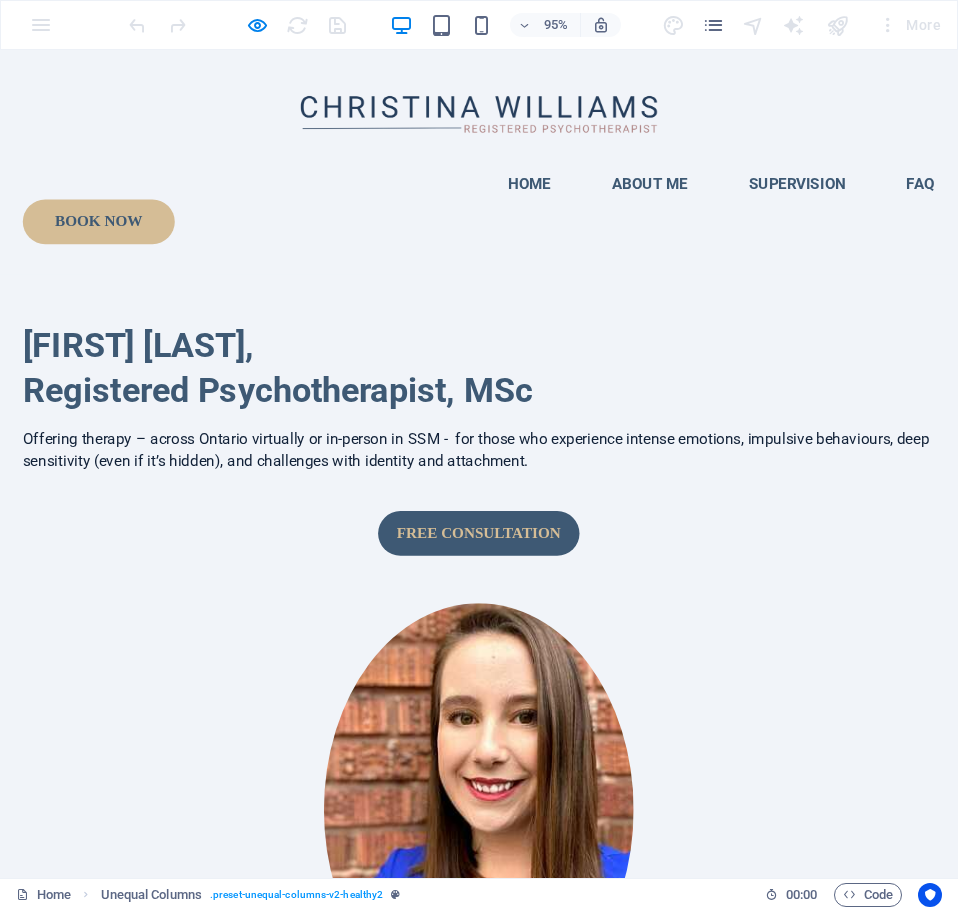 scroll, scrollTop: 0, scrollLeft: 0, axis: both 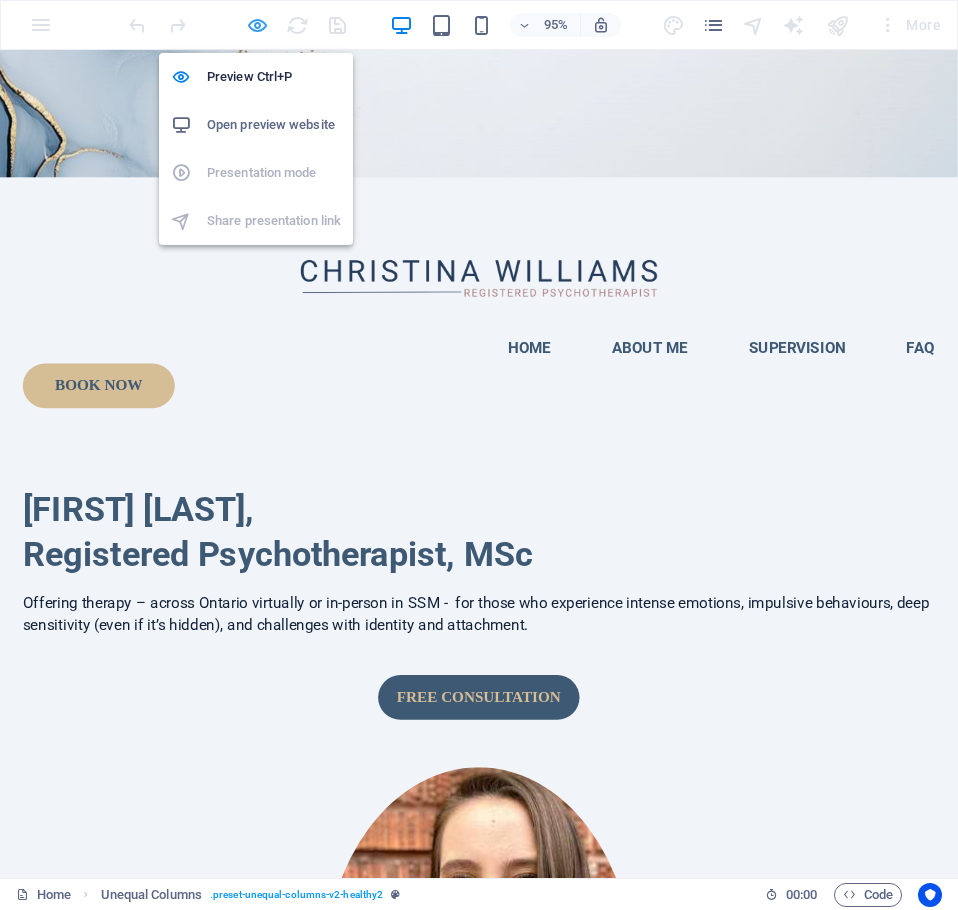 click at bounding box center [257, 25] 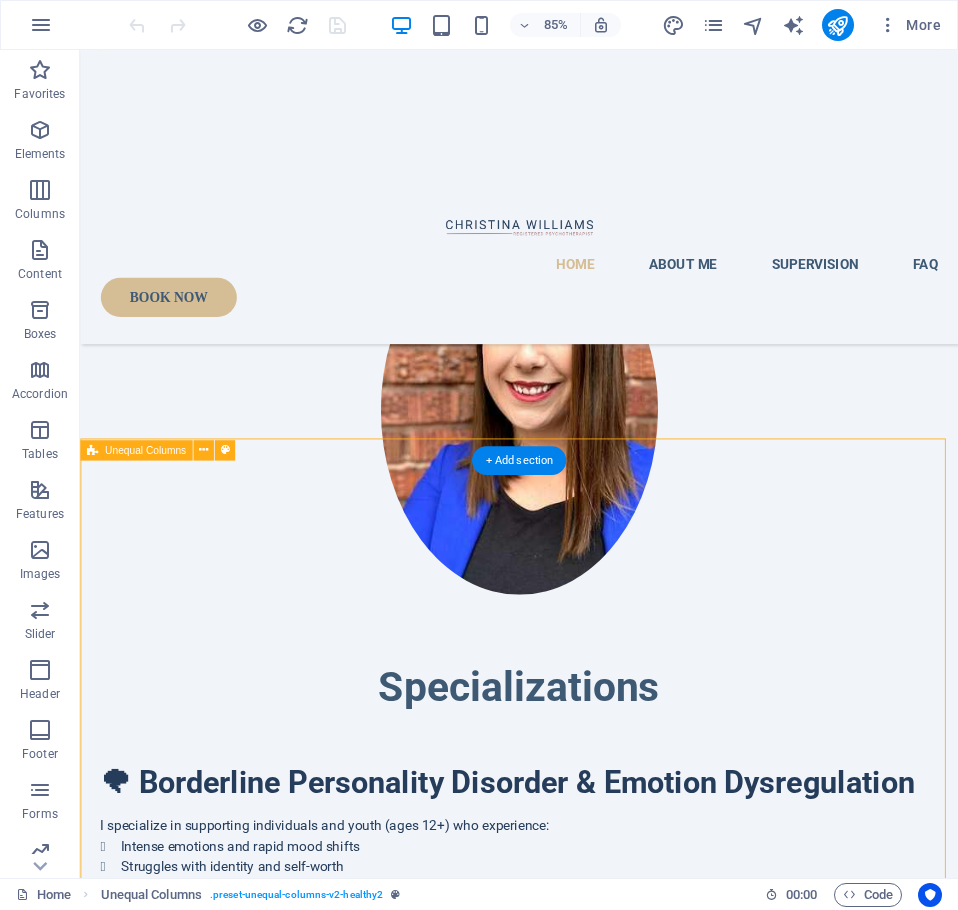 scroll, scrollTop: 300, scrollLeft: 0, axis: vertical 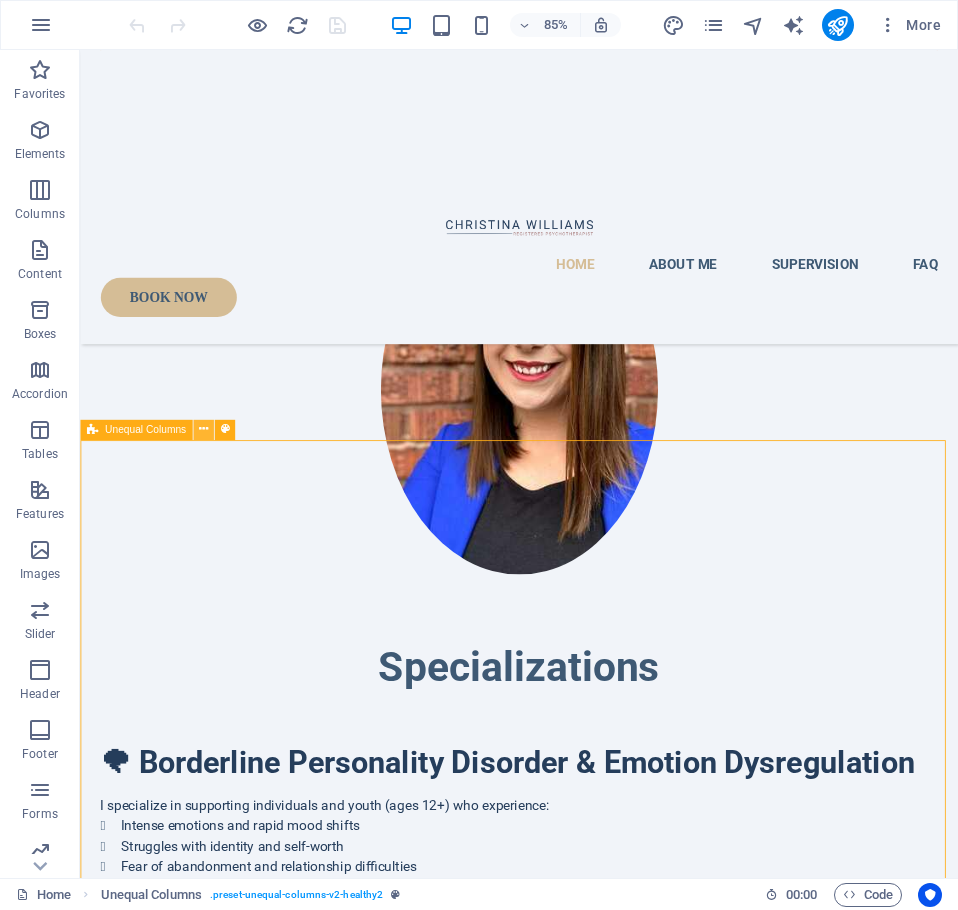 click at bounding box center (203, 430) 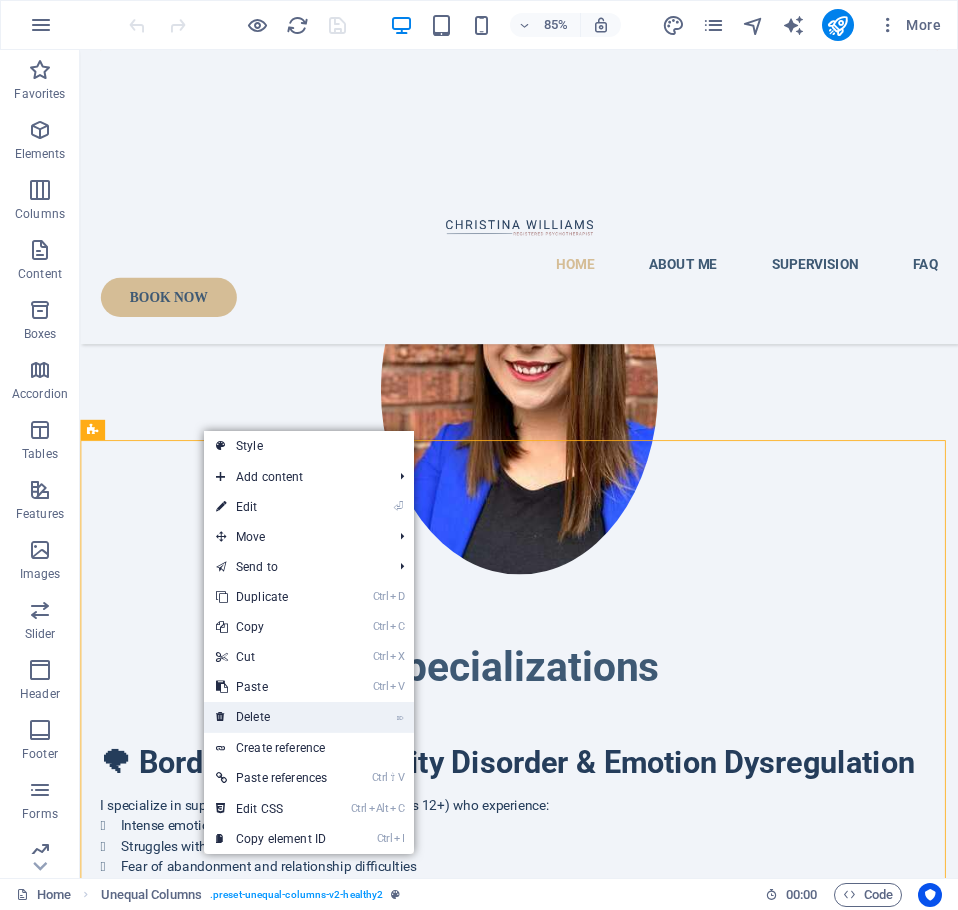 click on "⌦  Delete" at bounding box center (271, 717) 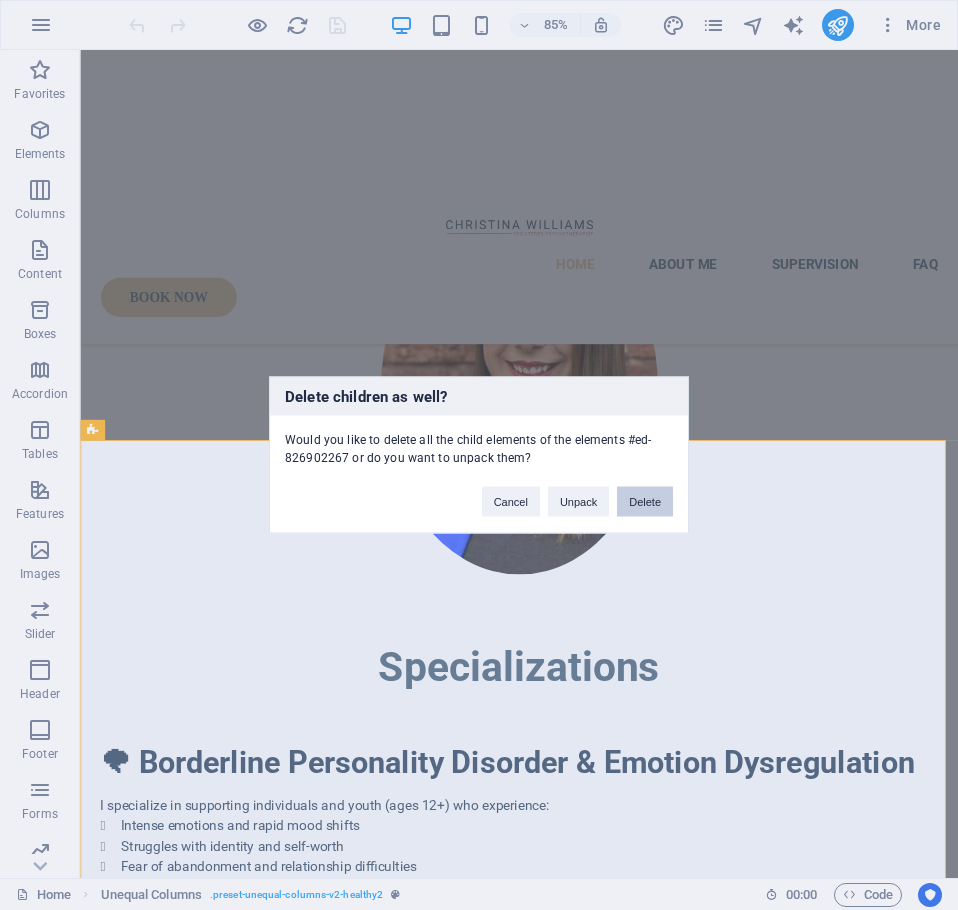 click on "Delete" at bounding box center [645, 502] 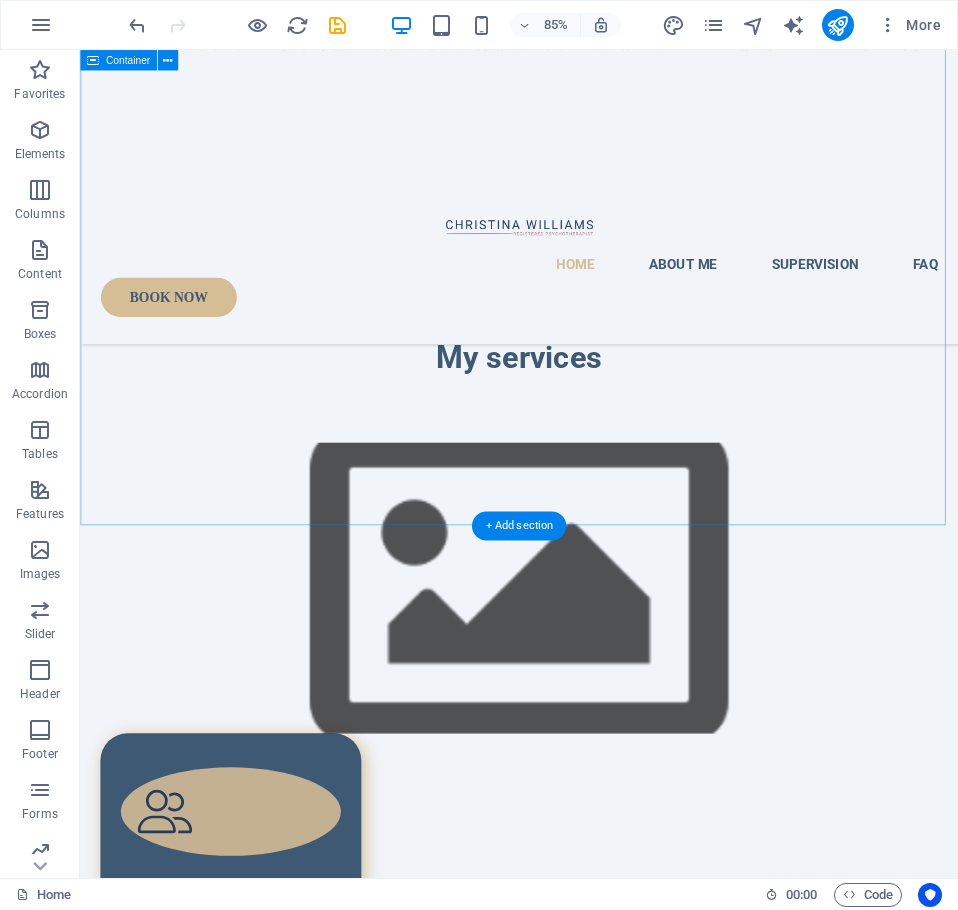 scroll, scrollTop: 2300, scrollLeft: 0, axis: vertical 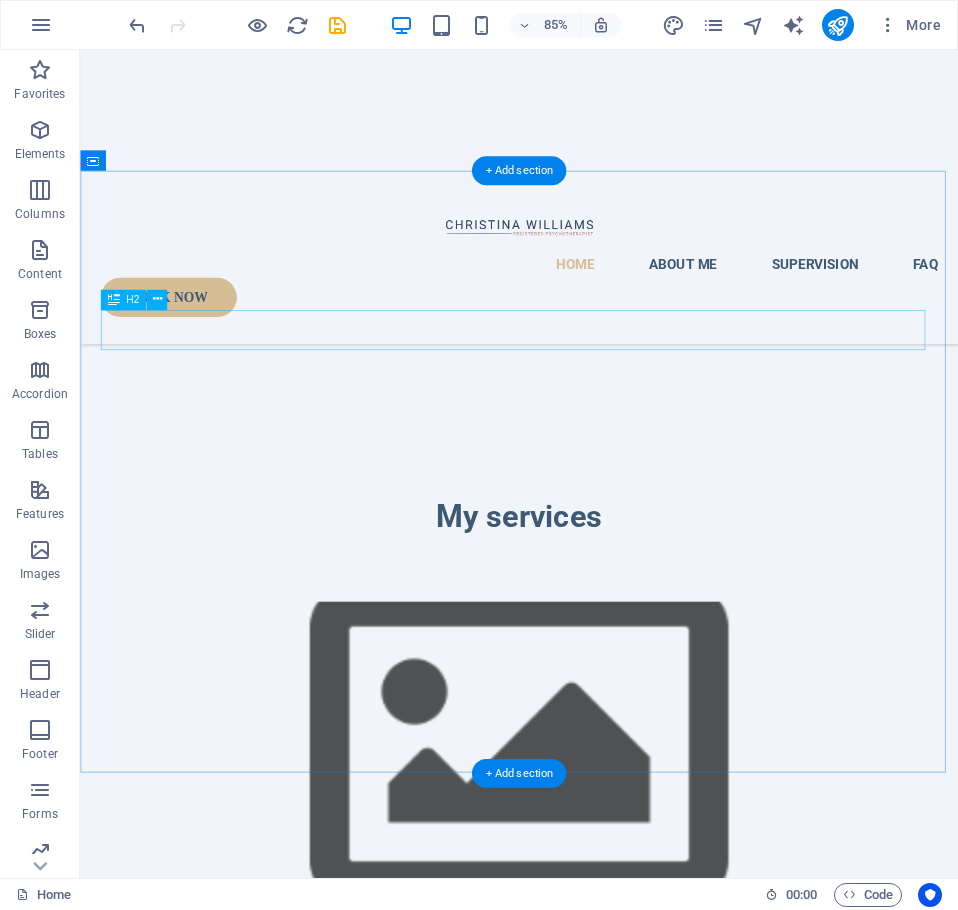 click on "My services" at bounding box center (596, 599) 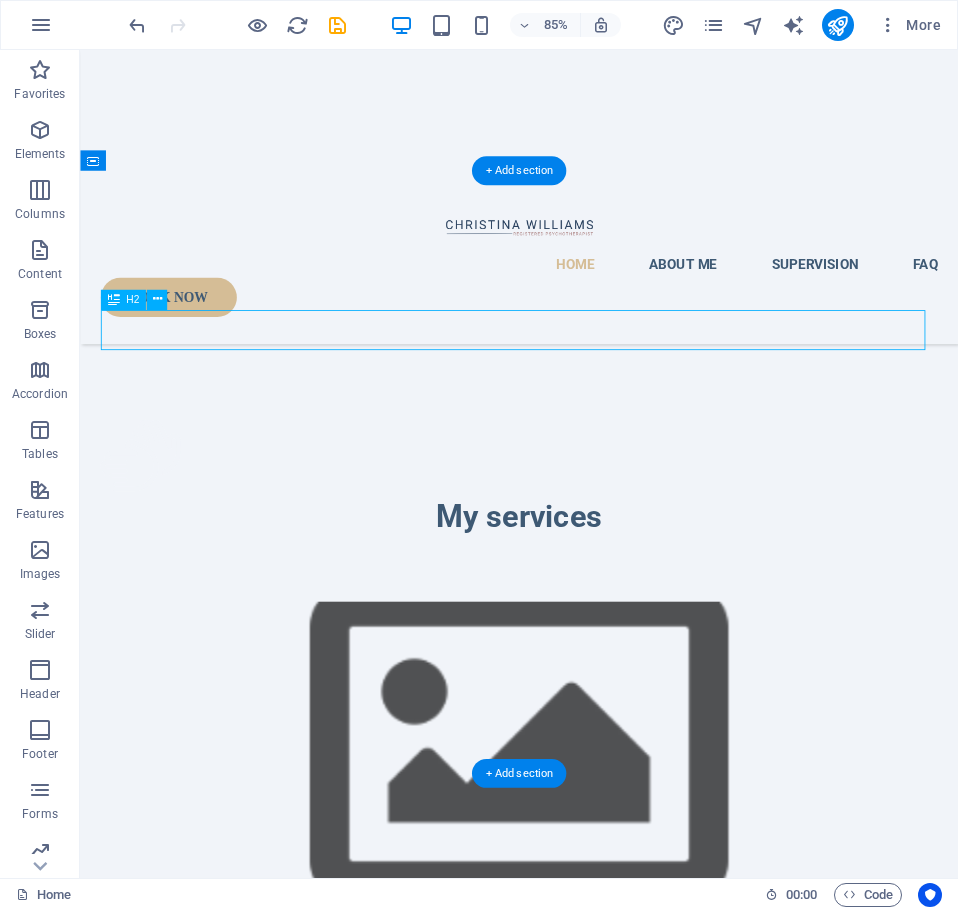 click on "My services" at bounding box center (596, 599) 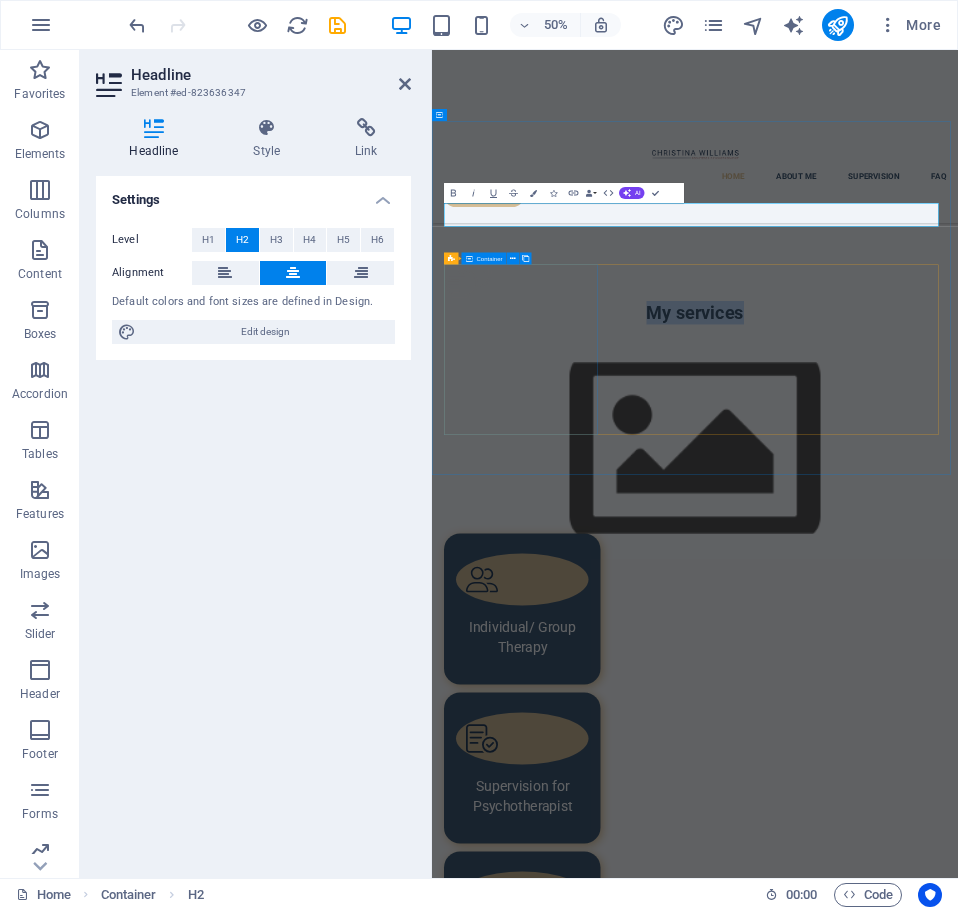 scroll, scrollTop: 2228, scrollLeft: 0, axis: vertical 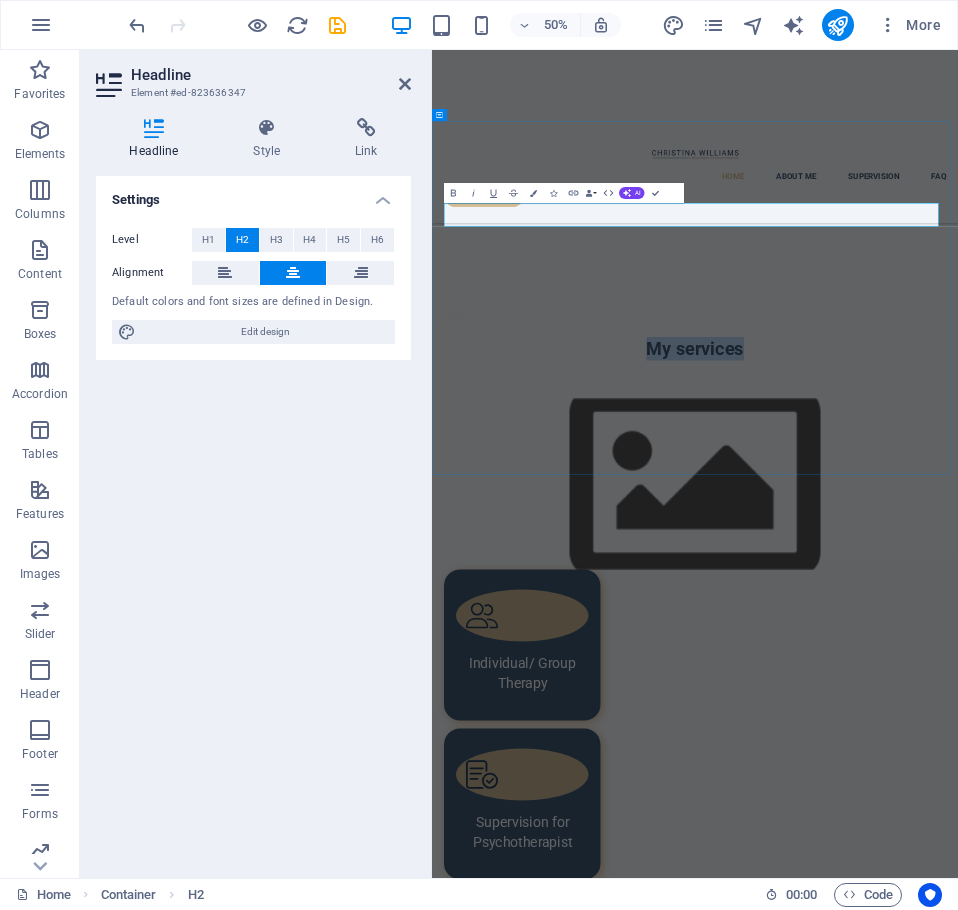 click on "My services" at bounding box center (958, 647) 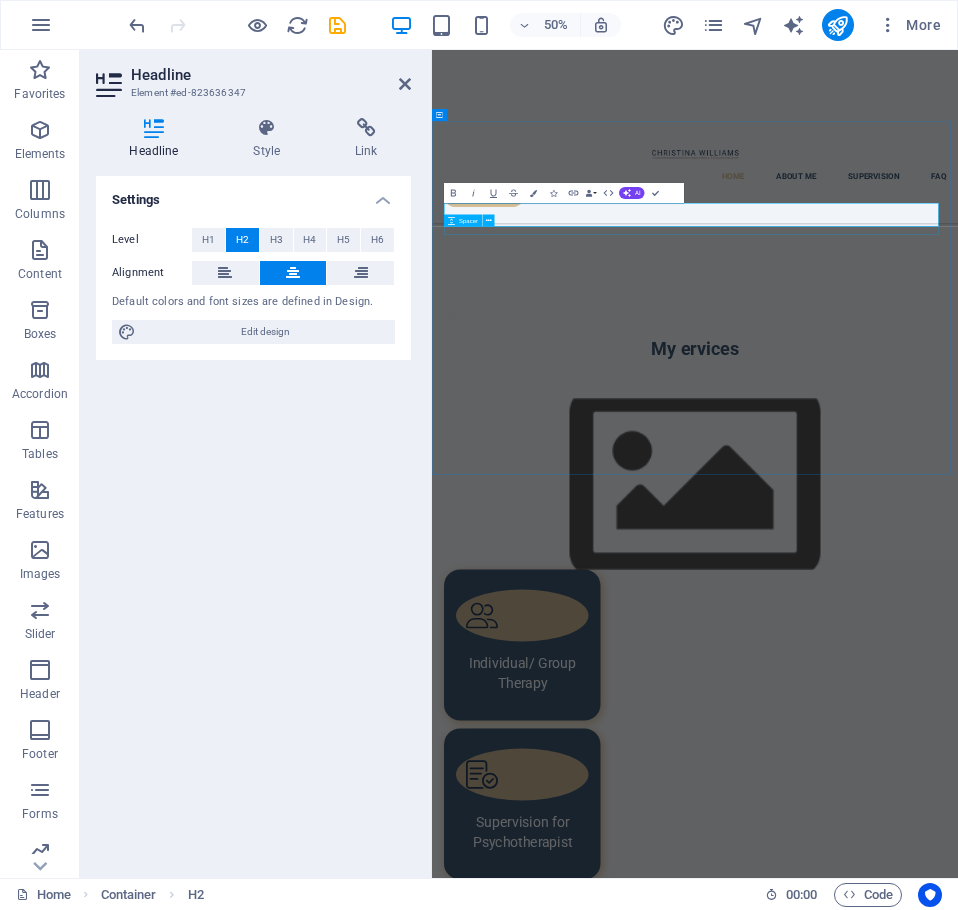 type 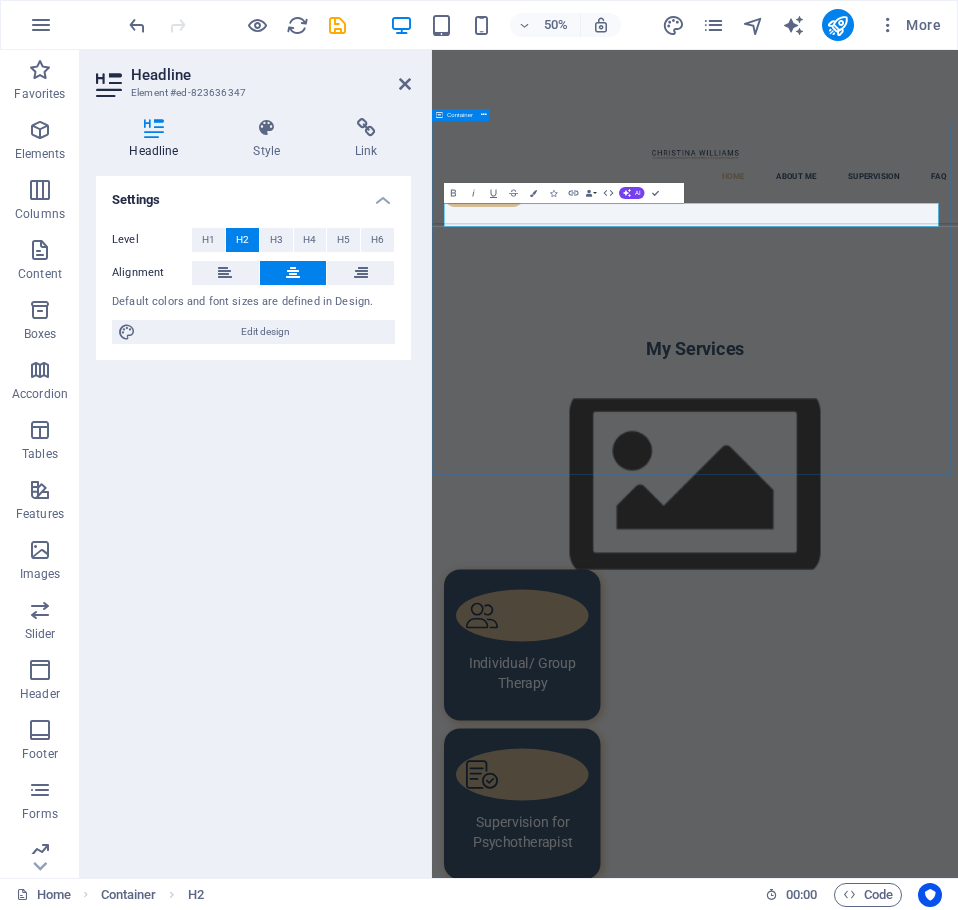 click on "My Services Individual/ Group Therapy Supervision for Psychotherapist Workshops and Seminars" at bounding box center (958, 1280) 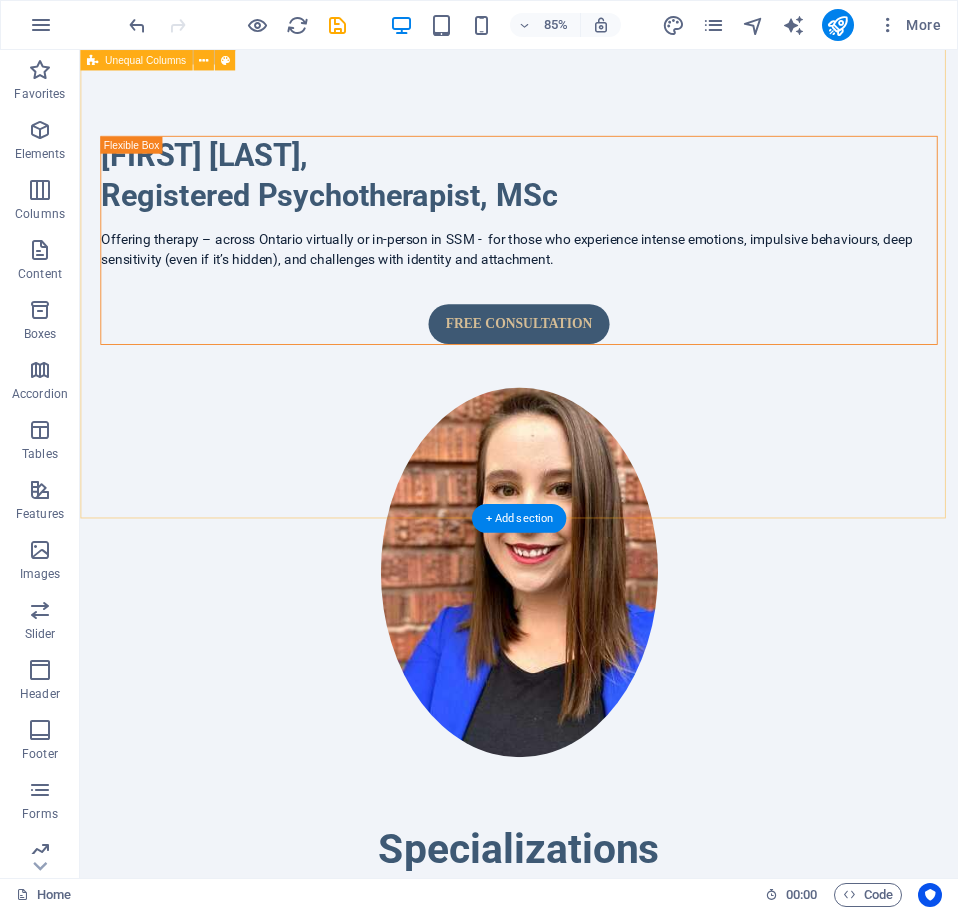 scroll, scrollTop: 0, scrollLeft: 0, axis: both 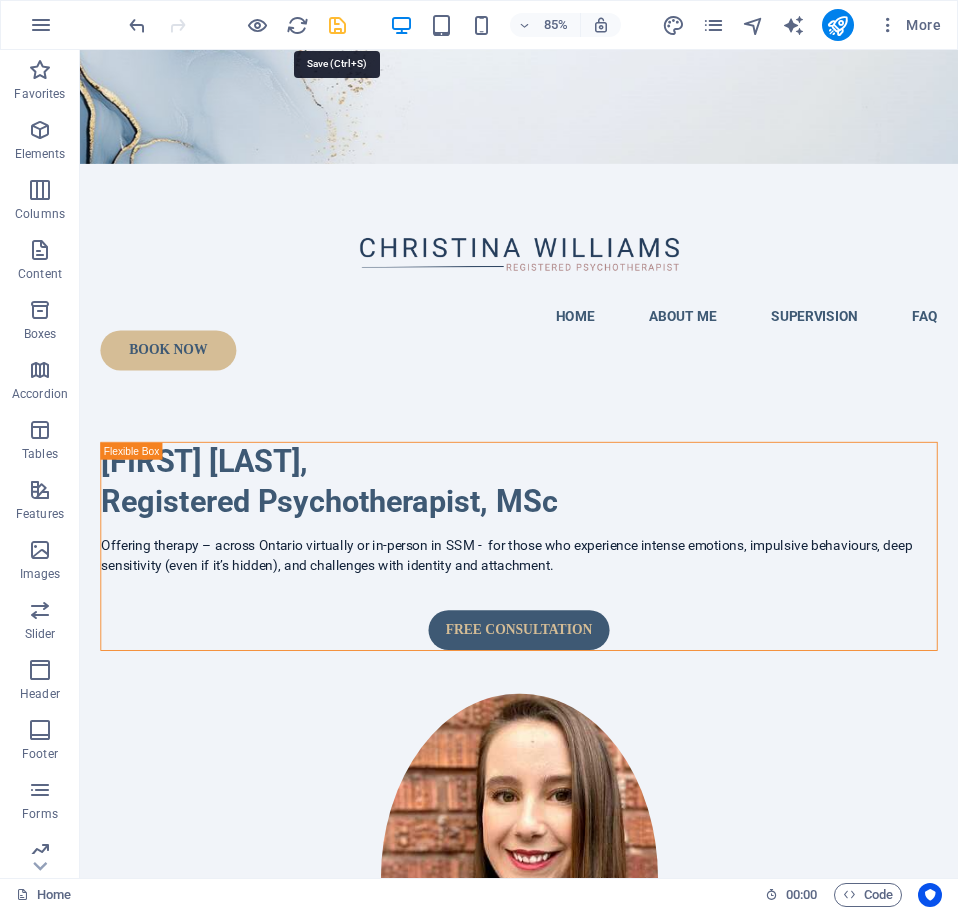 click at bounding box center [337, 25] 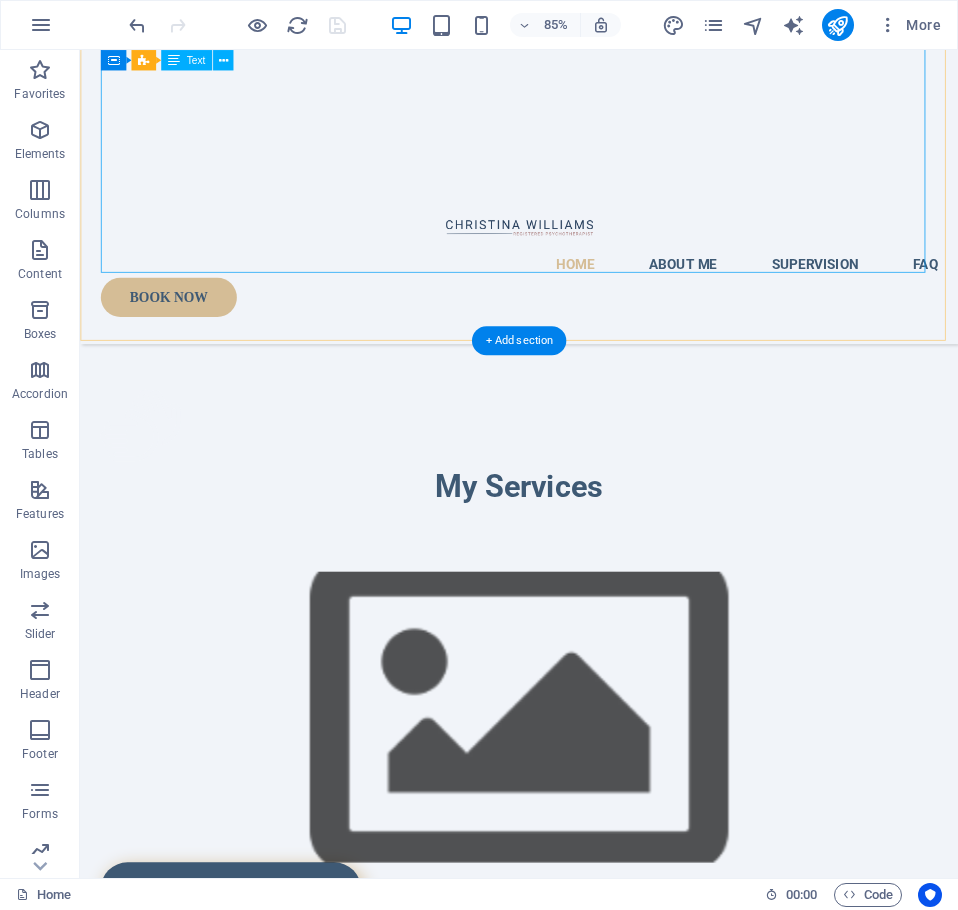 scroll, scrollTop: 2500, scrollLeft: 0, axis: vertical 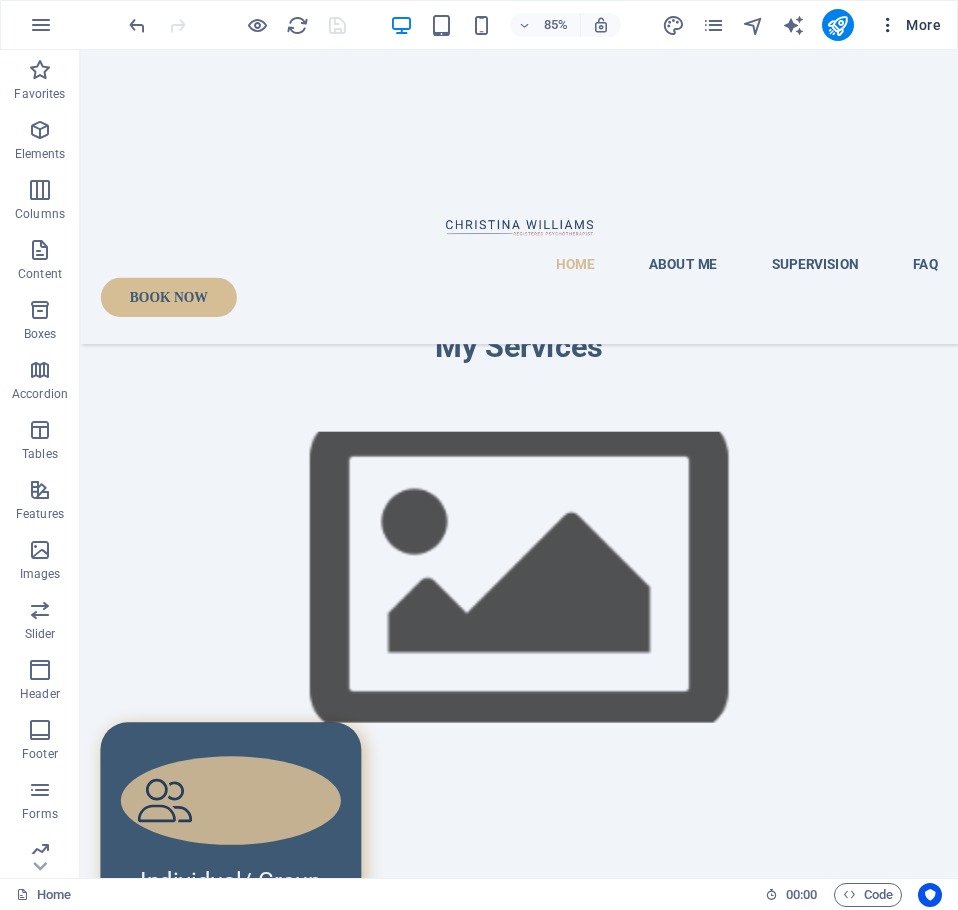 click on "More" at bounding box center [909, 25] 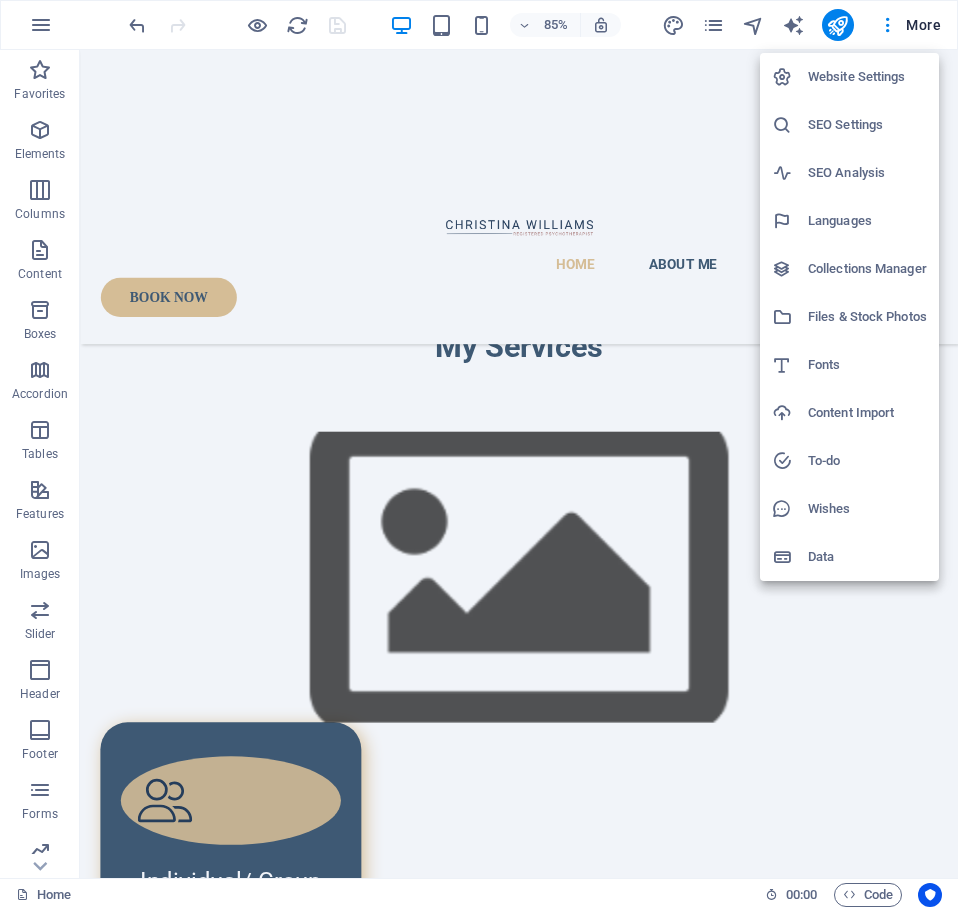 click at bounding box center (479, 455) 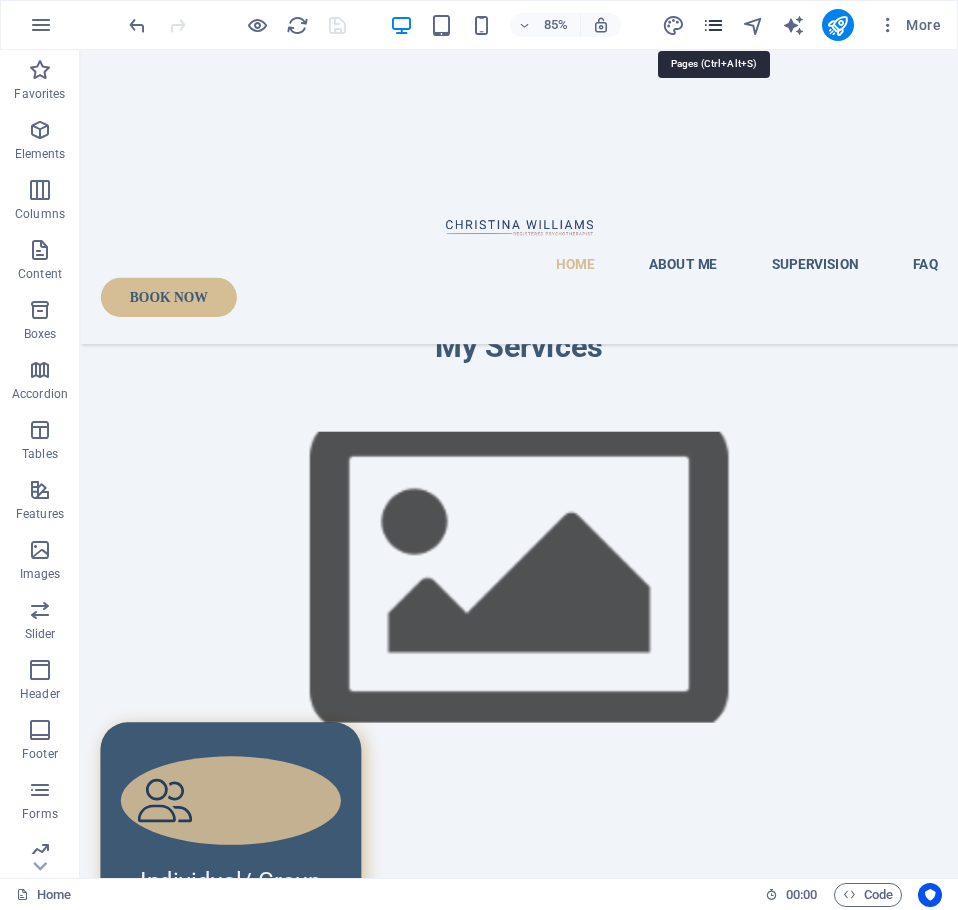 click at bounding box center (713, 25) 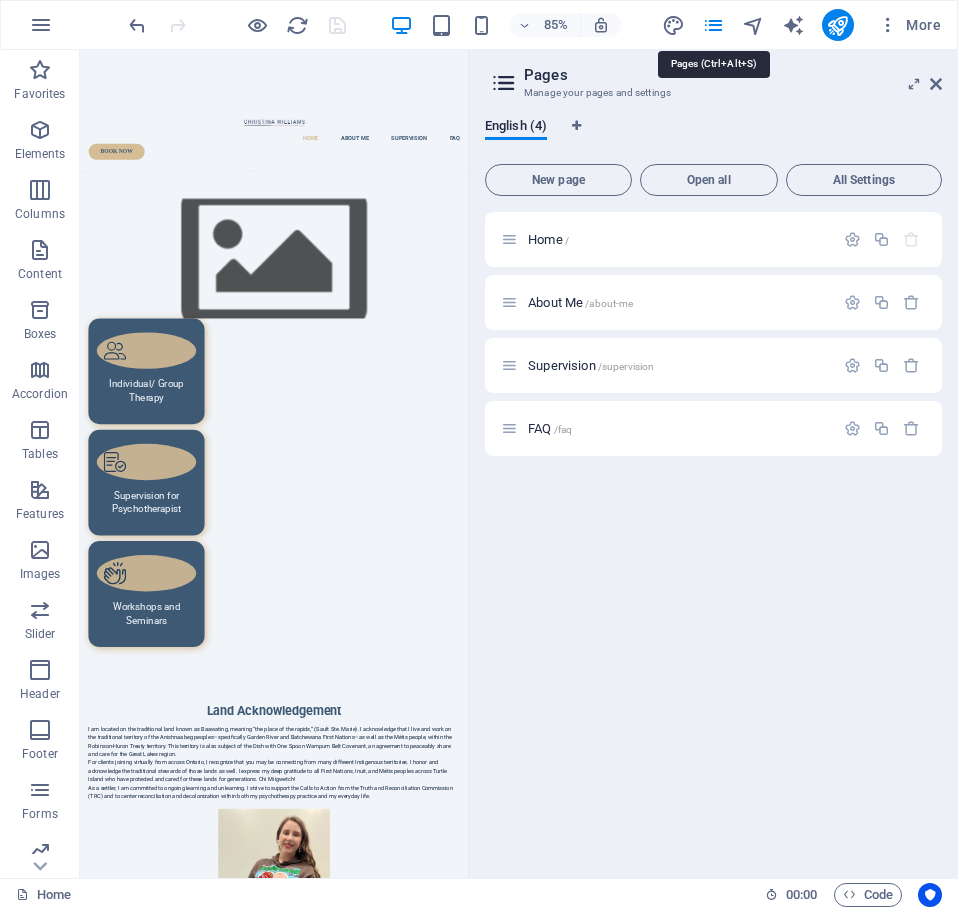 scroll, scrollTop: 2404, scrollLeft: 0, axis: vertical 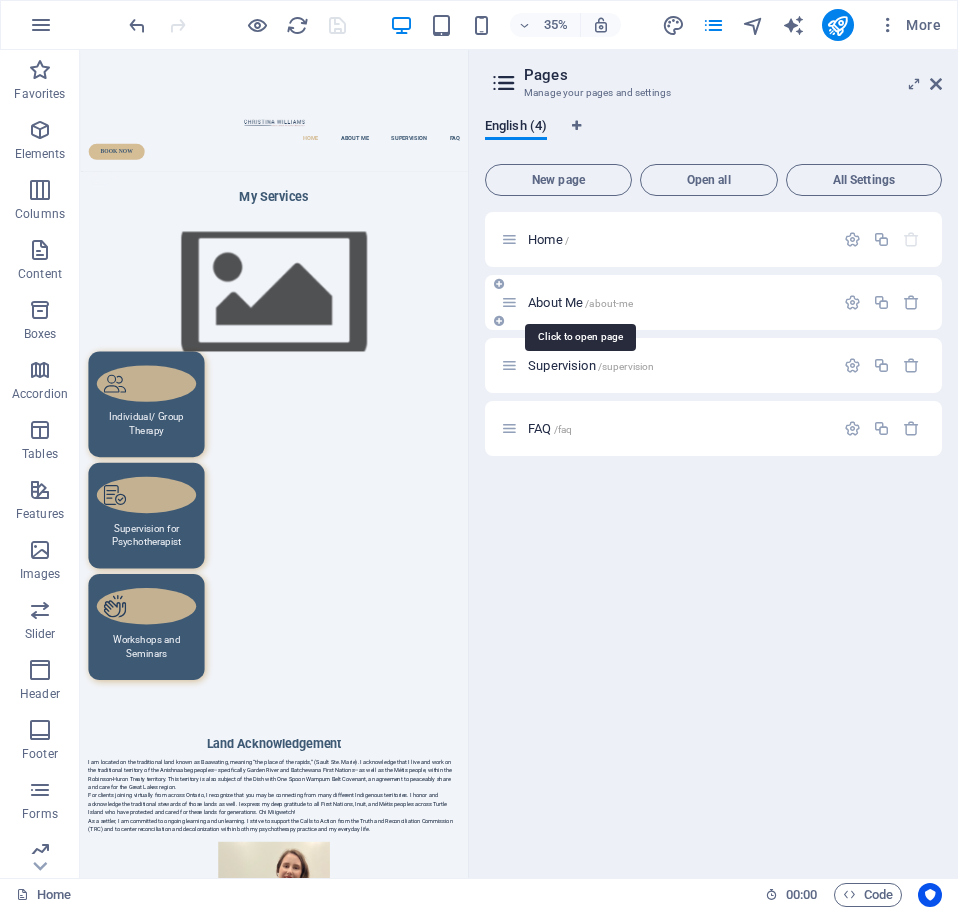 click on "About Me /about-me" at bounding box center (580, 302) 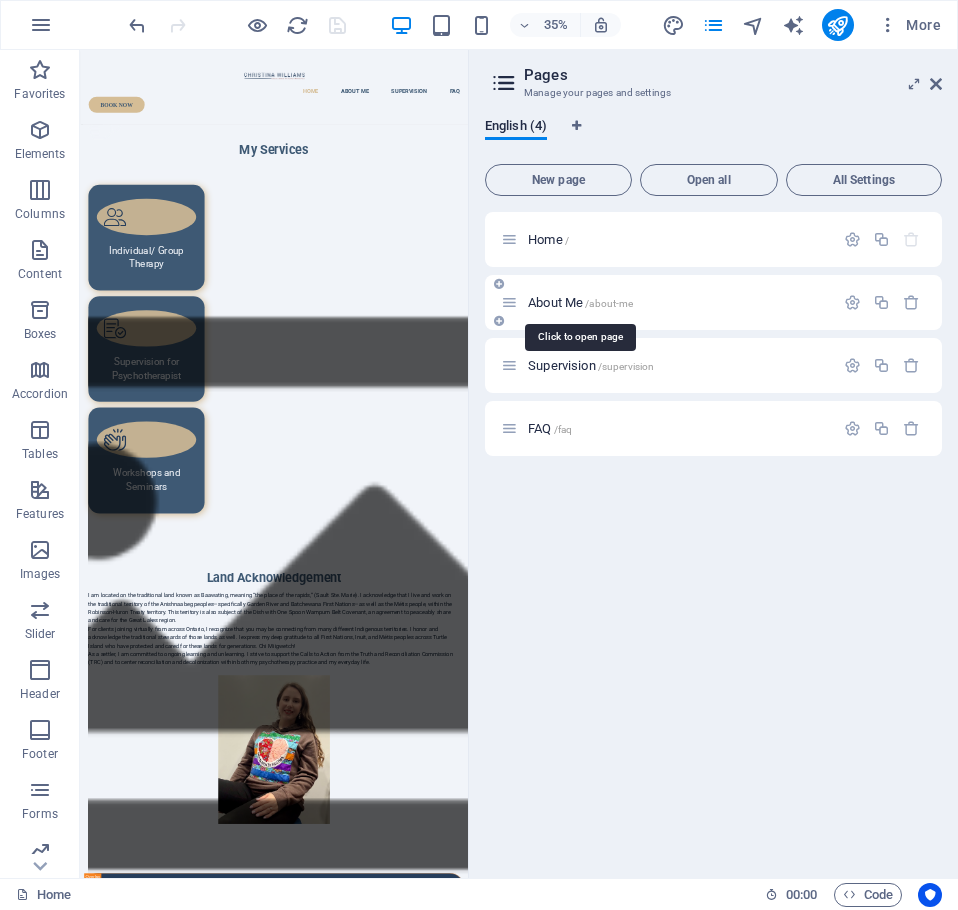scroll, scrollTop: 0, scrollLeft: 0, axis: both 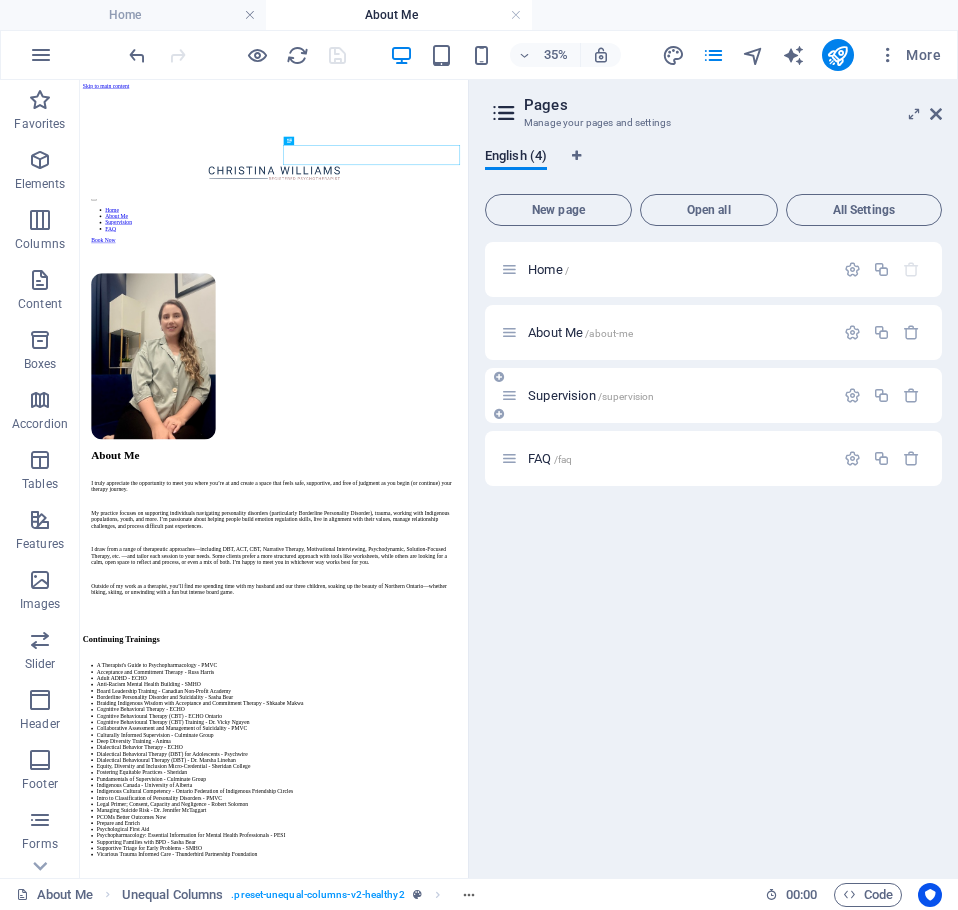 click on "Supervision /supervision" at bounding box center (591, 395) 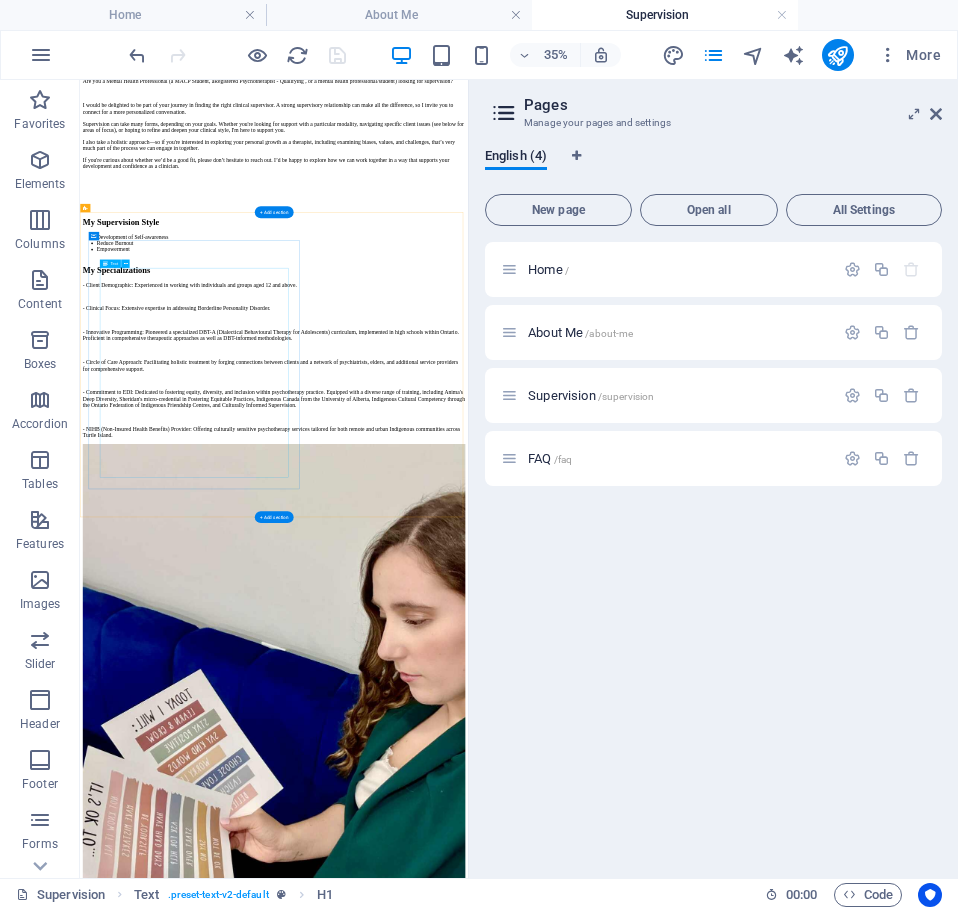 scroll, scrollTop: 916, scrollLeft: 0, axis: vertical 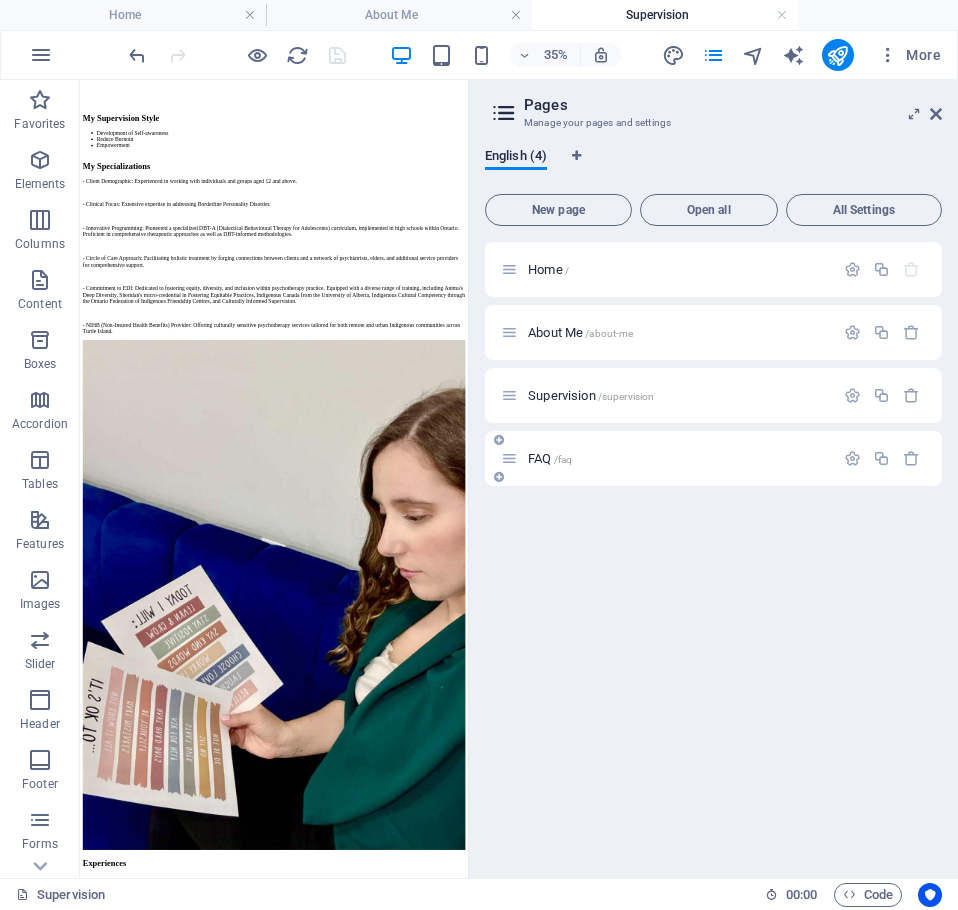 click on "FAQ /faq" at bounding box center (550, 458) 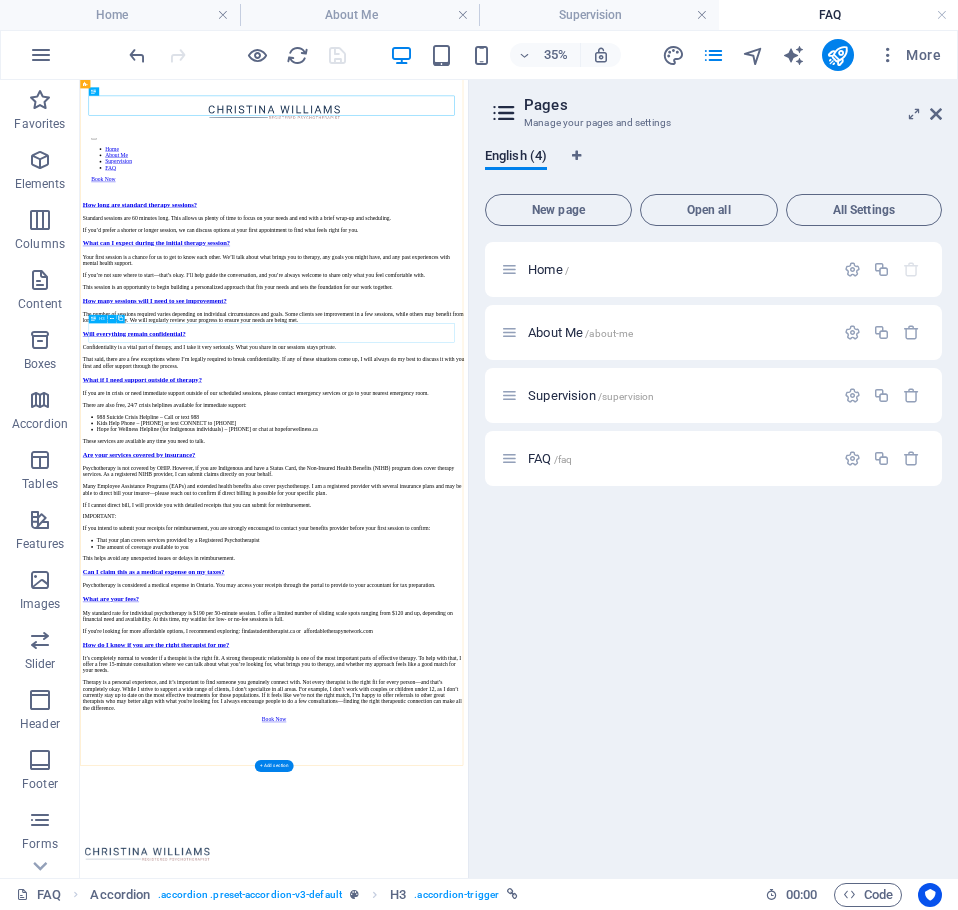 scroll, scrollTop: 169, scrollLeft: 0, axis: vertical 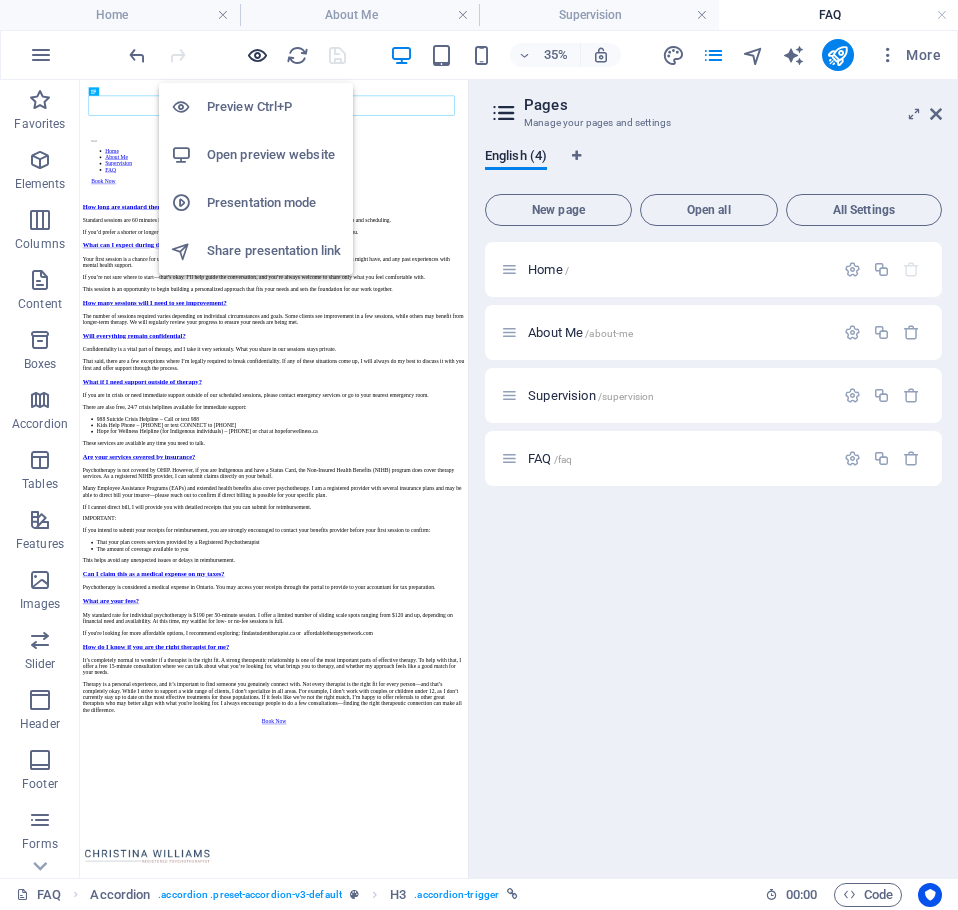 click at bounding box center [257, 55] 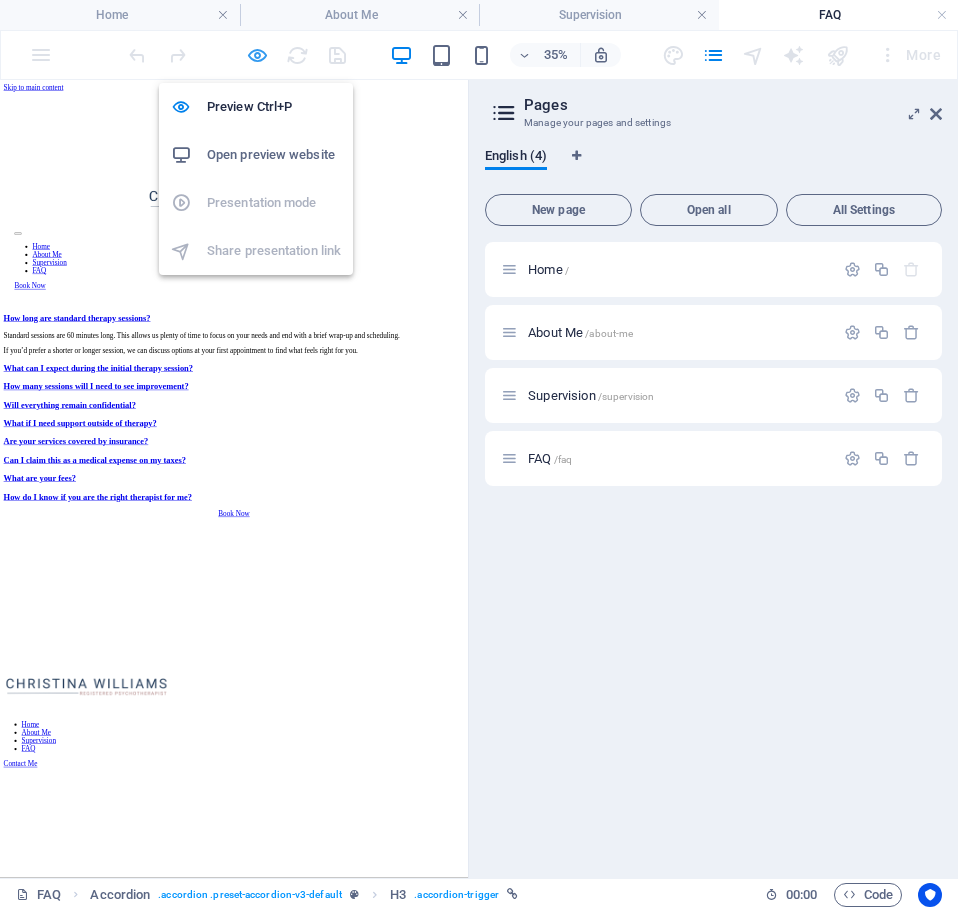 scroll, scrollTop: 0, scrollLeft: 0, axis: both 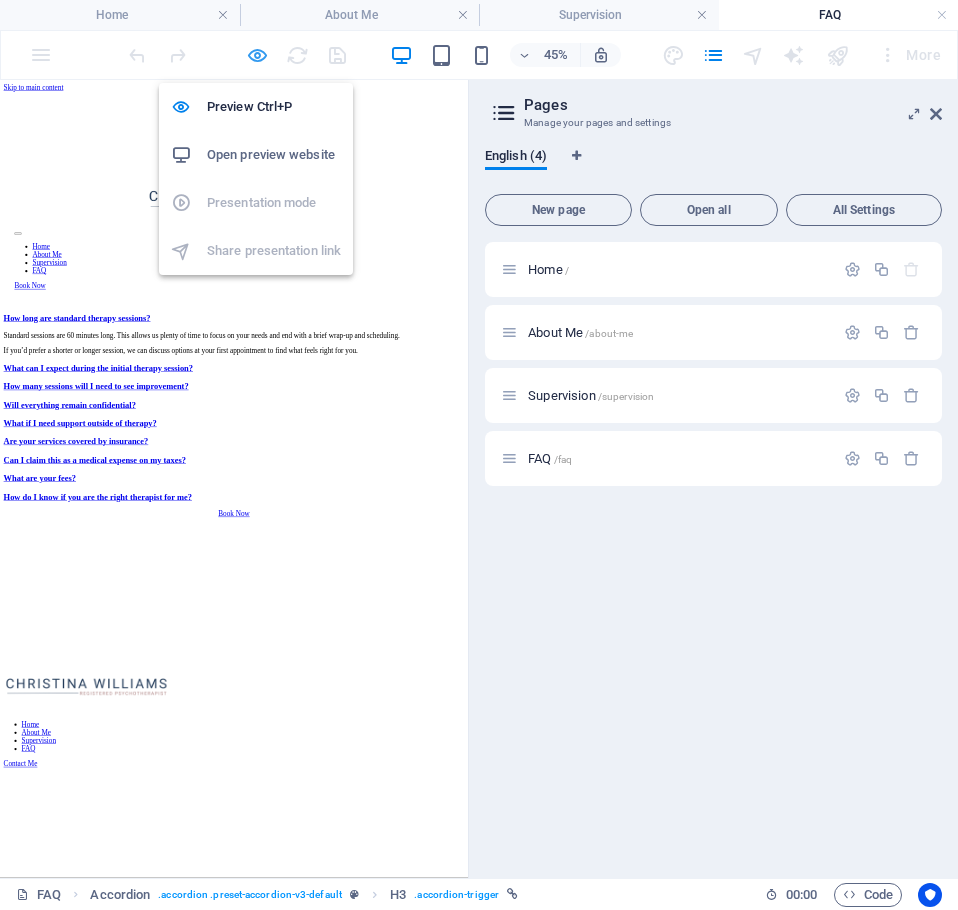 click at bounding box center [257, 55] 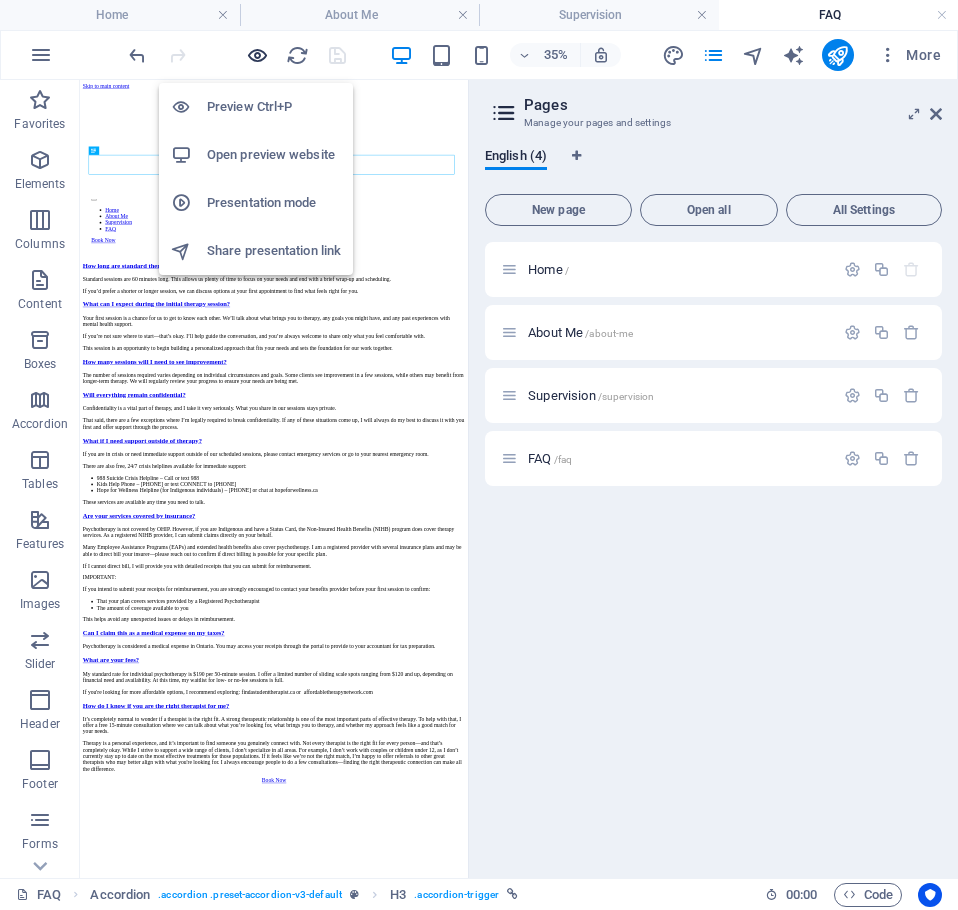 click at bounding box center (257, 55) 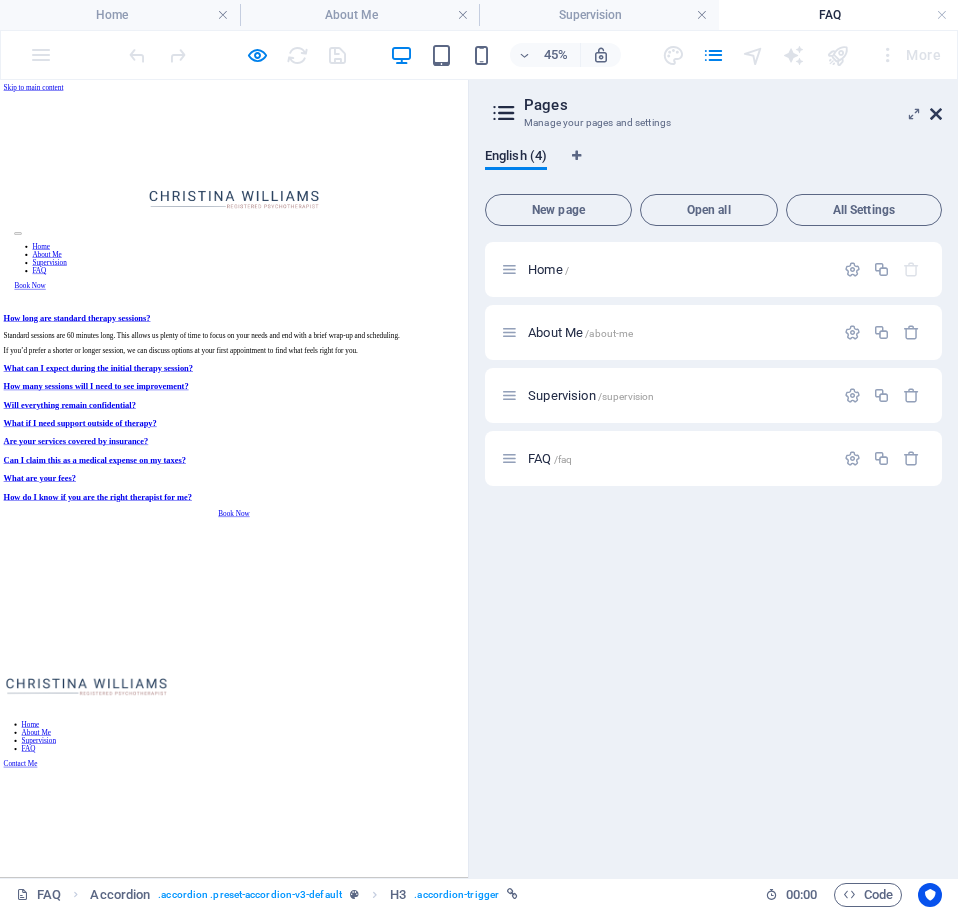 drag, startPoint x: 941, startPoint y: 118, endPoint x: 989, endPoint y: 44, distance: 88.20431 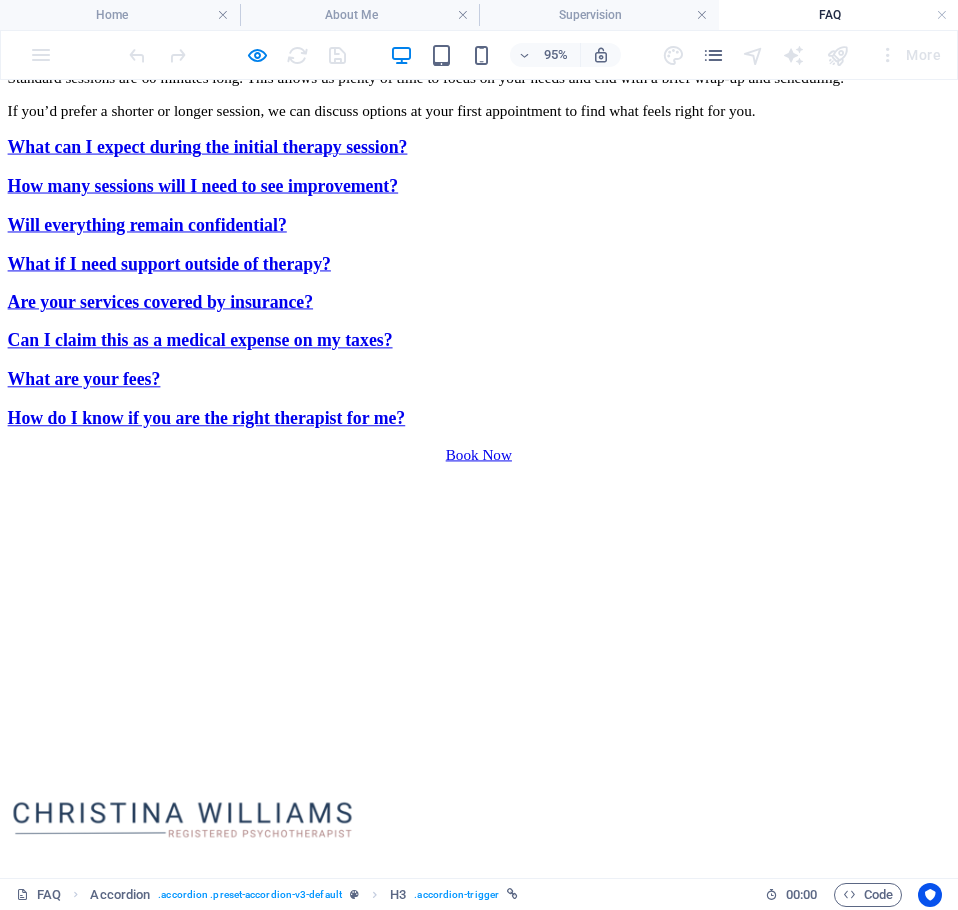 scroll, scrollTop: 542, scrollLeft: 0, axis: vertical 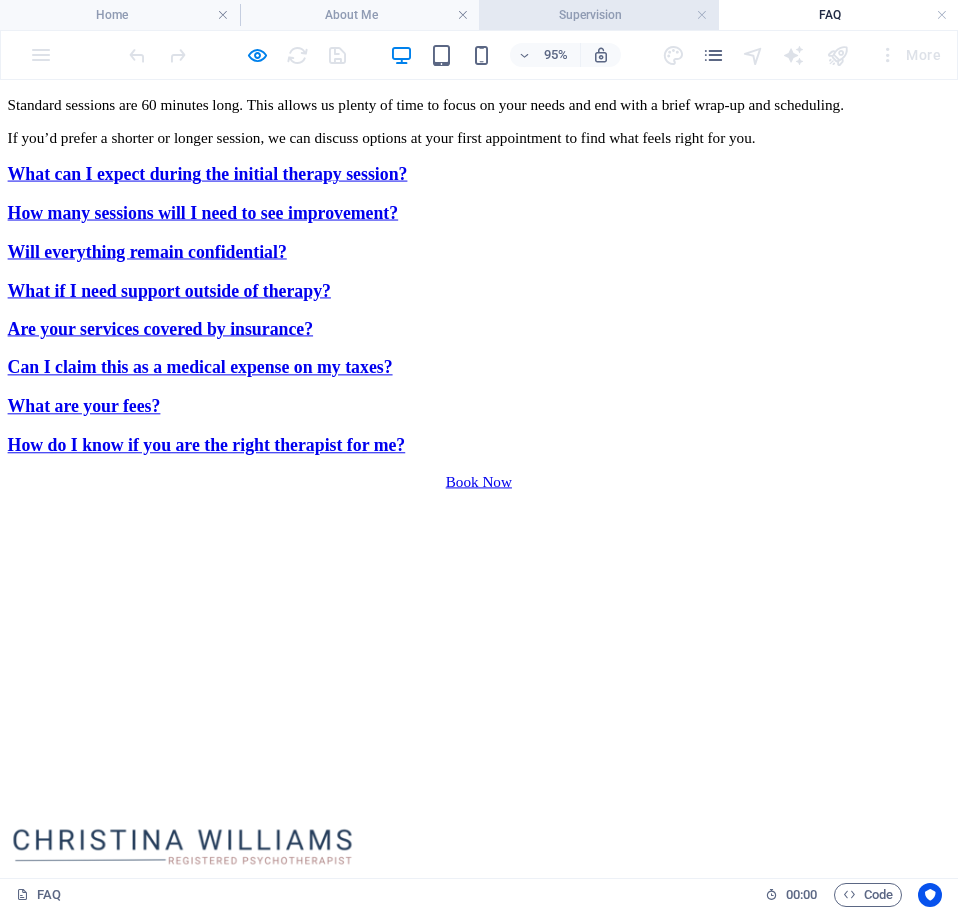 click on "Supervision" at bounding box center [599, 15] 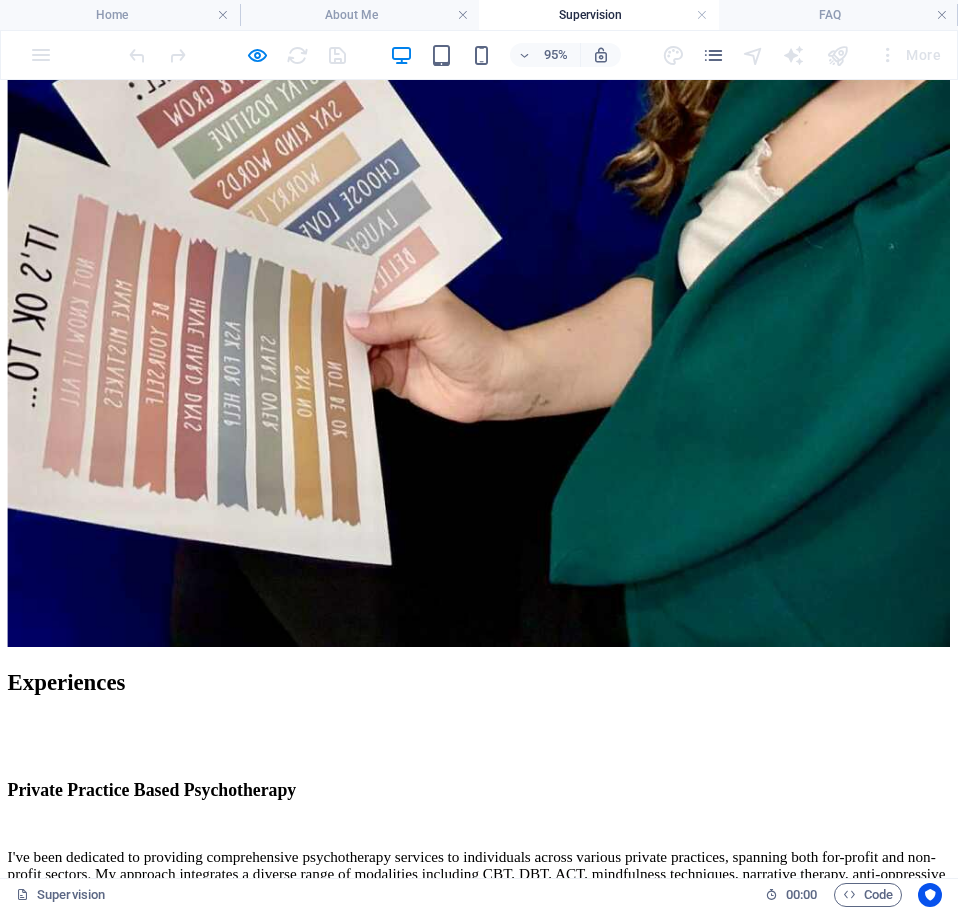 scroll, scrollTop: 2404, scrollLeft: 0, axis: vertical 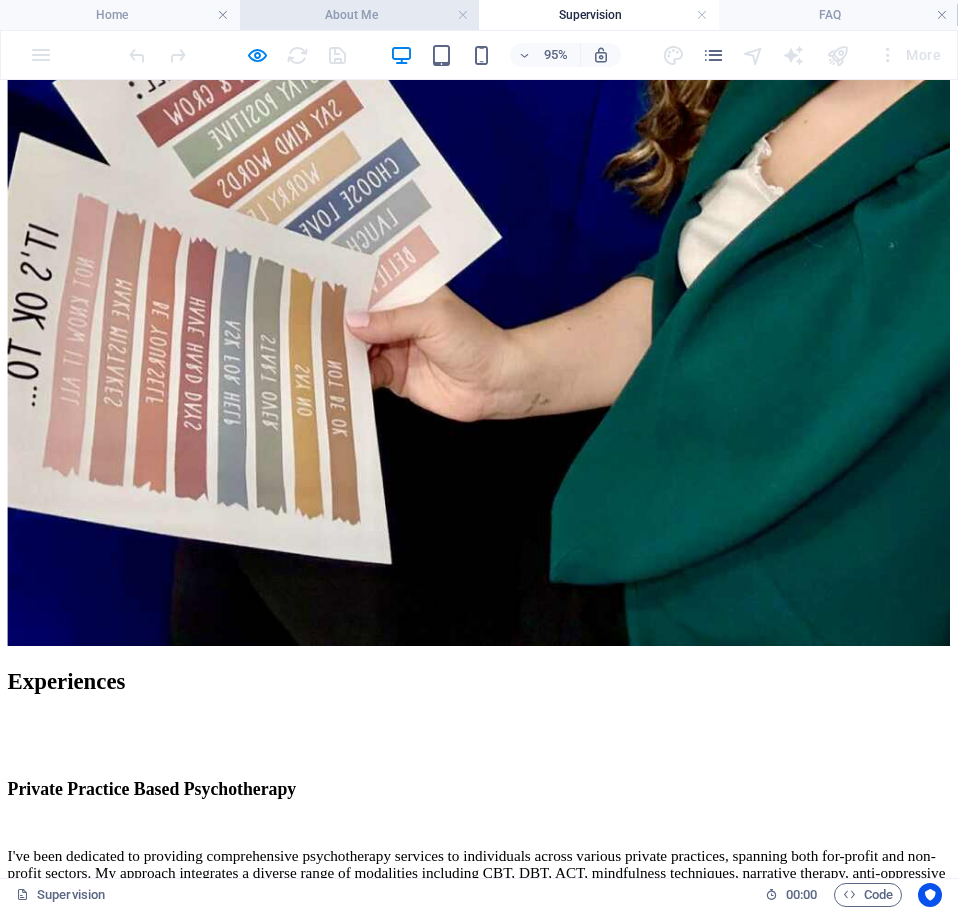 click on "About Me" at bounding box center (360, 15) 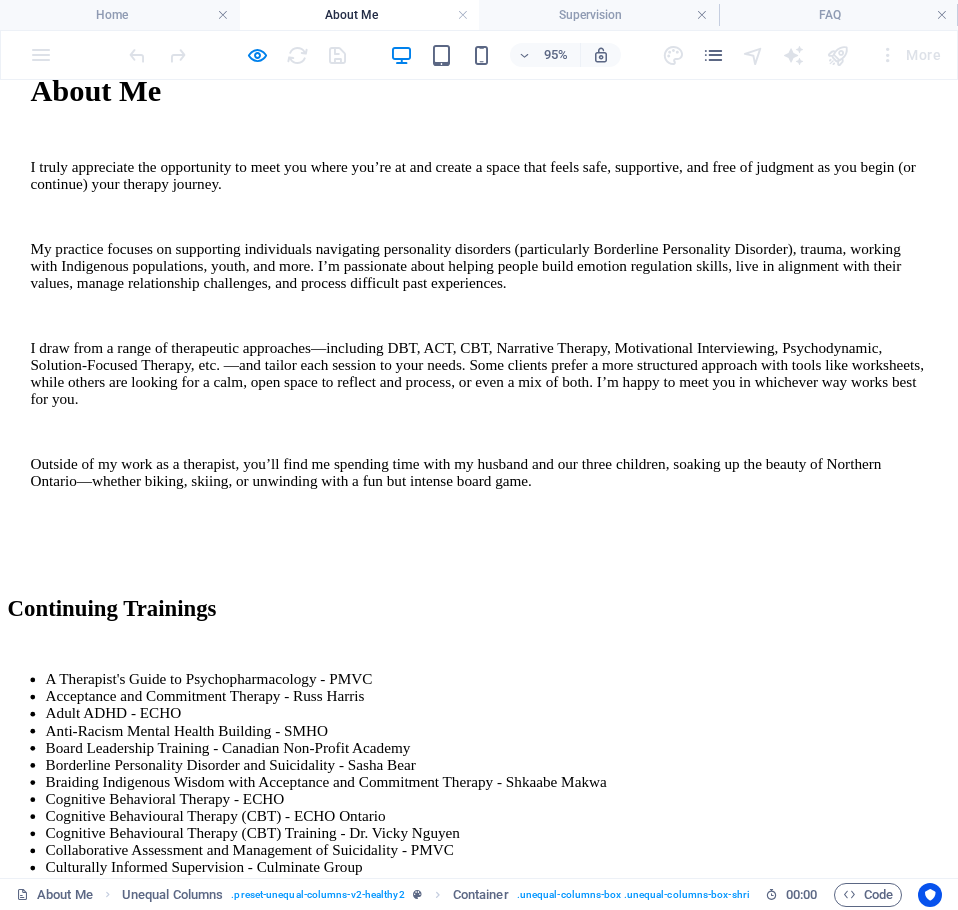 scroll, scrollTop: 1108, scrollLeft: 0, axis: vertical 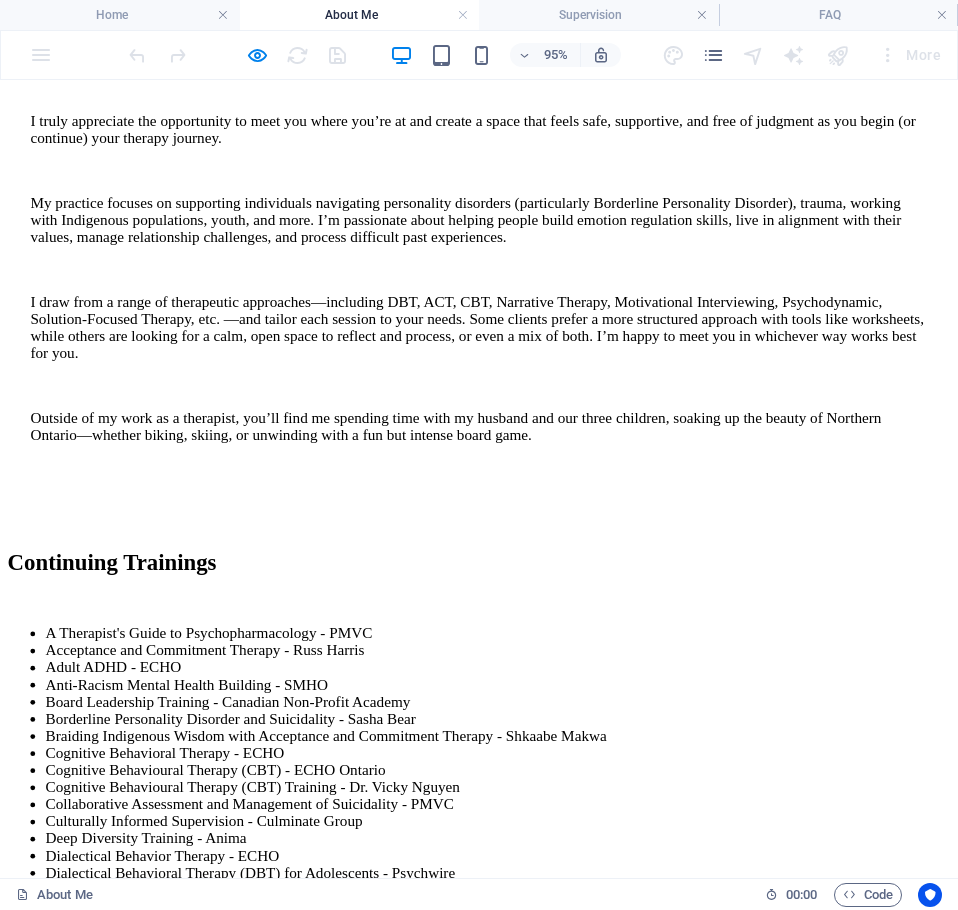 click on "Home" at bounding box center [91, -658] 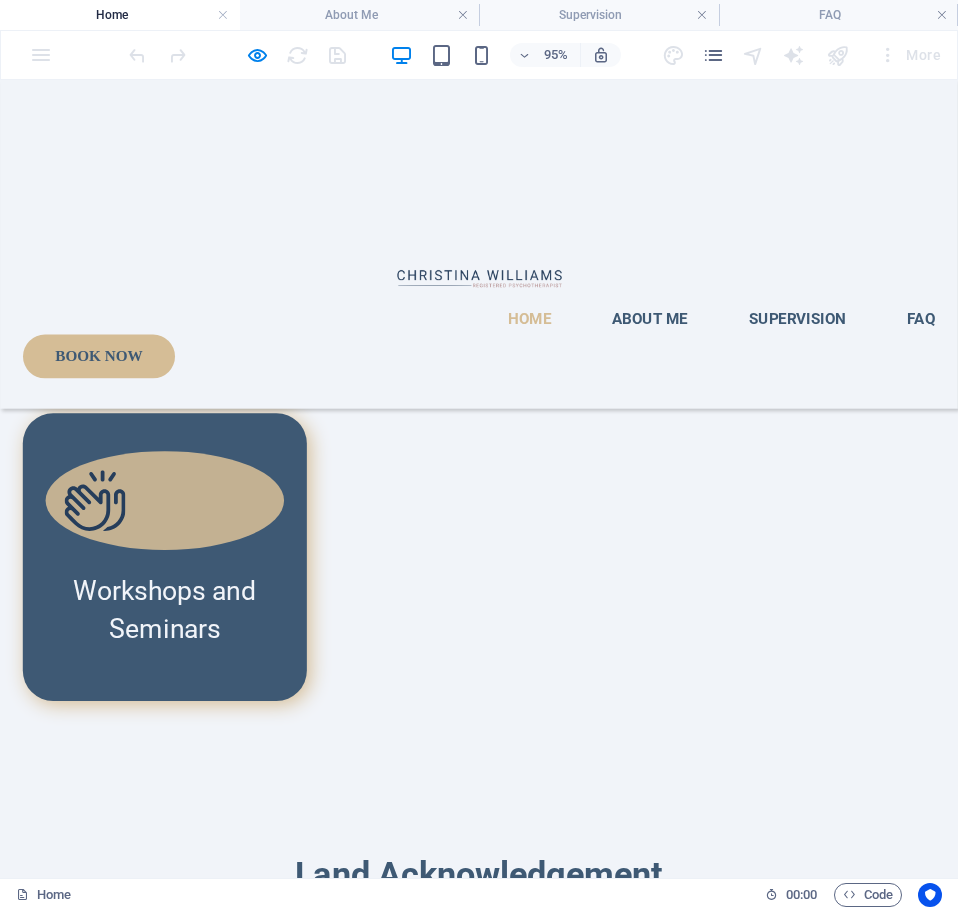scroll, scrollTop: 3675, scrollLeft: 0, axis: vertical 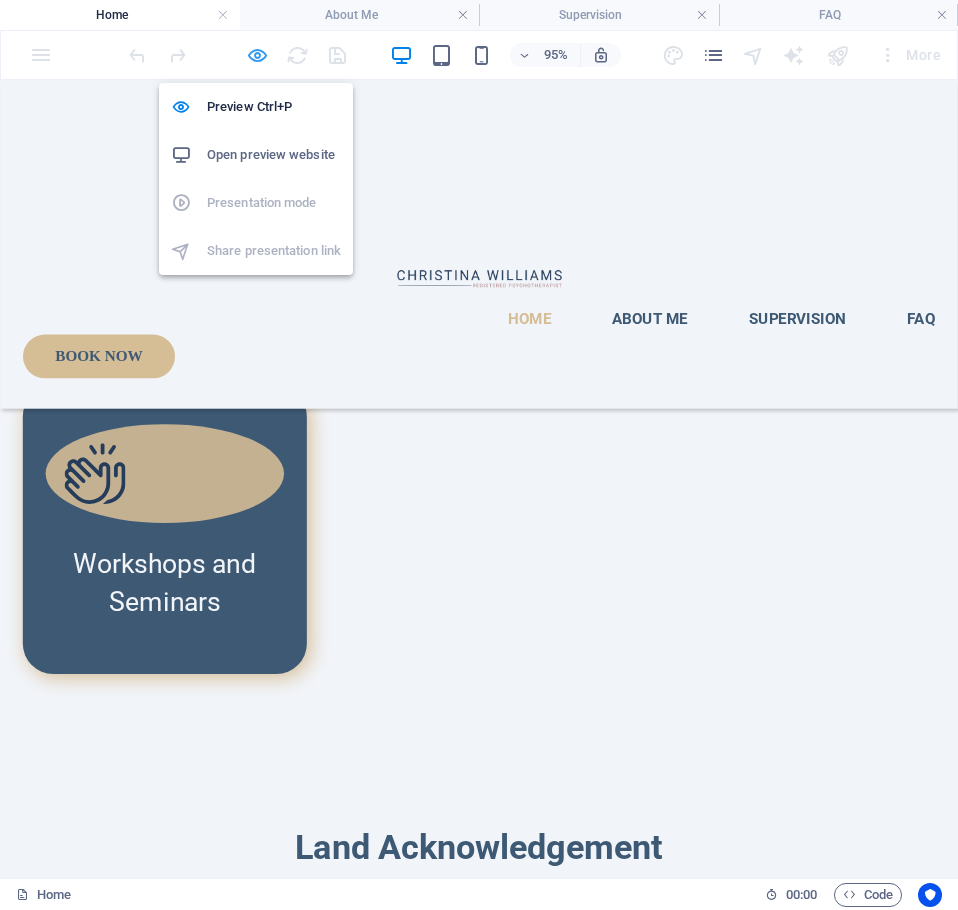 click at bounding box center [257, 55] 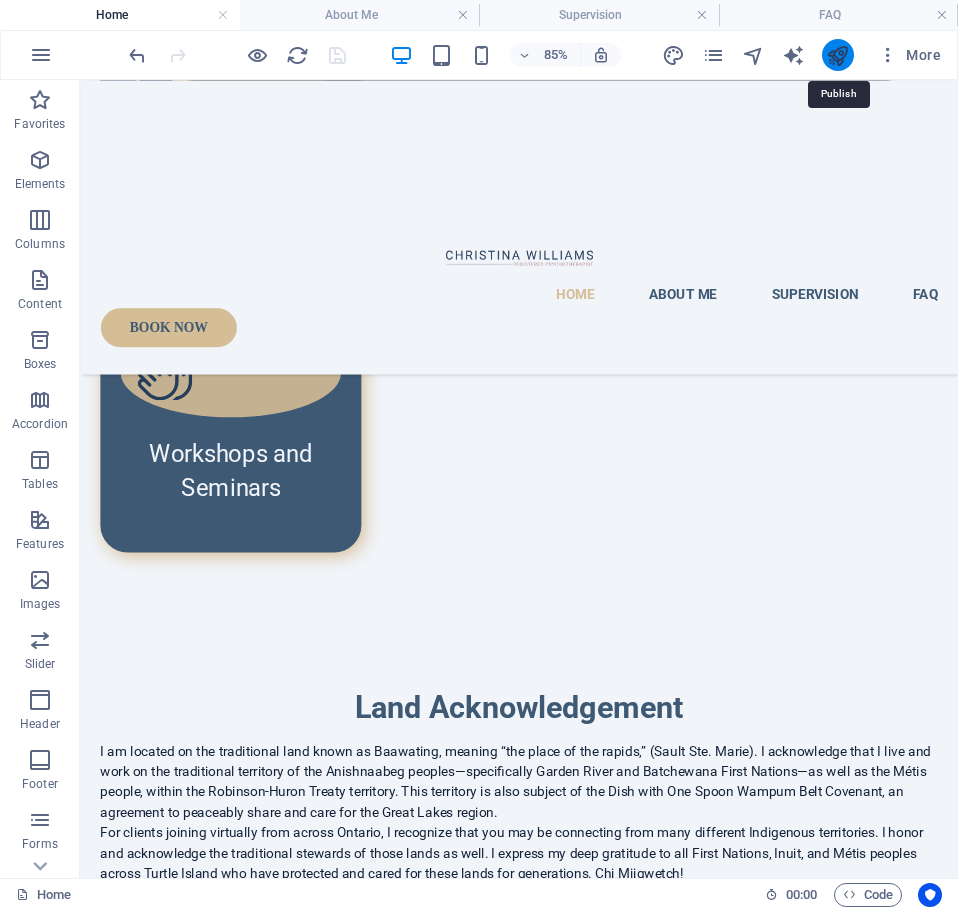 click at bounding box center (837, 55) 